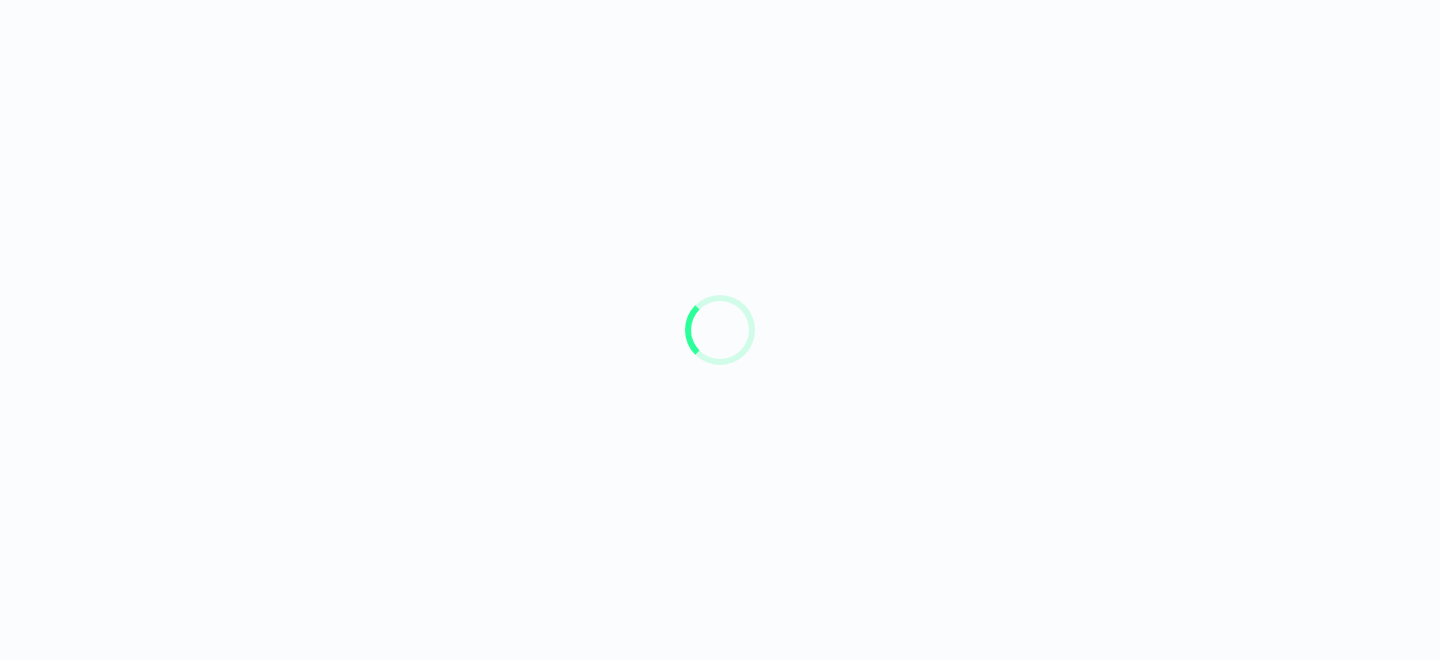 scroll, scrollTop: 0, scrollLeft: 0, axis: both 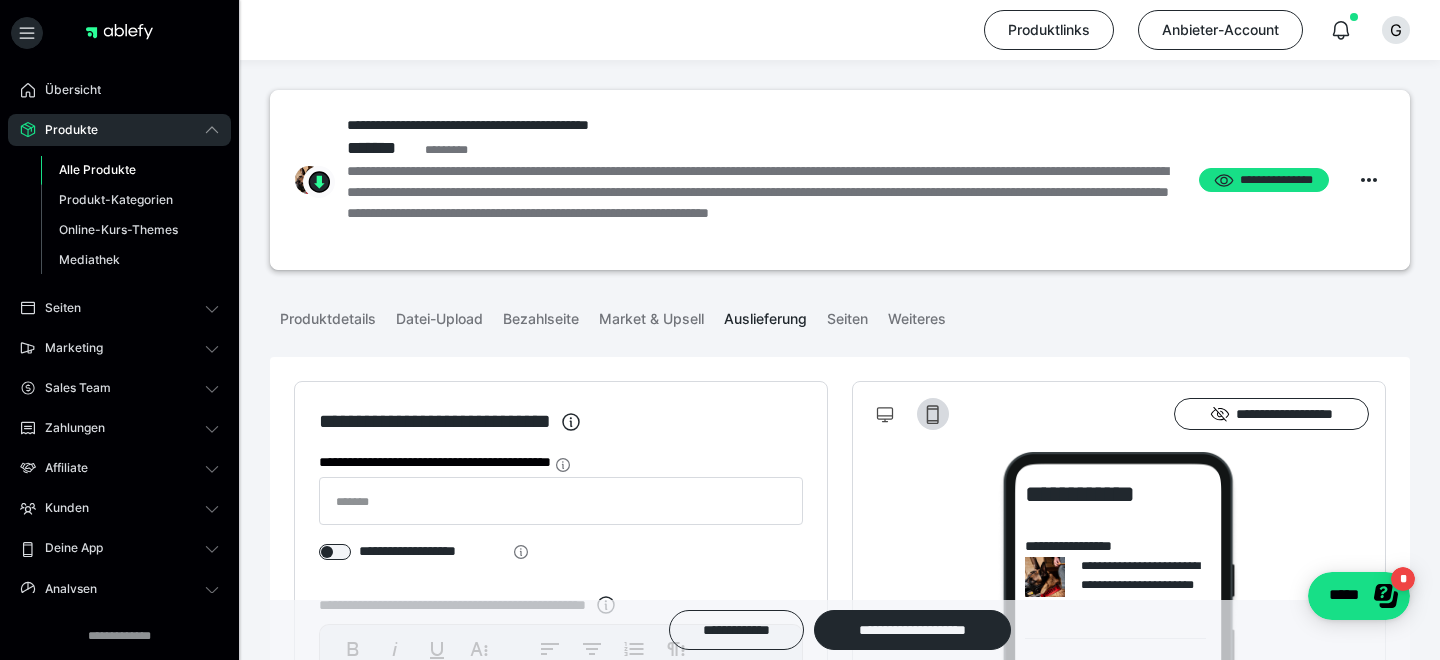 click on "Alle Produkte" at bounding box center (97, 169) 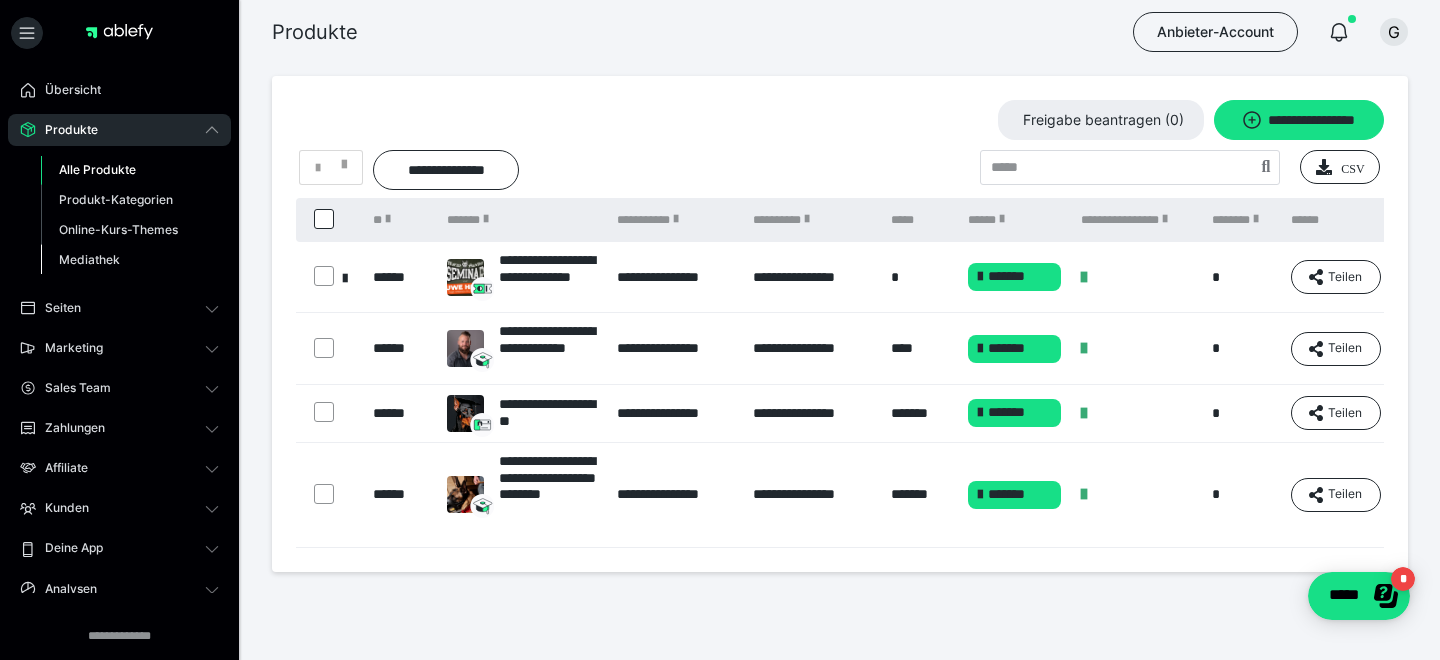 click on "Mediathek" at bounding box center (89, 259) 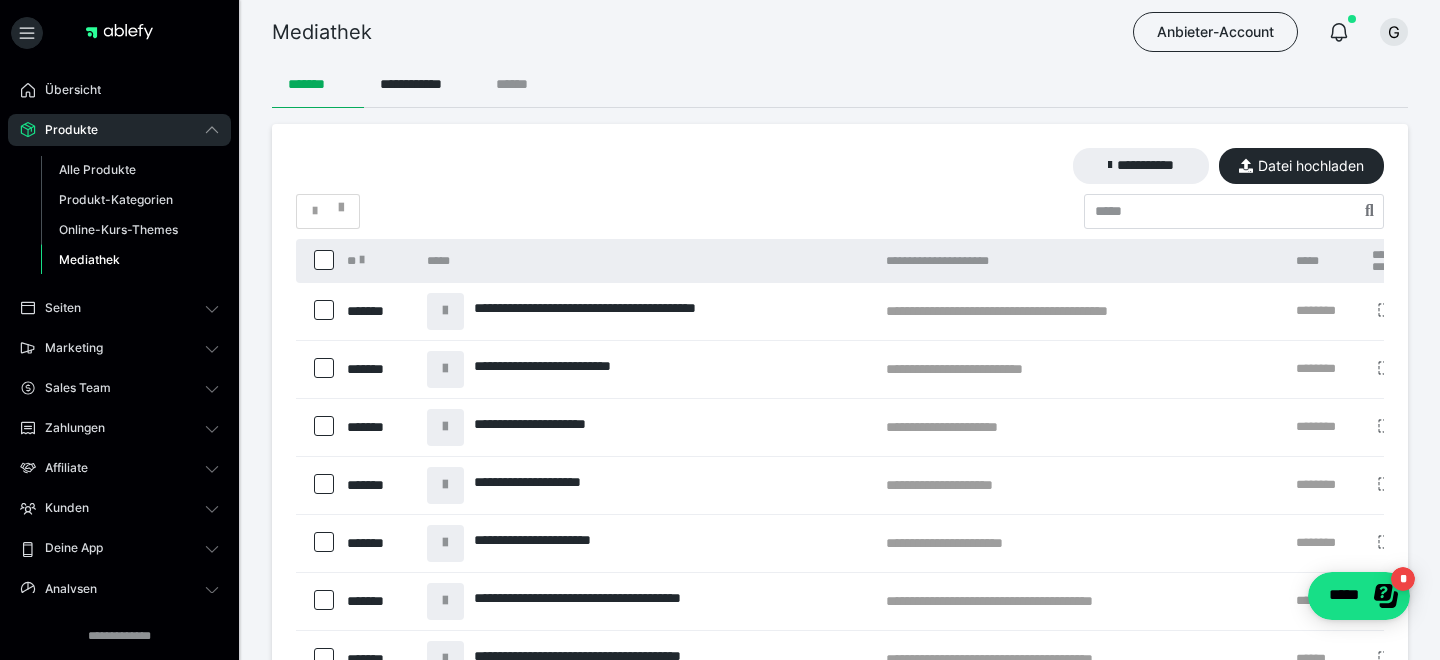 click on "******" at bounding box center (520, 84) 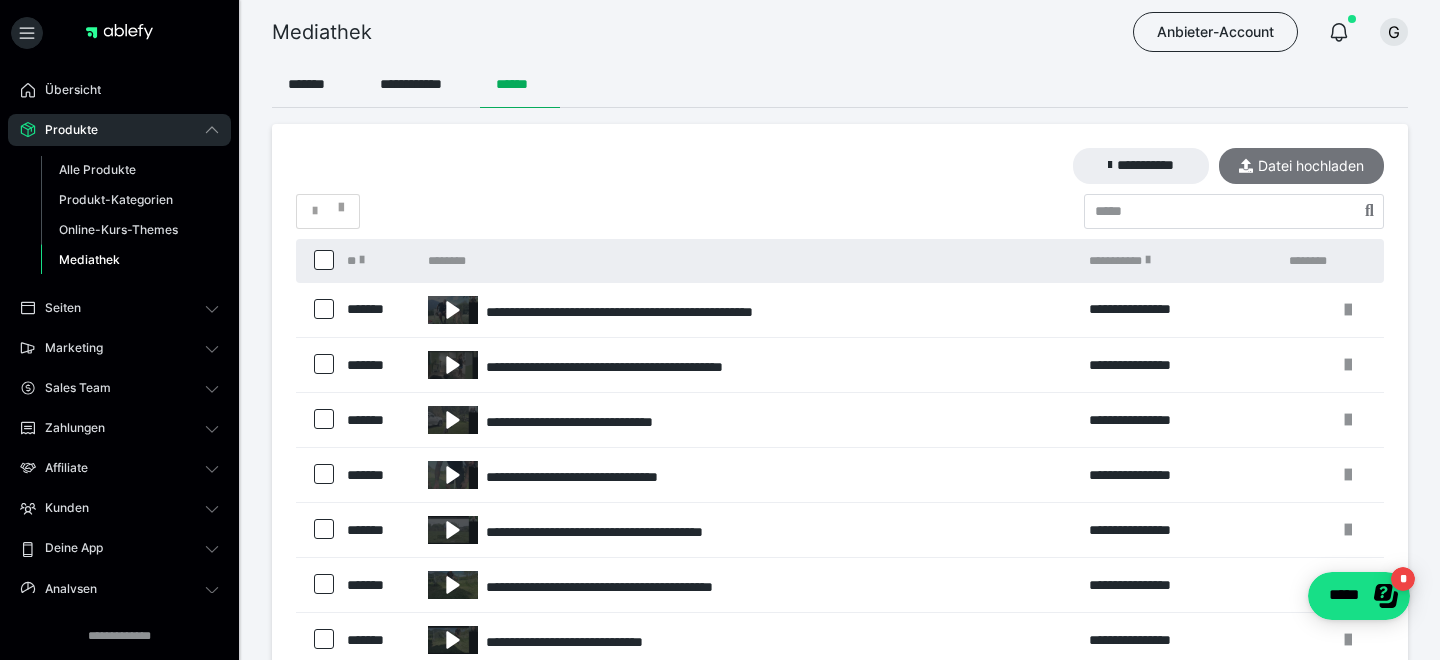 click on "Datei hochladen" at bounding box center (1301, 166) 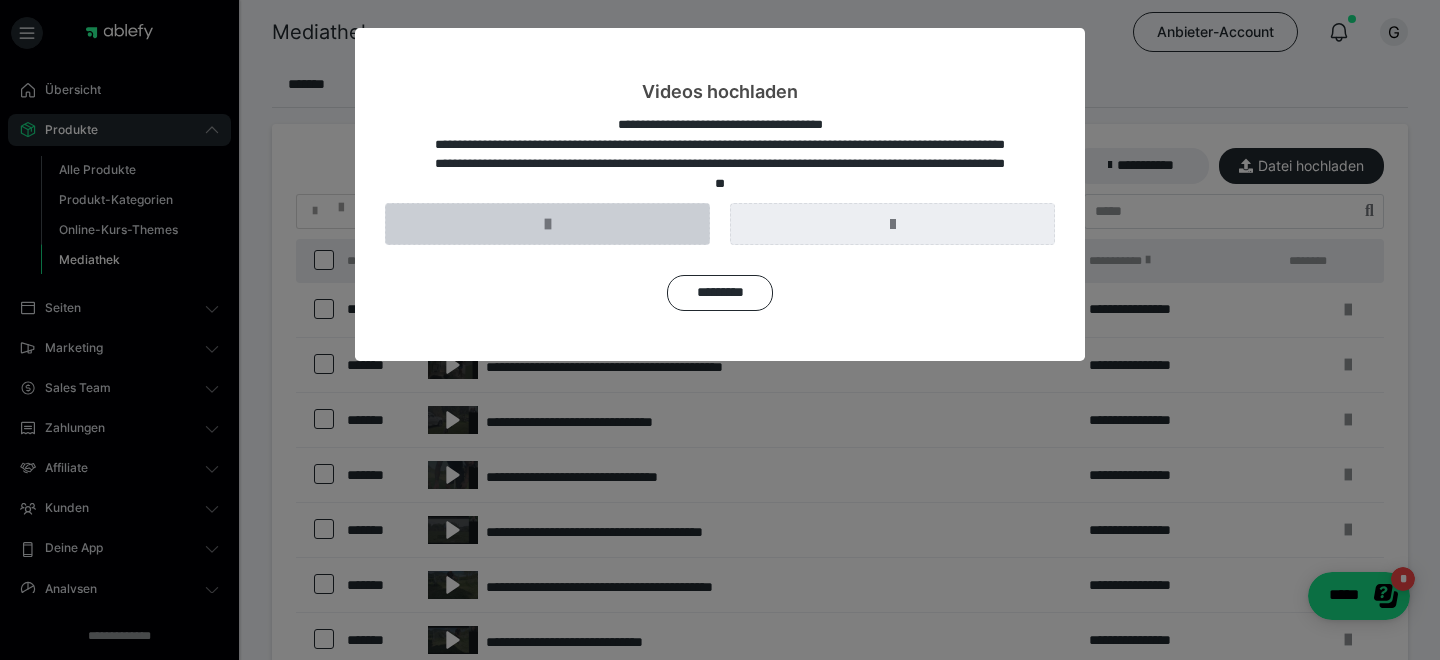click at bounding box center (547, 224) 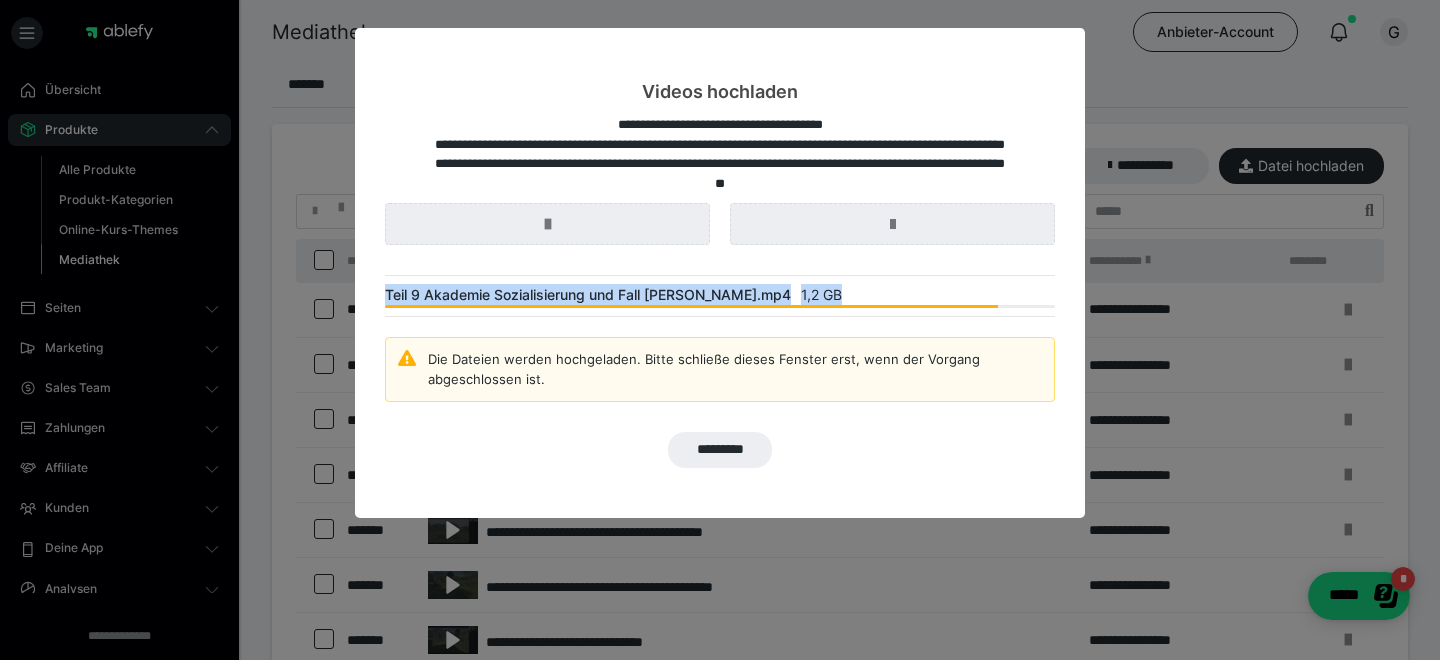 drag, startPoint x: 386, startPoint y: 292, endPoint x: 806, endPoint y: 297, distance: 420.02975 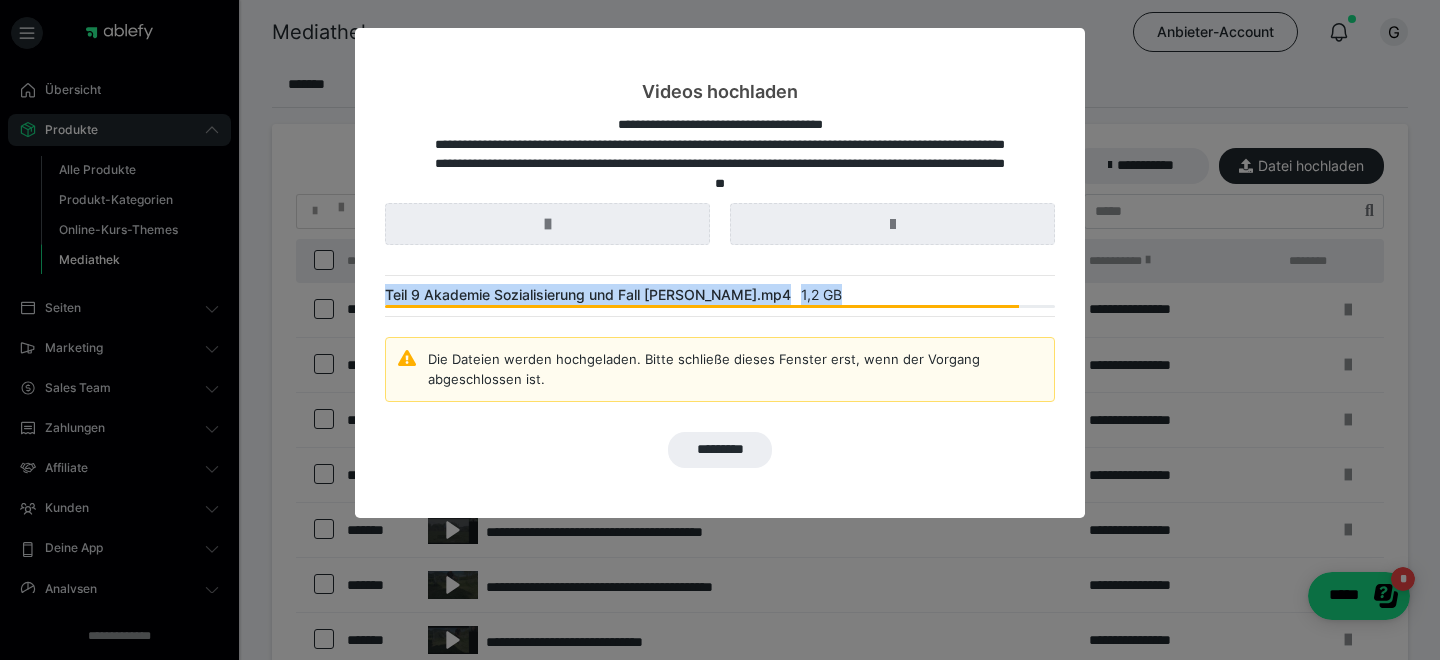 drag, startPoint x: 388, startPoint y: 291, endPoint x: 773, endPoint y: 297, distance: 385.04675 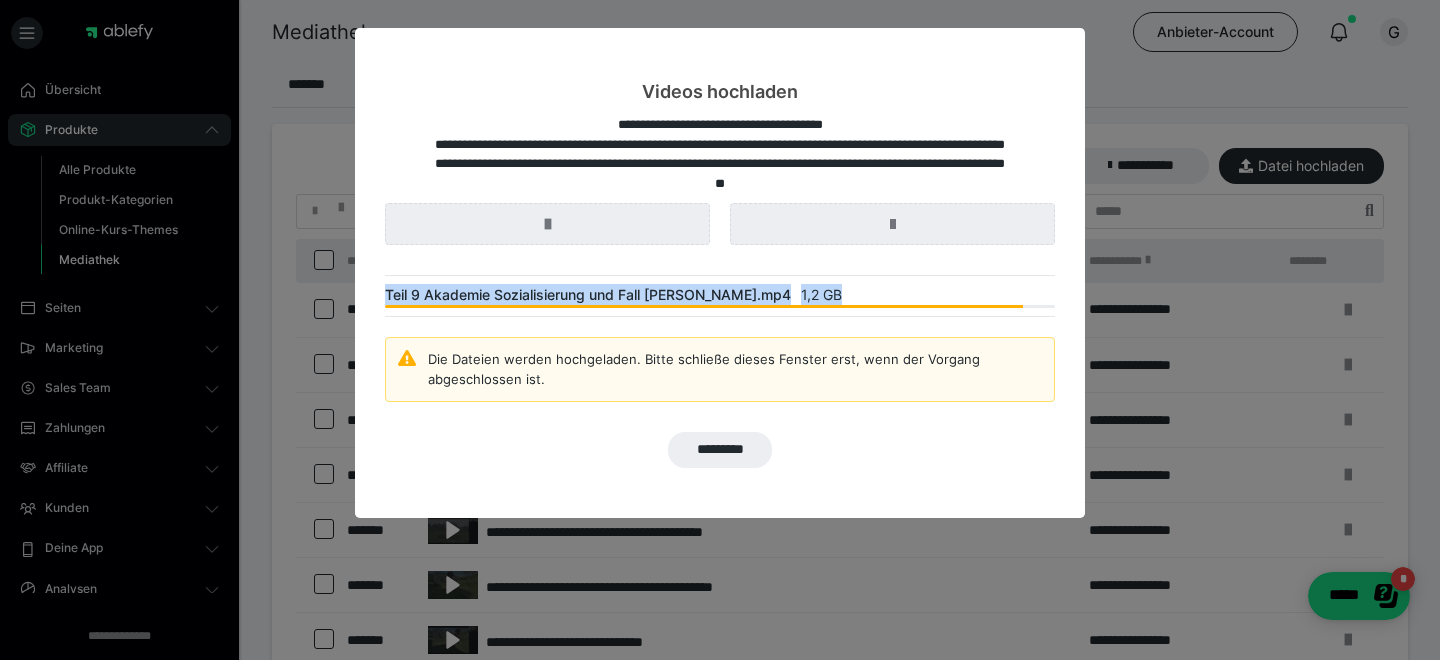 drag, startPoint x: 773, startPoint y: 297, endPoint x: 412, endPoint y: 297, distance: 361 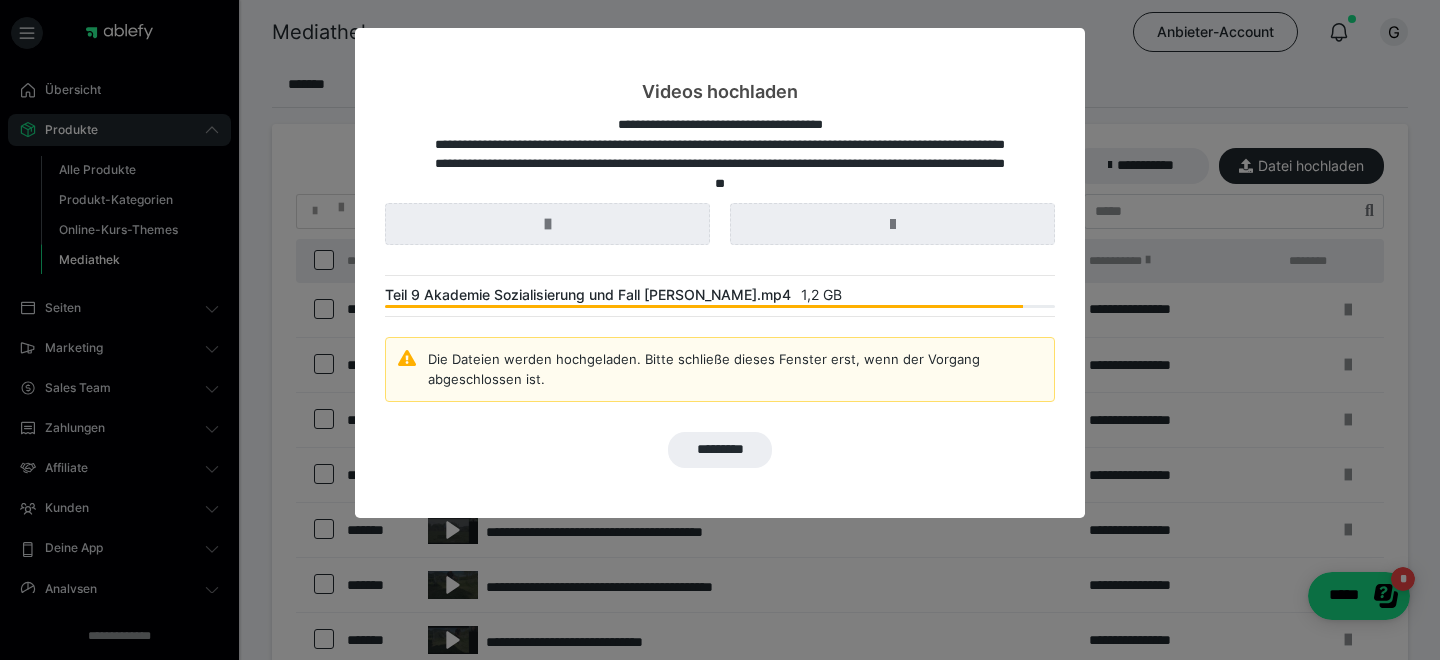 click on "Teil 9 Akademie Sozialisierung und Fall [PERSON_NAME].mp4" at bounding box center [588, 294] 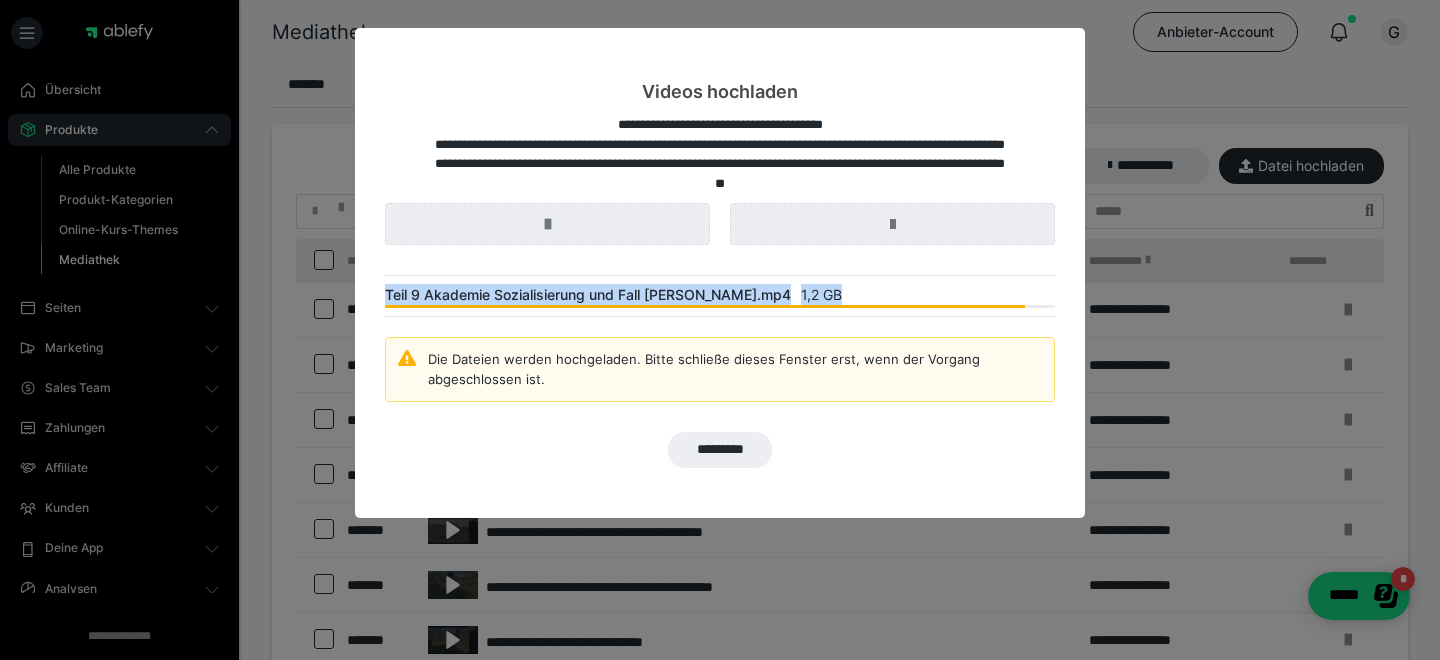 drag, startPoint x: 384, startPoint y: 293, endPoint x: 794, endPoint y: 303, distance: 410.12195 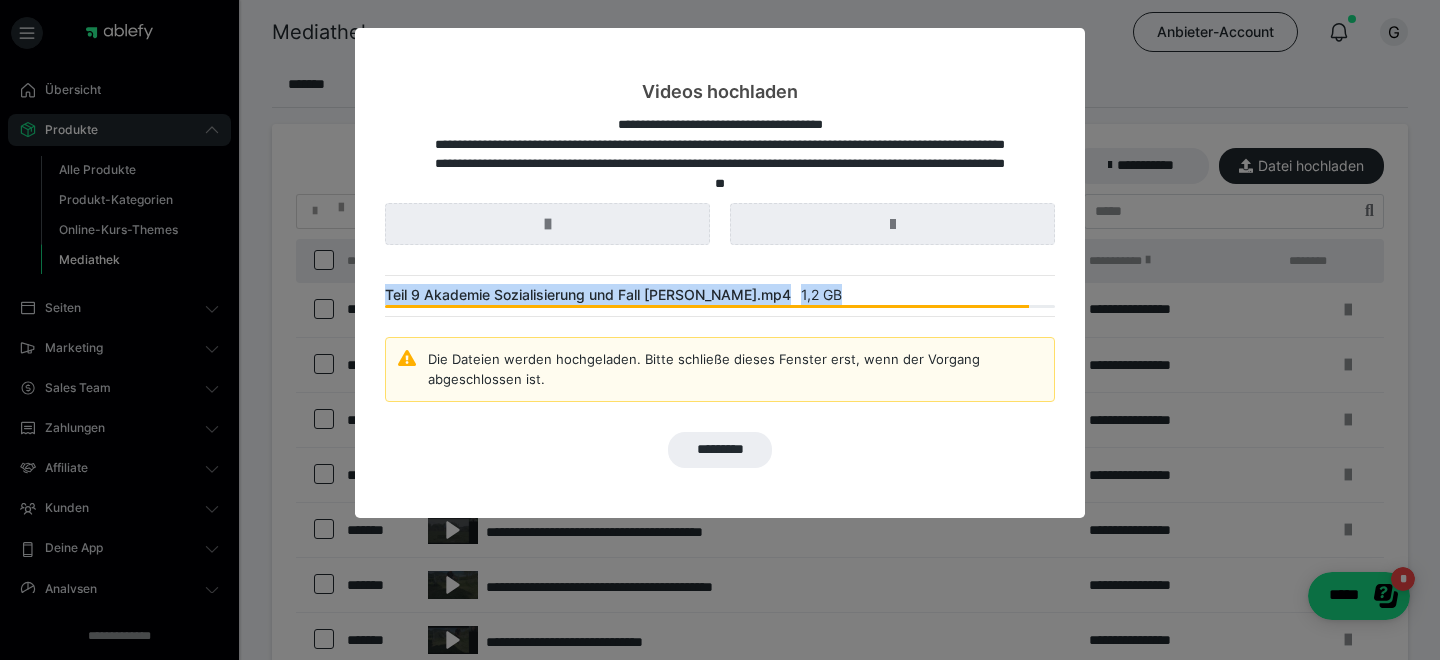 drag, startPoint x: 383, startPoint y: 291, endPoint x: 787, endPoint y: 295, distance: 404.0198 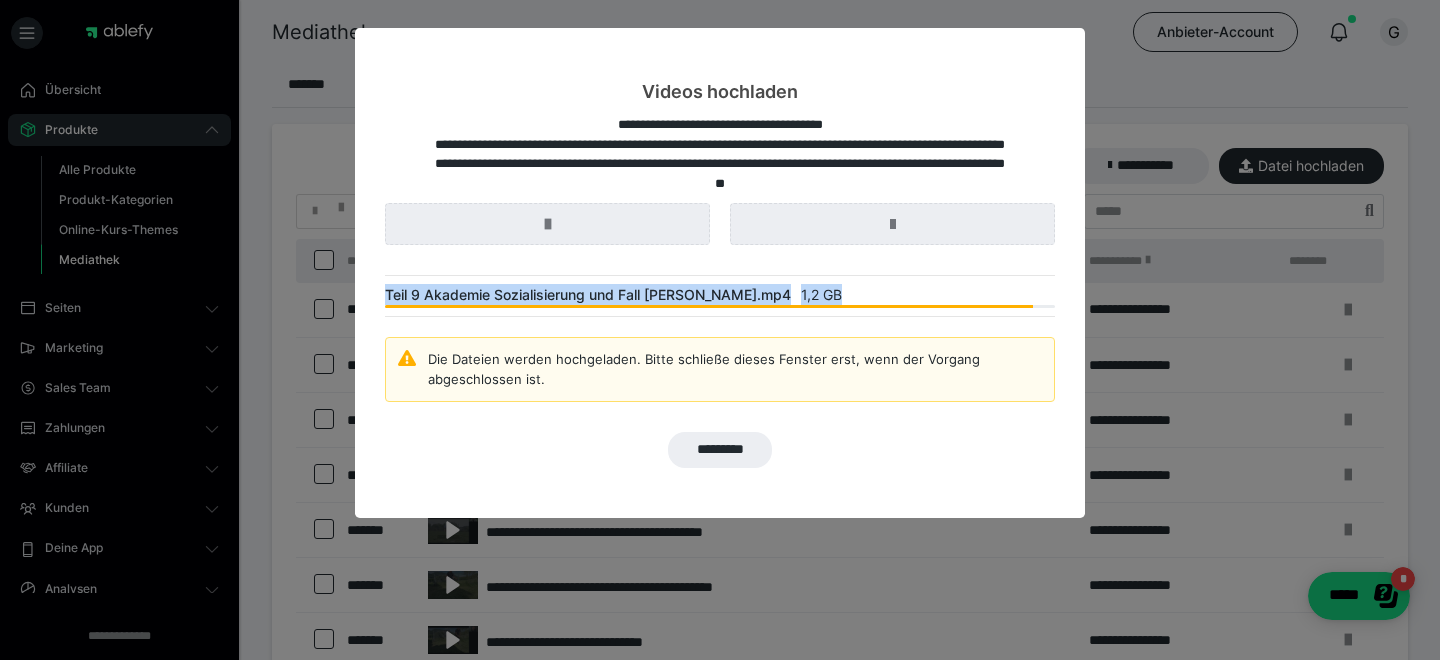 drag, startPoint x: 386, startPoint y: 291, endPoint x: 814, endPoint y: 295, distance: 428.01868 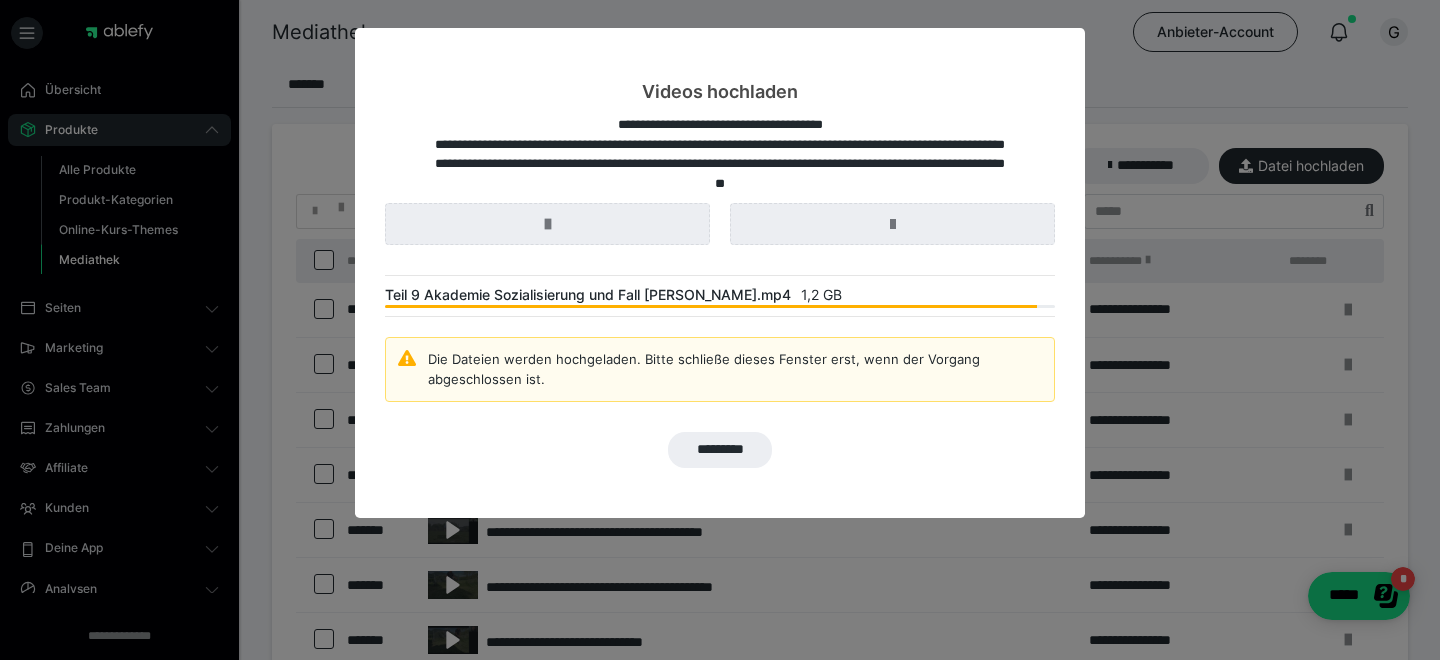 drag, startPoint x: 383, startPoint y: 289, endPoint x: 771, endPoint y: 316, distance: 388.9383 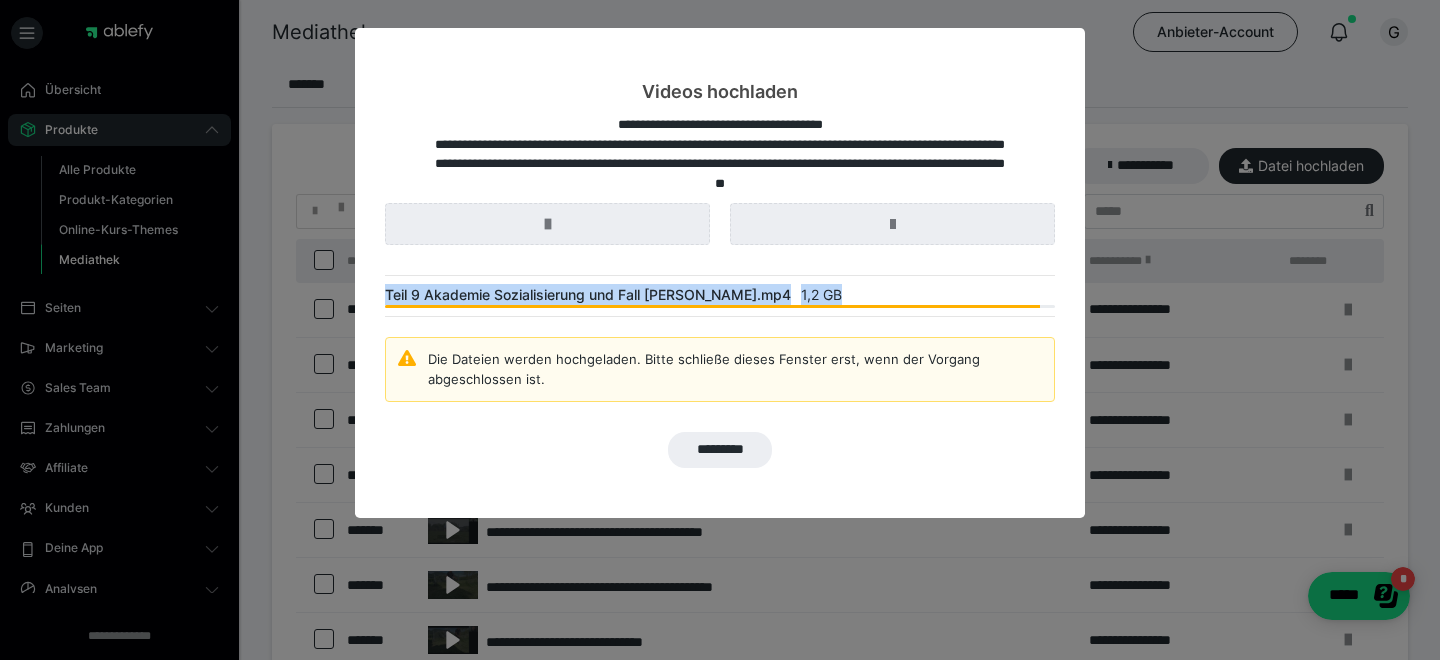 drag, startPoint x: 383, startPoint y: 291, endPoint x: 850, endPoint y: 302, distance: 467.12955 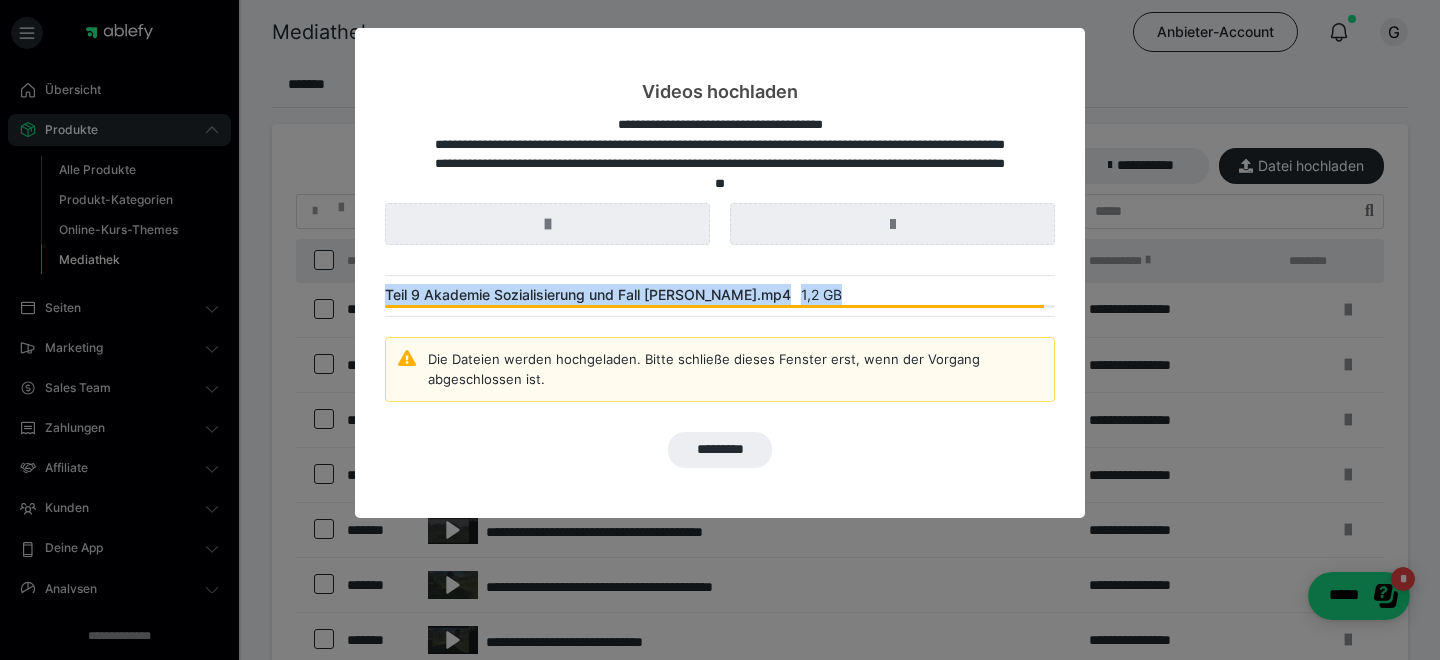 drag, startPoint x: 382, startPoint y: 292, endPoint x: 786, endPoint y: 305, distance: 404.2091 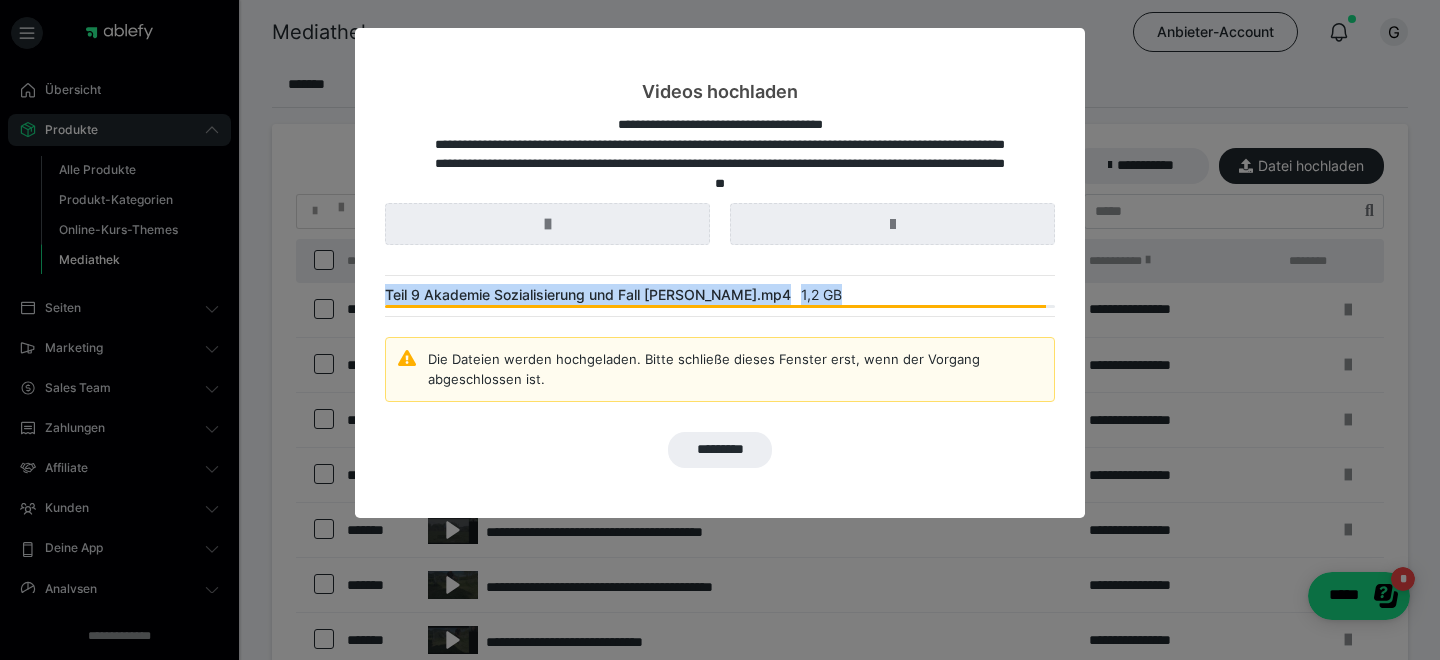 drag, startPoint x: 377, startPoint y: 286, endPoint x: 844, endPoint y: 294, distance: 467.0685 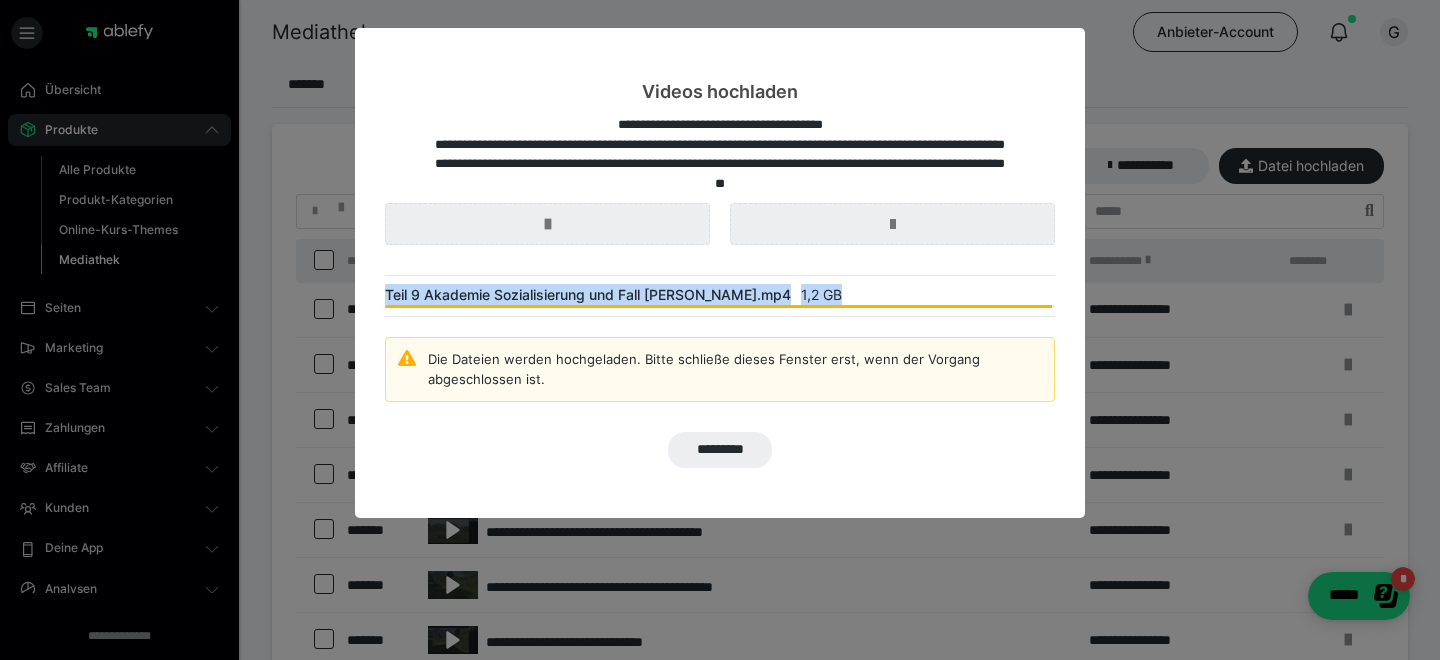 drag, startPoint x: 383, startPoint y: 295, endPoint x: 779, endPoint y: 303, distance: 396.0808 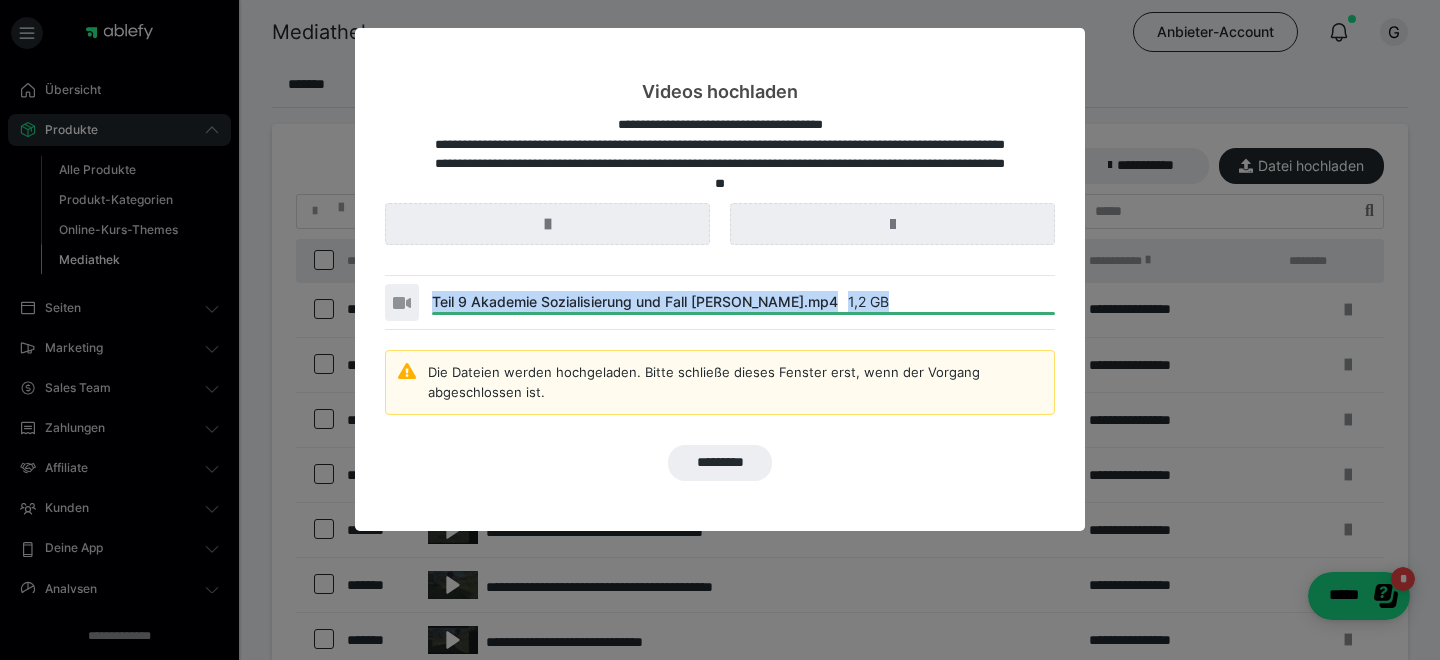 drag, startPoint x: 383, startPoint y: 283, endPoint x: 800, endPoint y: 314, distance: 418.1507 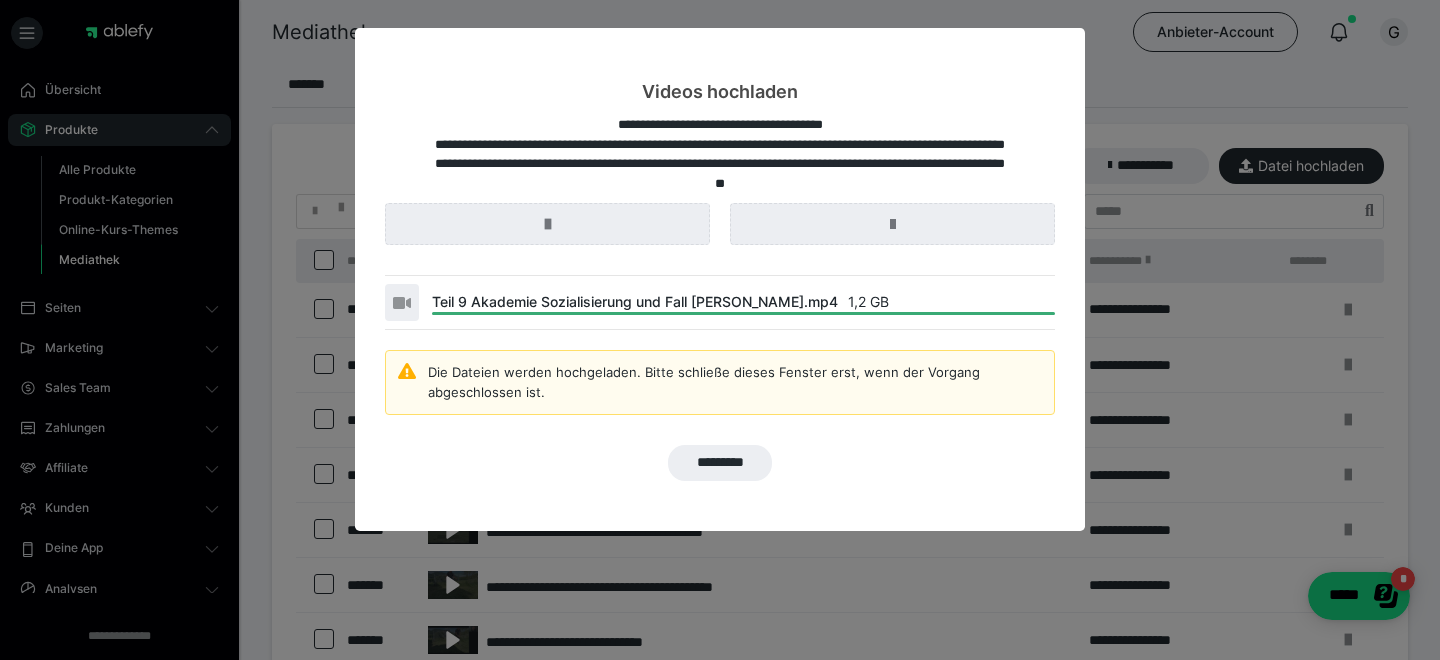 click on "Teil 9 Akademie Sozialisierung und Fall [PERSON_NAME].mp4 1,2 GB" at bounding box center (720, 302) 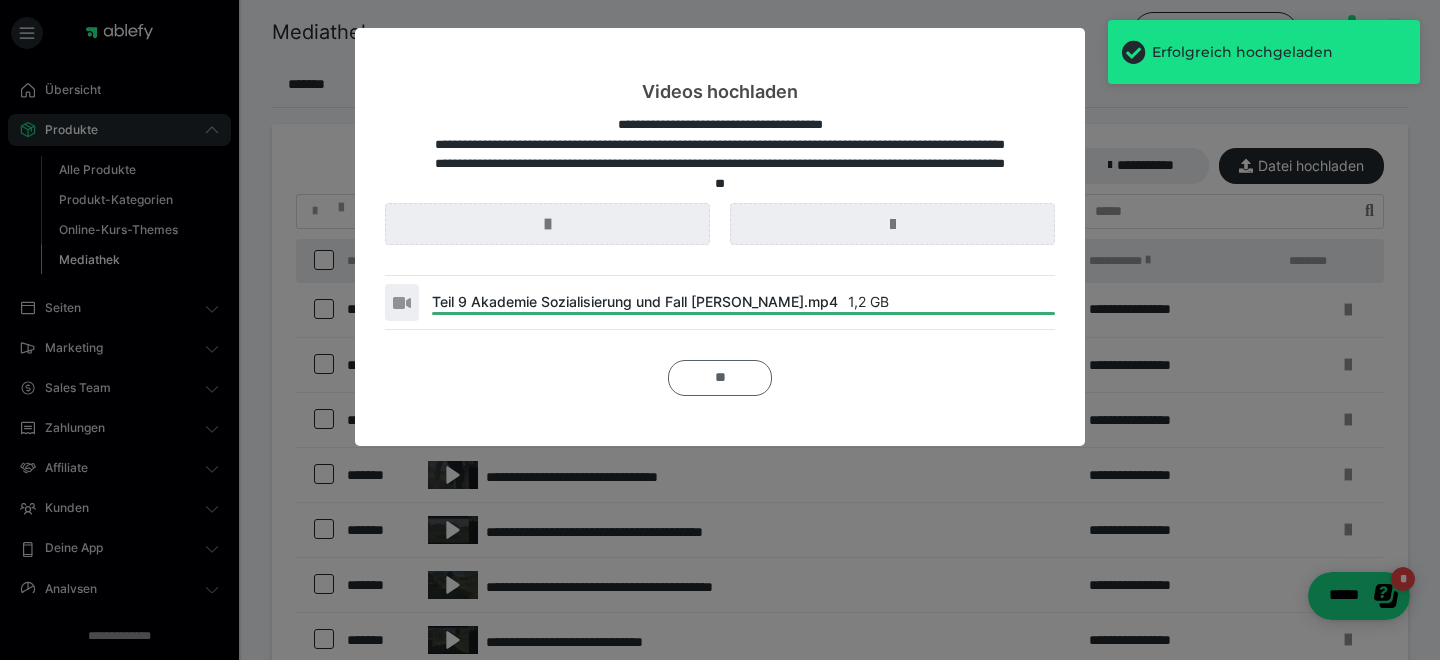click on "**" at bounding box center [720, 378] 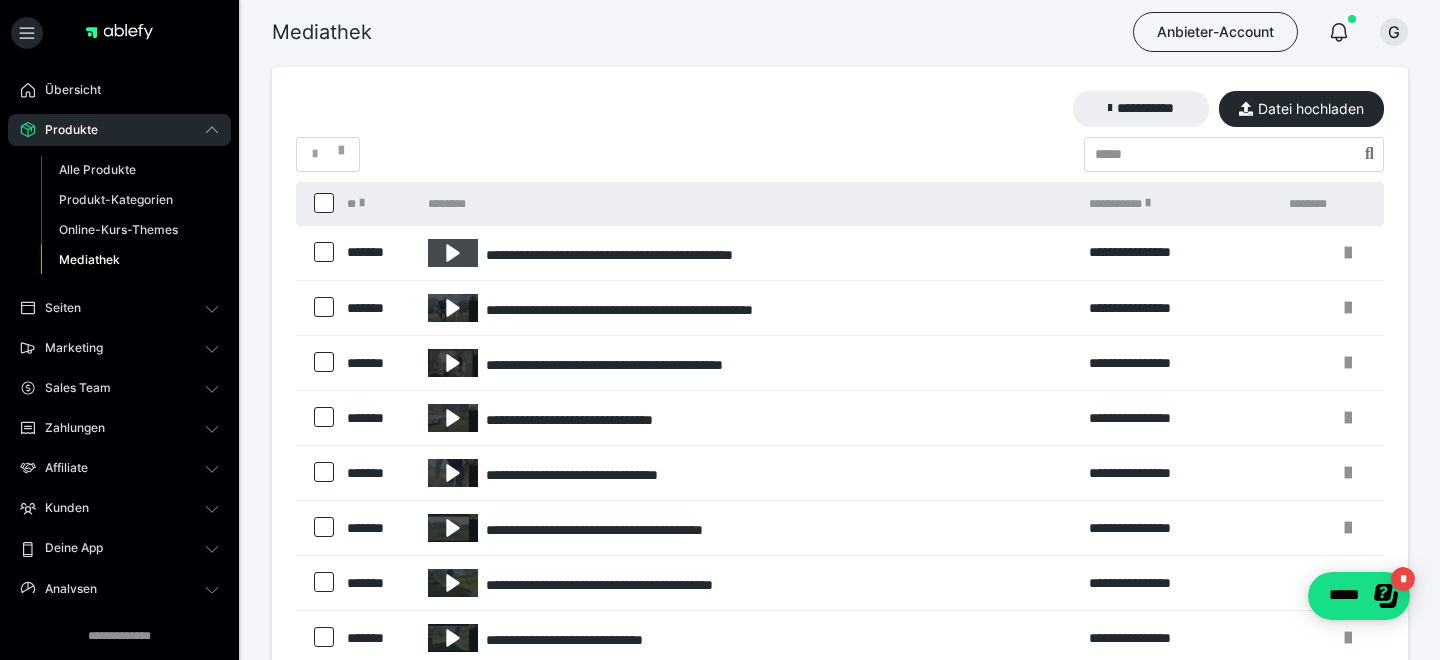 scroll, scrollTop: 22, scrollLeft: 0, axis: vertical 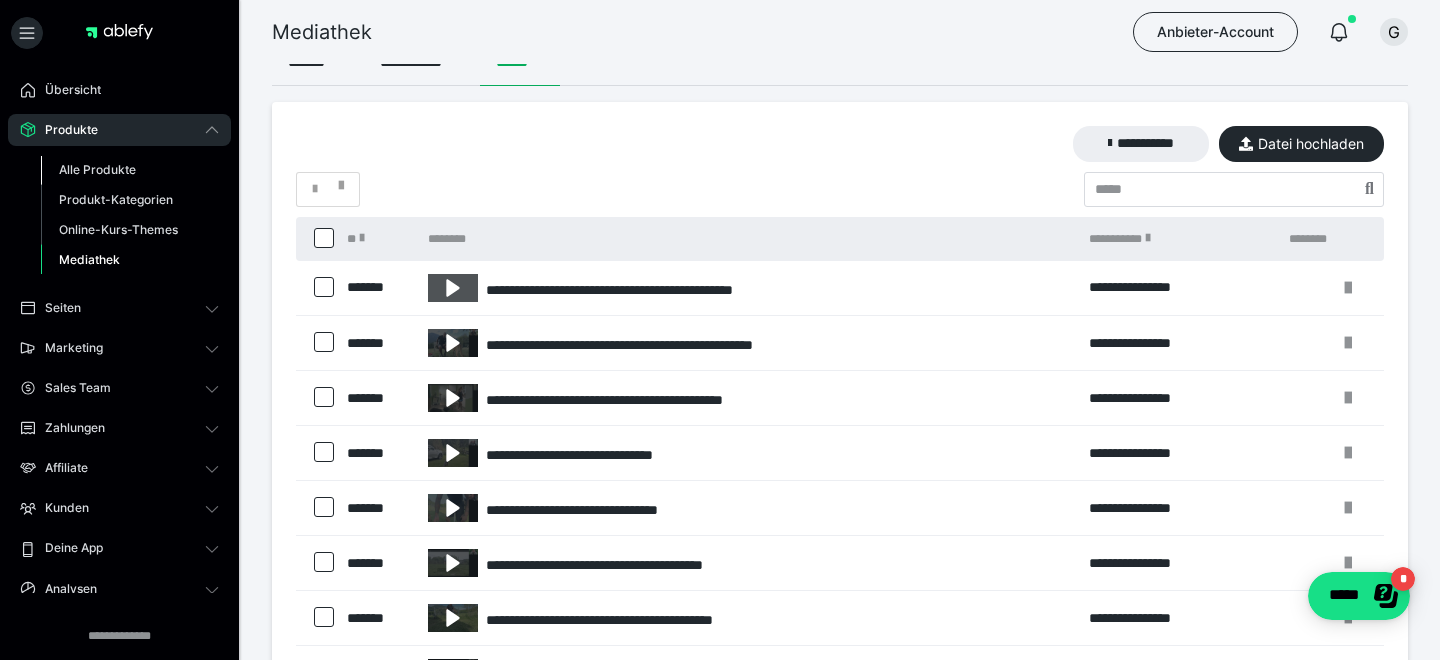 click on "Alle Produkte" at bounding box center (97, 169) 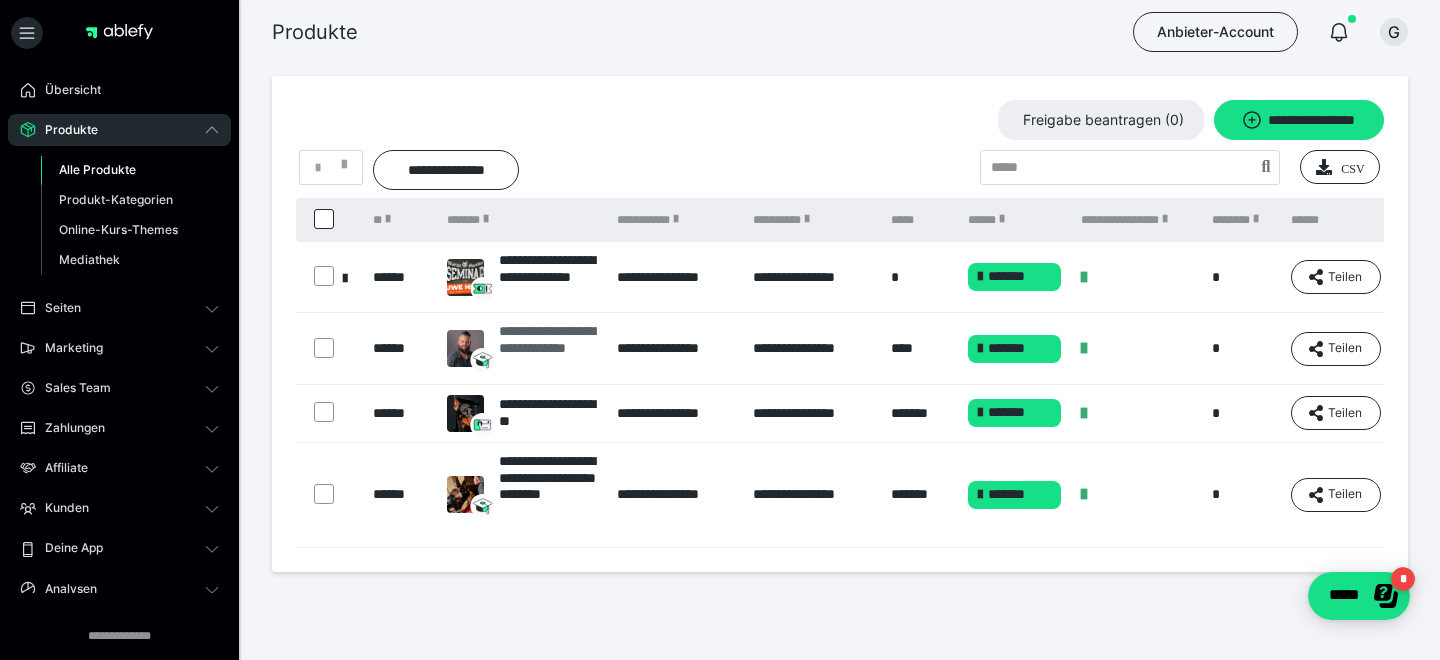 click on "**********" at bounding box center [548, 348] 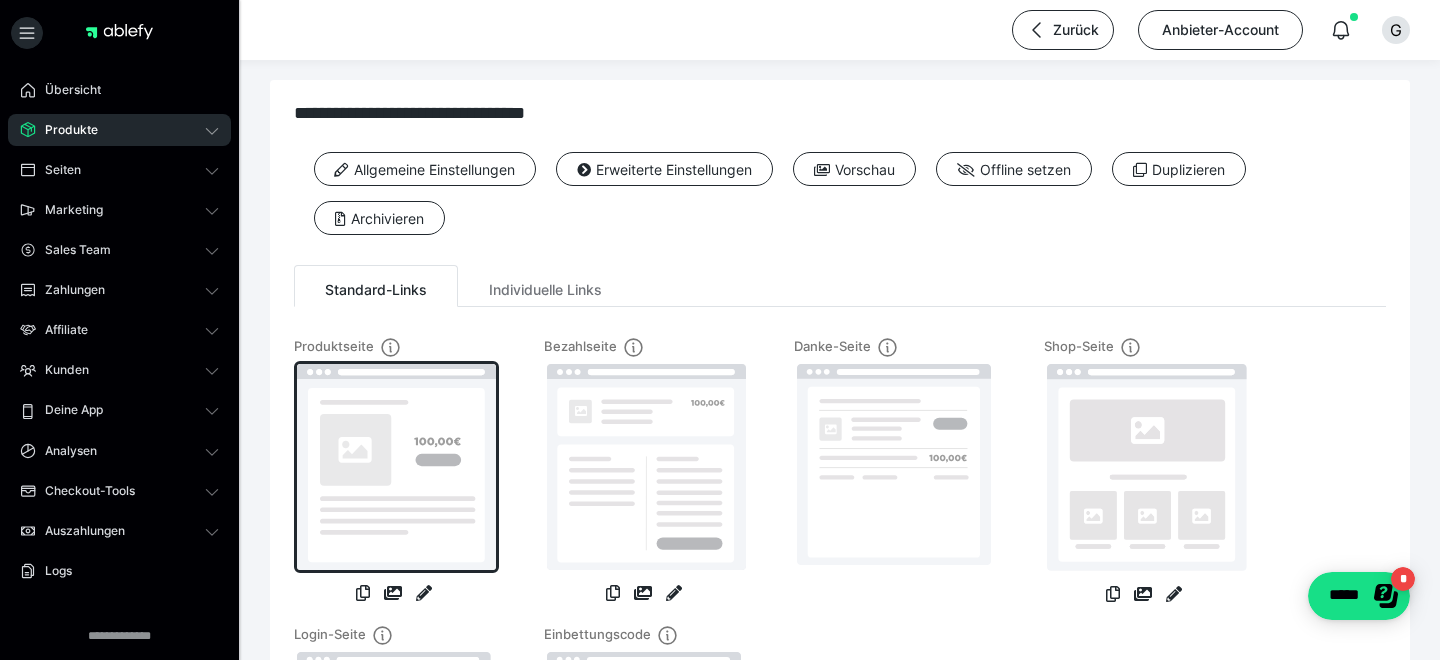 scroll, scrollTop: 9, scrollLeft: 0, axis: vertical 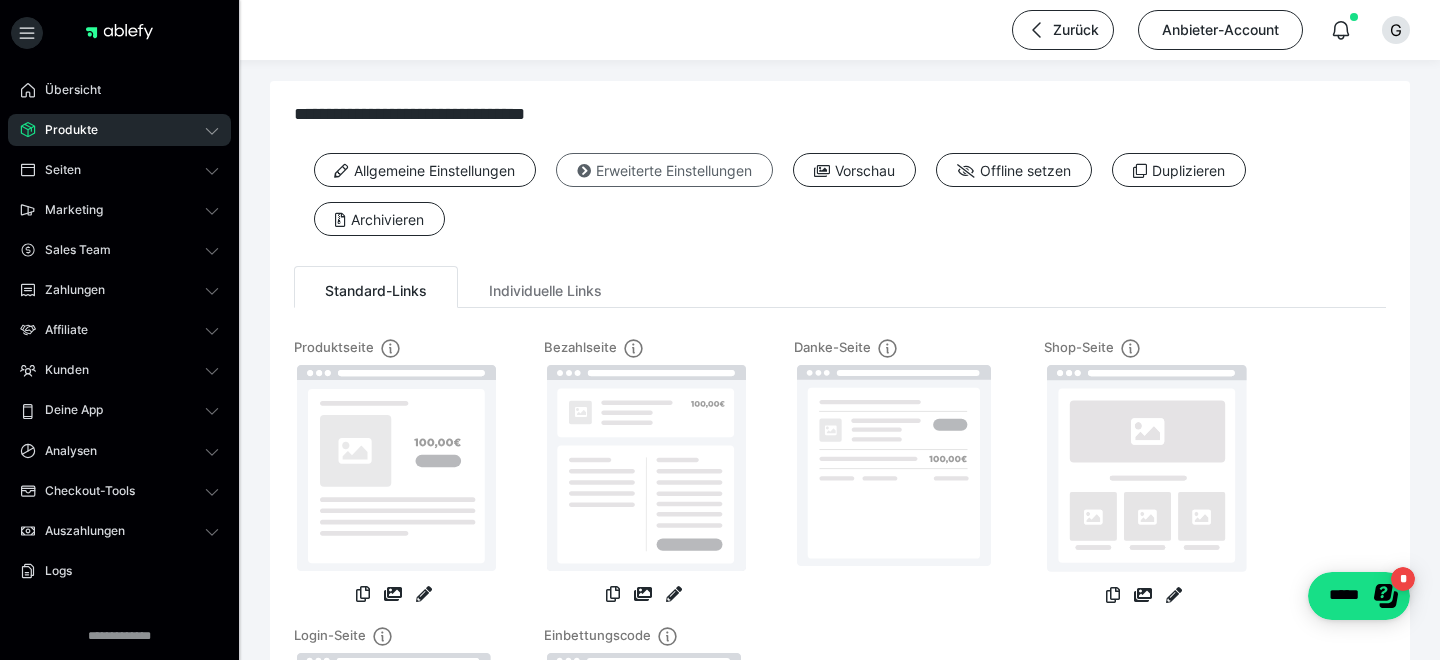 click on "Erweiterte Einstellungen" at bounding box center [664, 170] 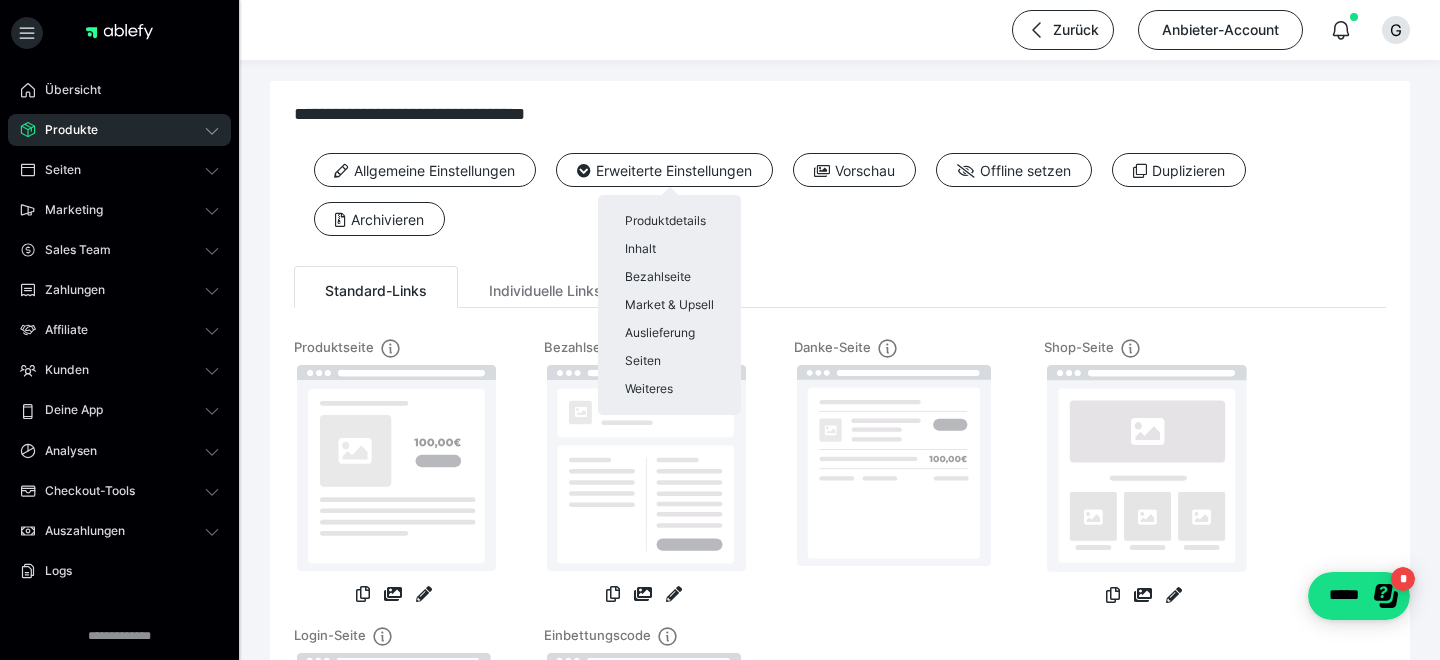 click at bounding box center (720, 330) 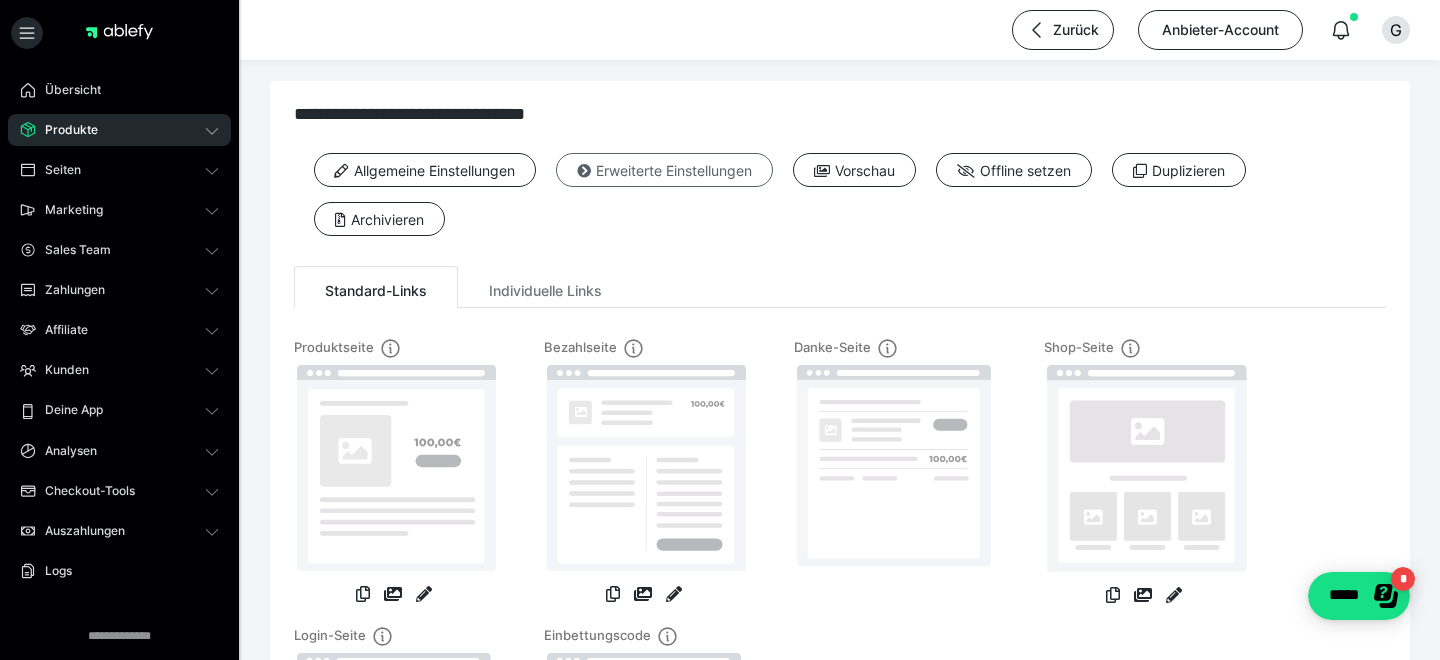 click at bounding box center [584, 171] 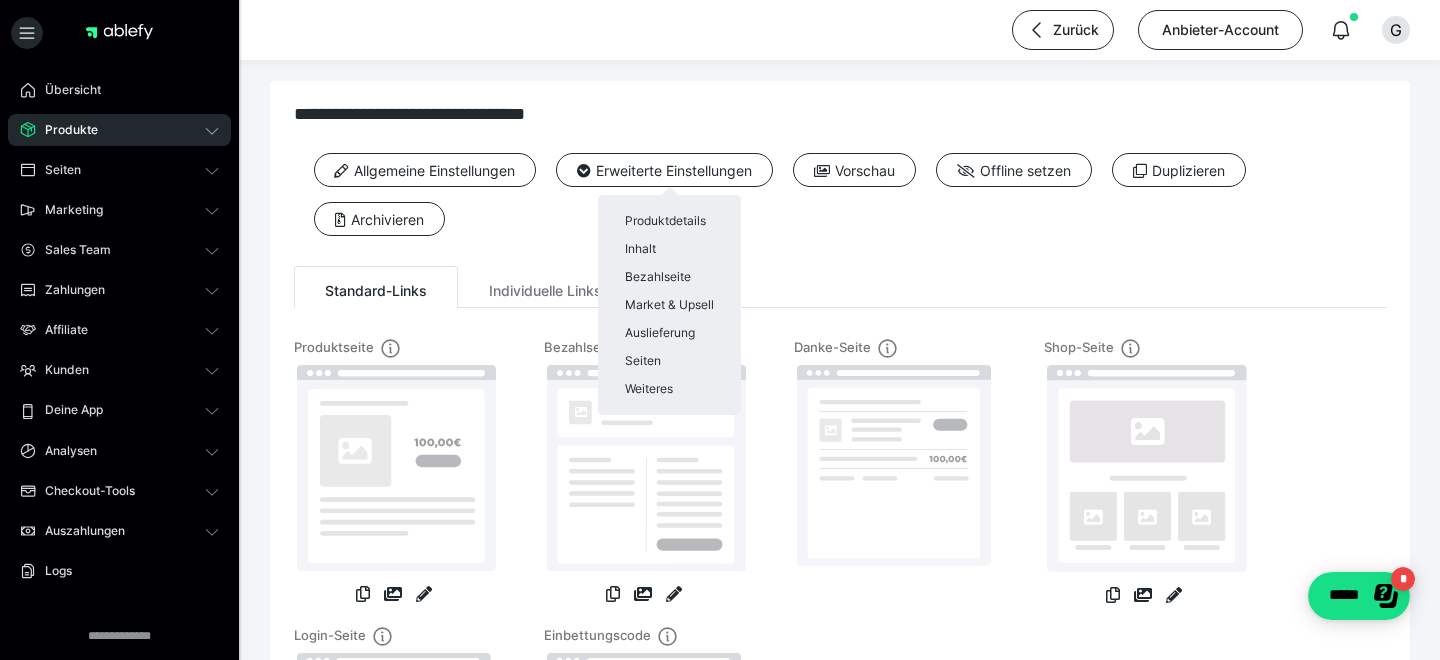 click at bounding box center (720, 330) 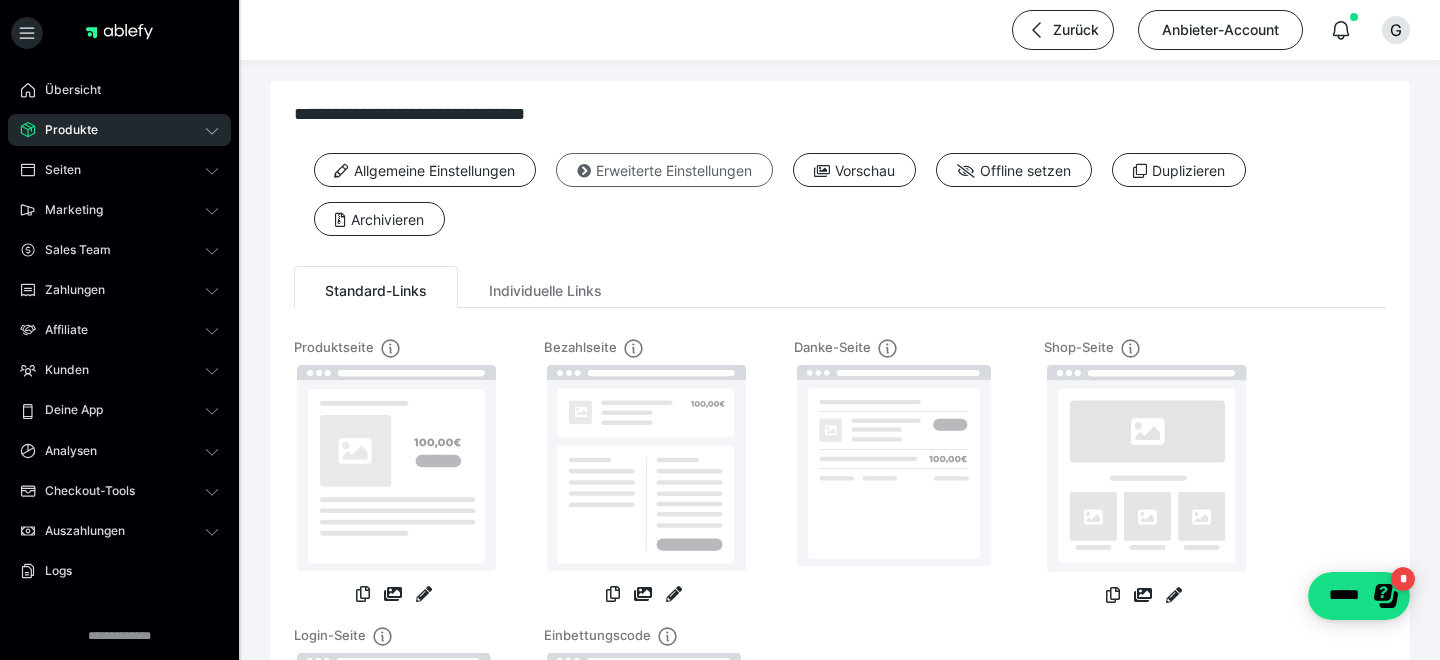 click on "Erweiterte Einstellungen" at bounding box center [664, 170] 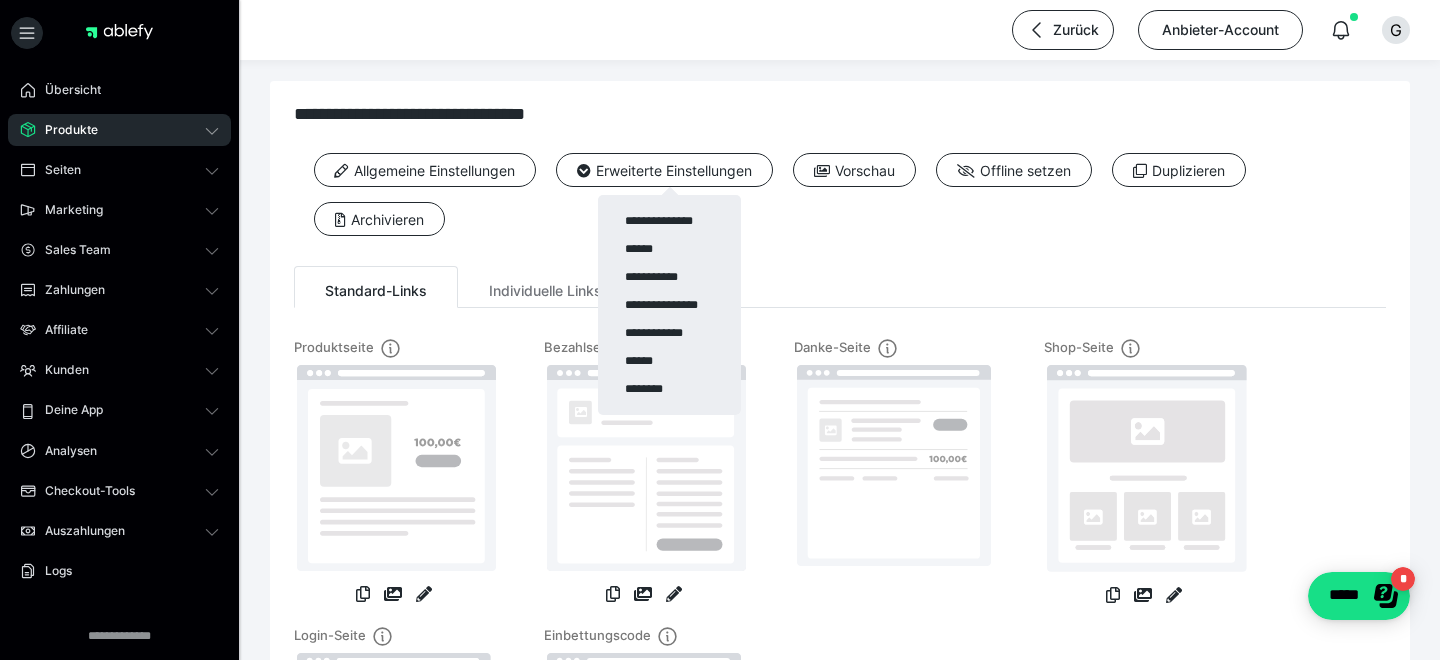click at bounding box center (720, 330) 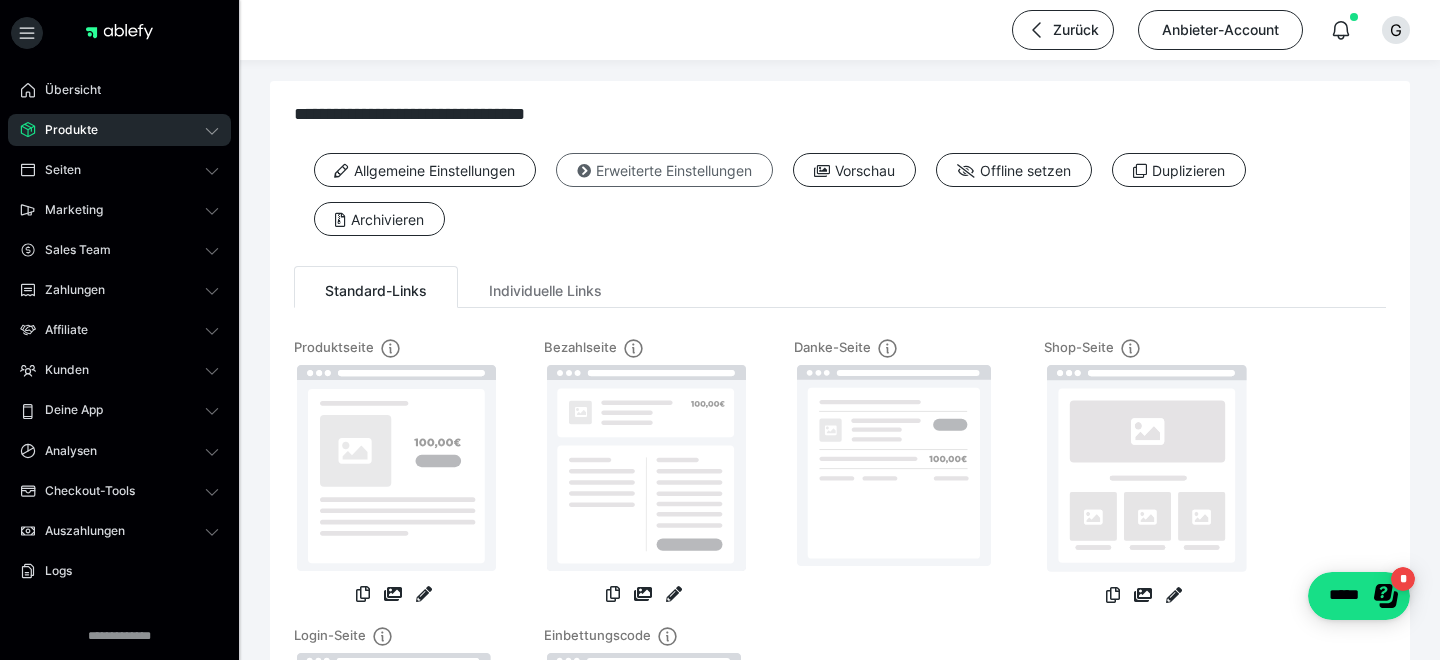 click on "Erweiterte Einstellungen" at bounding box center [664, 170] 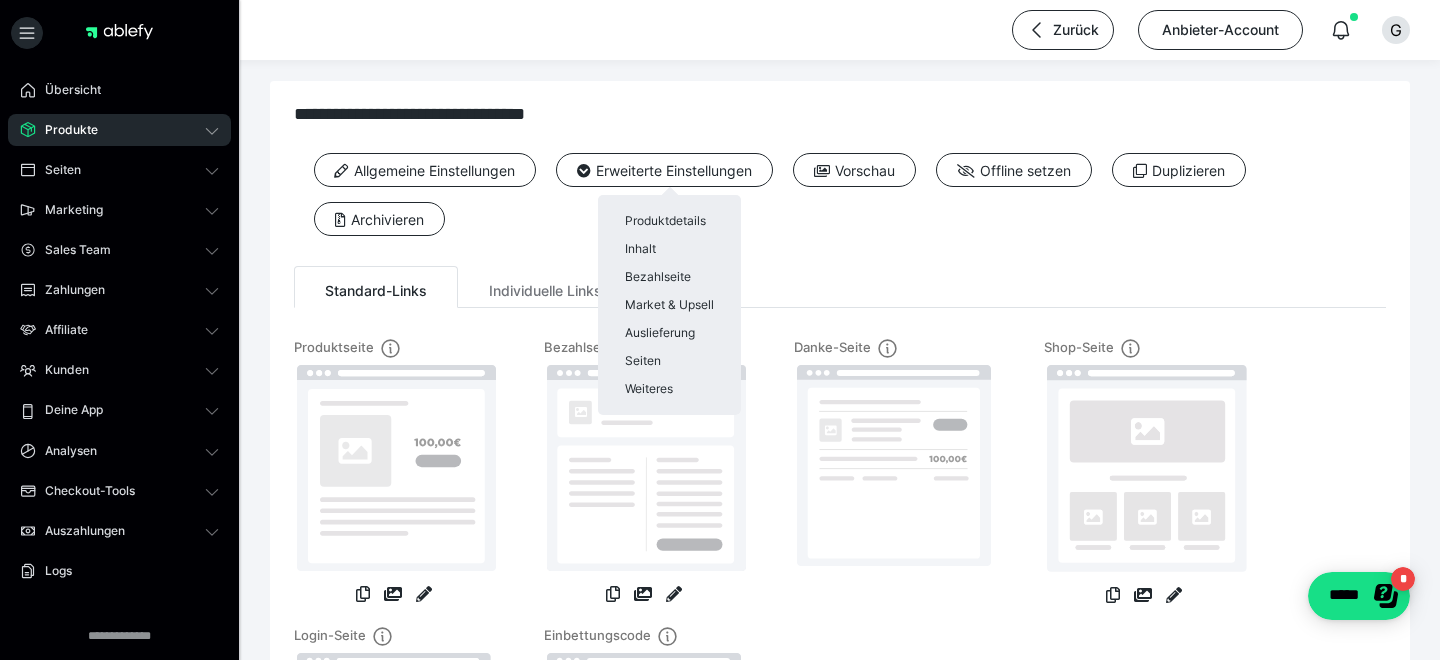 click at bounding box center [720, 330] 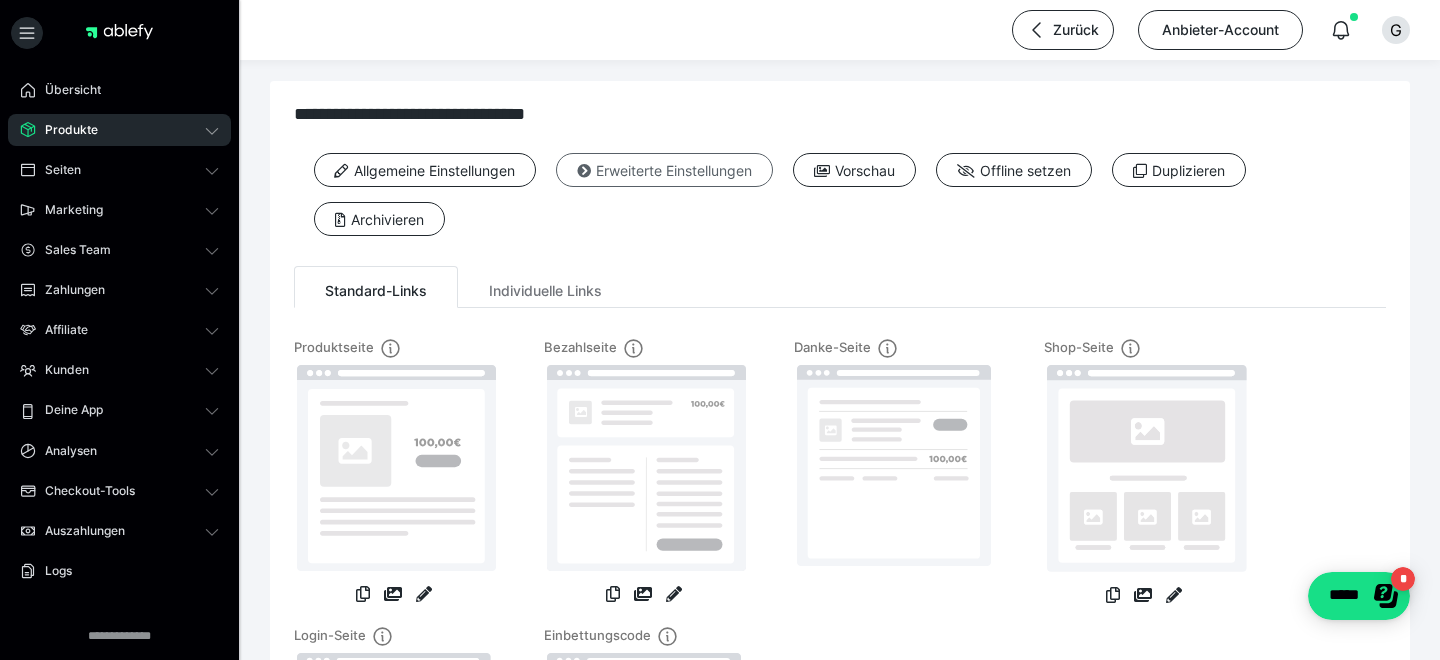 click at bounding box center [584, 171] 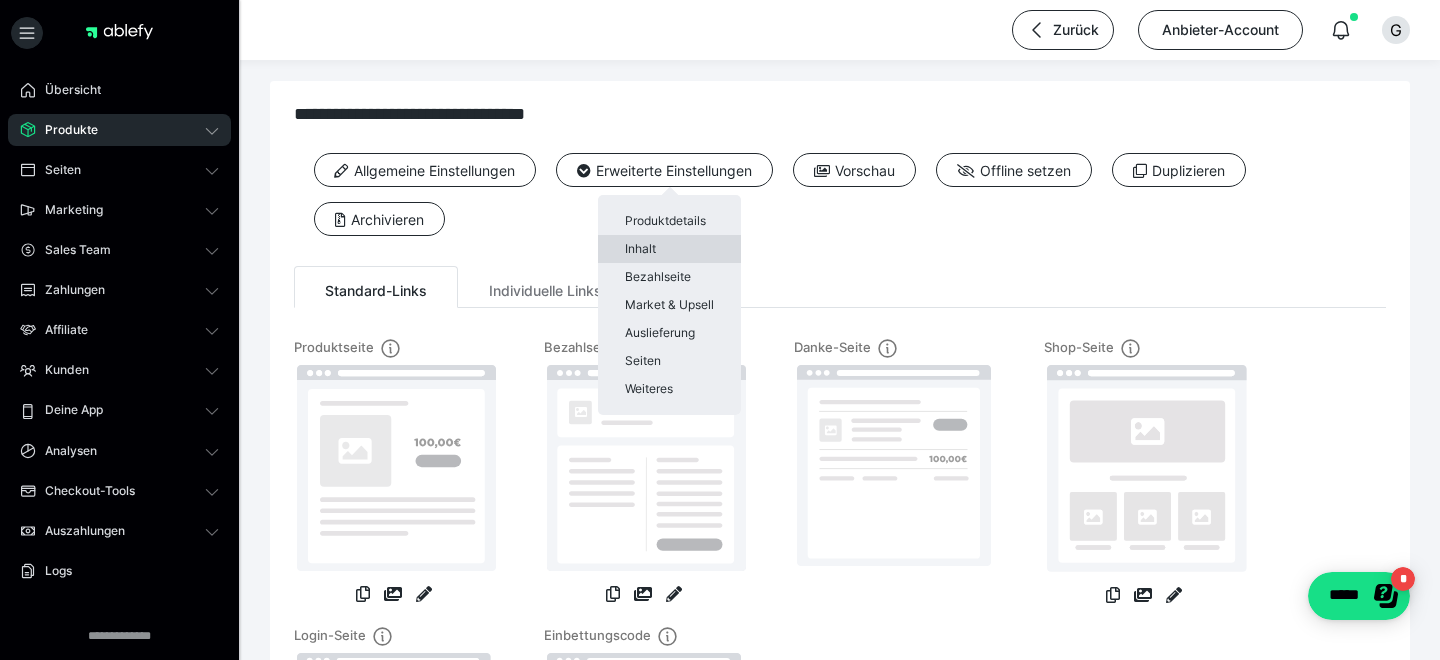 click on "Inhalt" at bounding box center (669, 249) 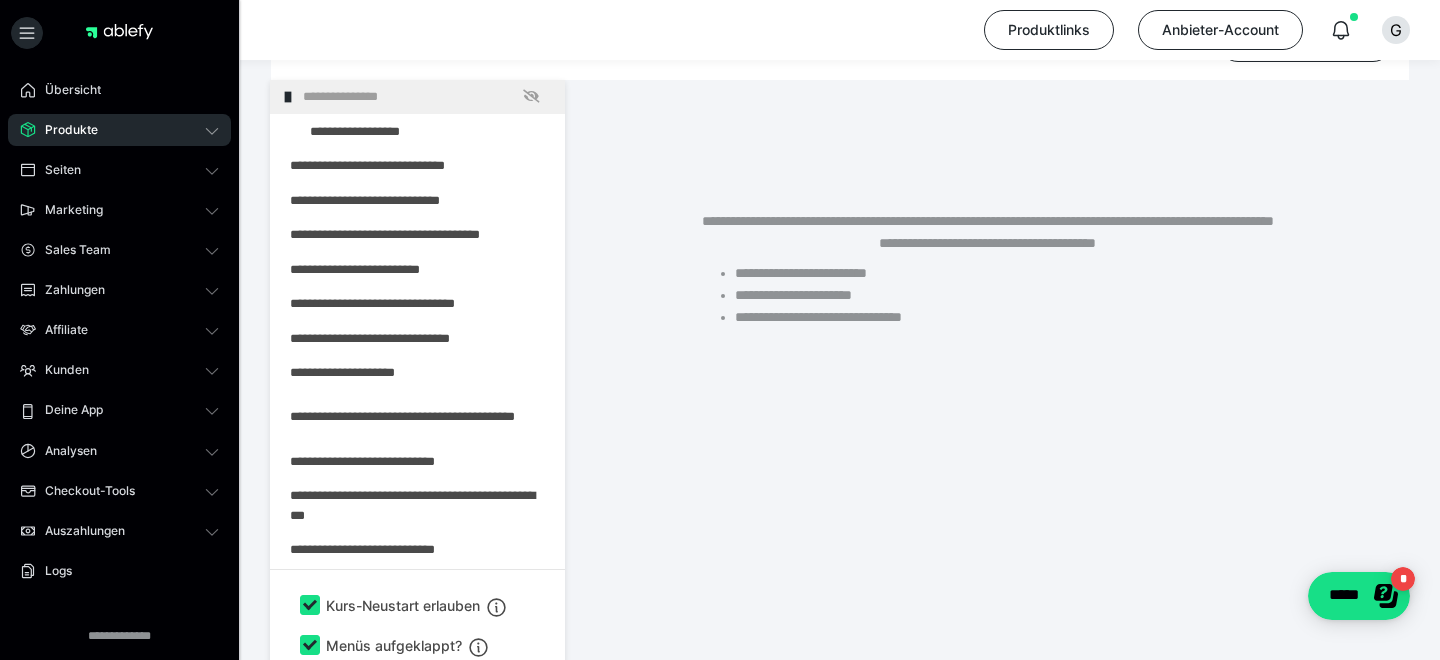 scroll, scrollTop: 286, scrollLeft: 0, axis: vertical 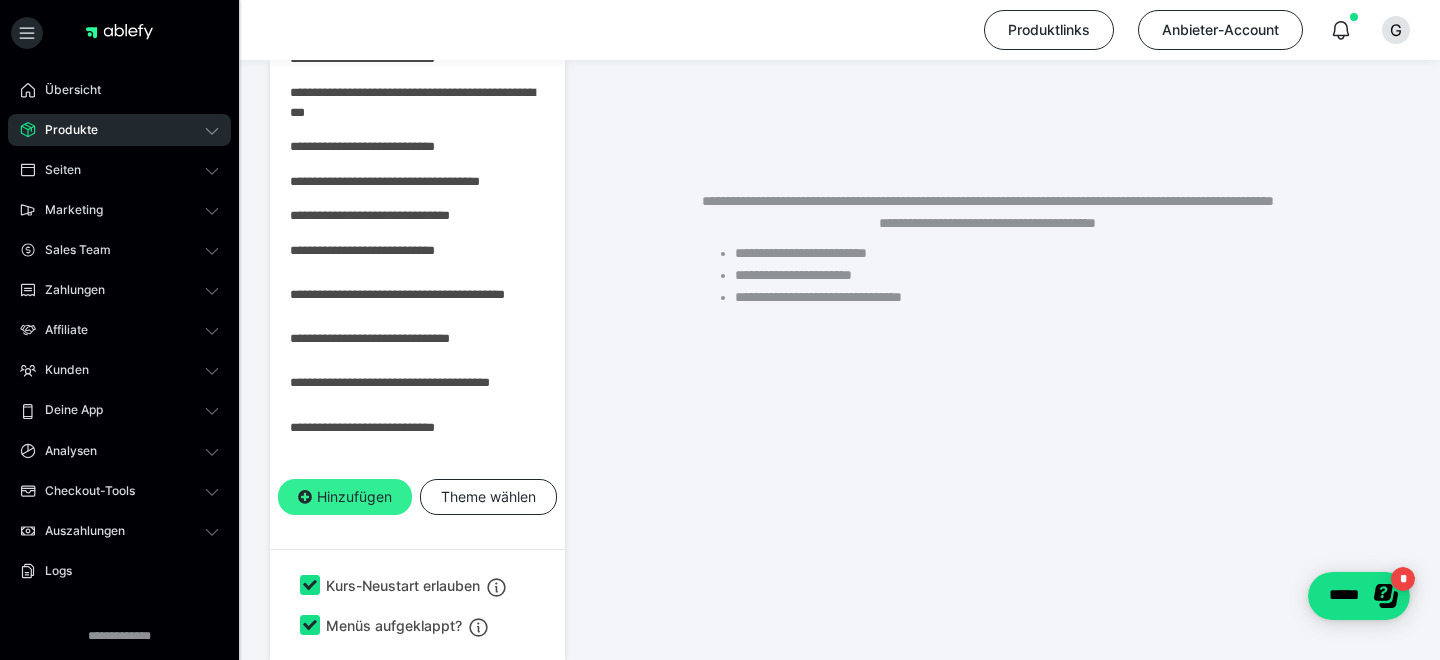 click on "Hinzufügen" at bounding box center [345, 497] 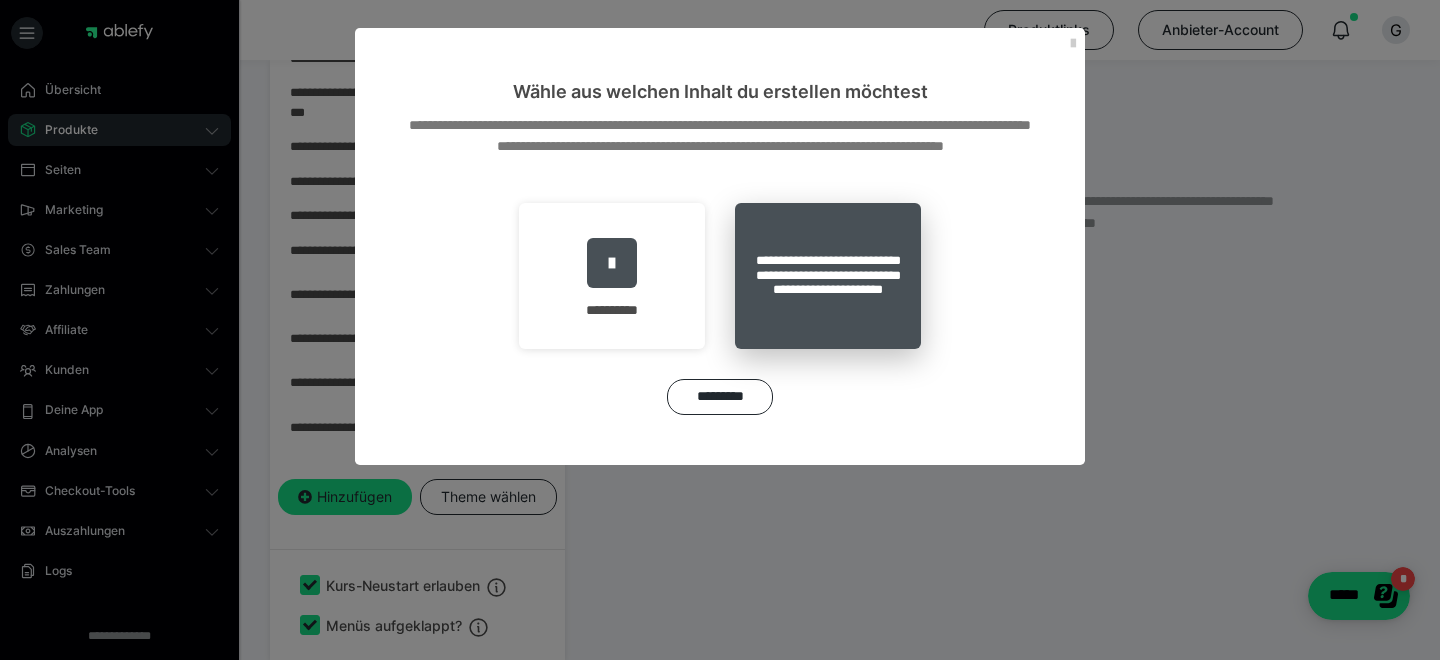 click on "**********" at bounding box center (828, 276) 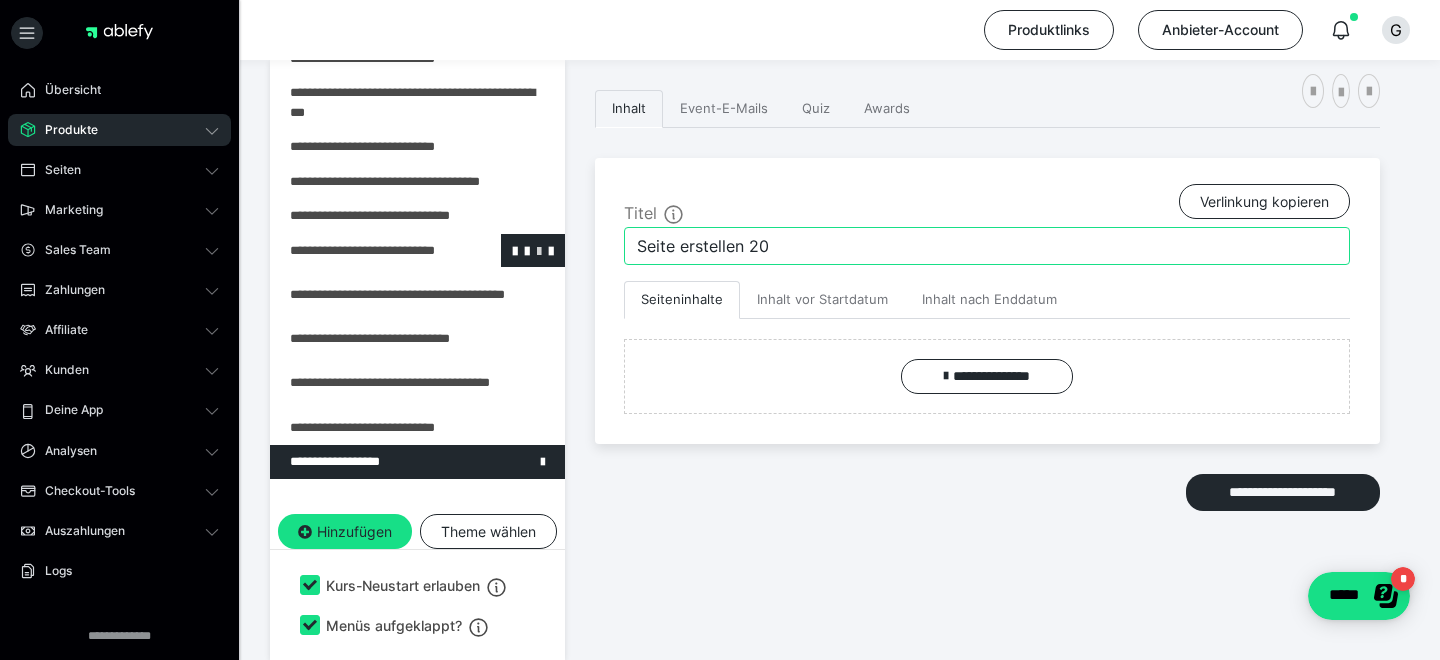drag, startPoint x: 810, startPoint y: 247, endPoint x: 520, endPoint y: 247, distance: 290 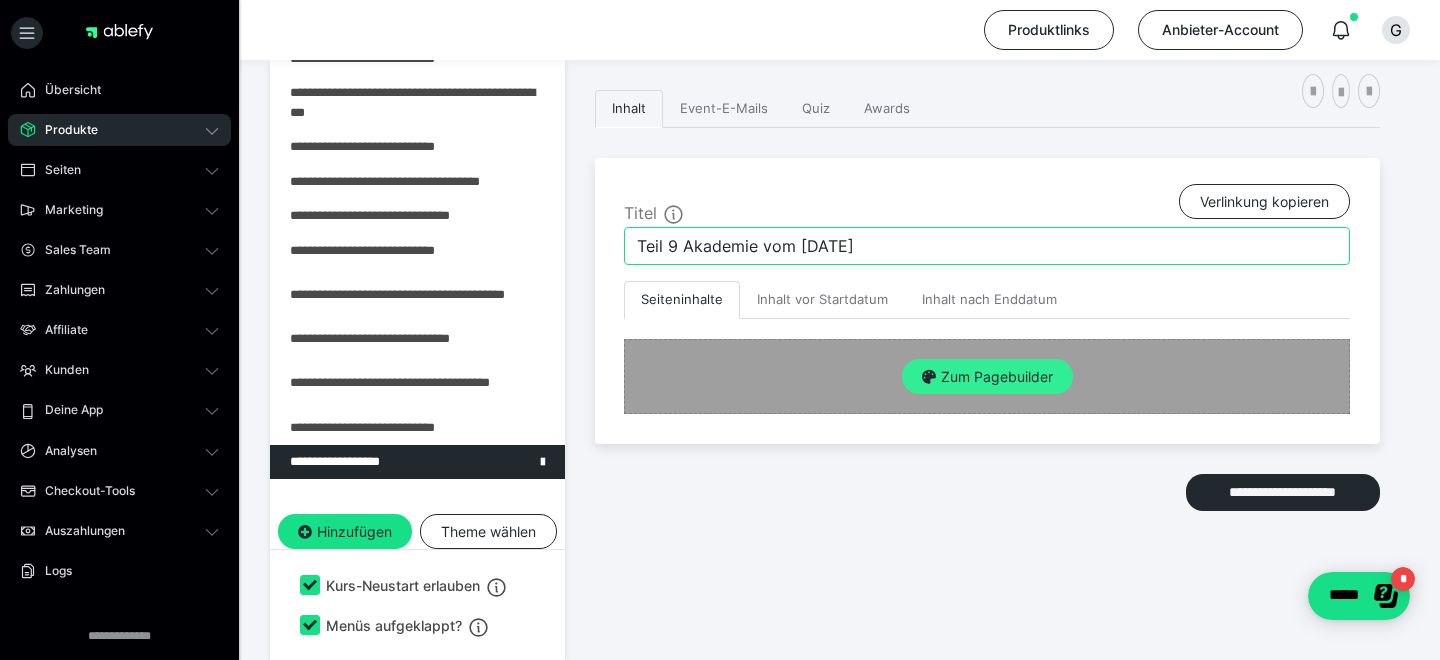 type on "Teil 9 Akademie vom [DATE]" 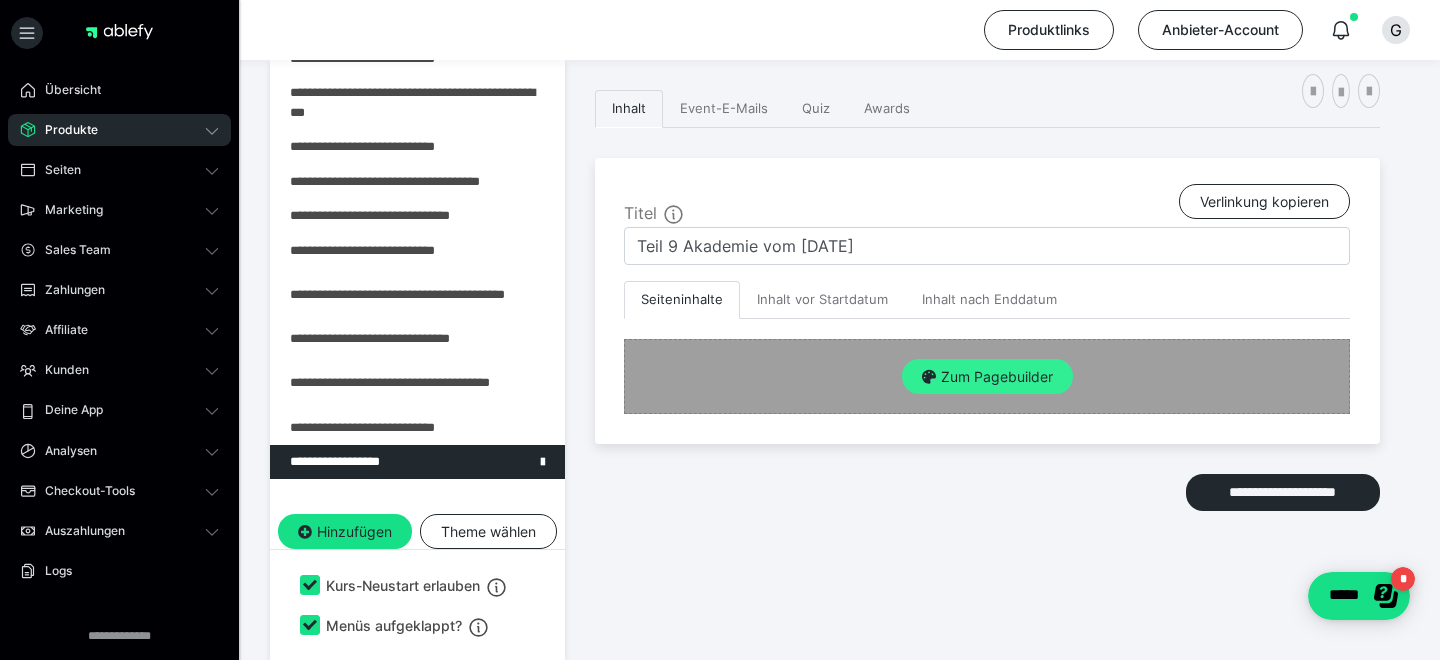 click on "Zum Pagebuilder" at bounding box center (987, 377) 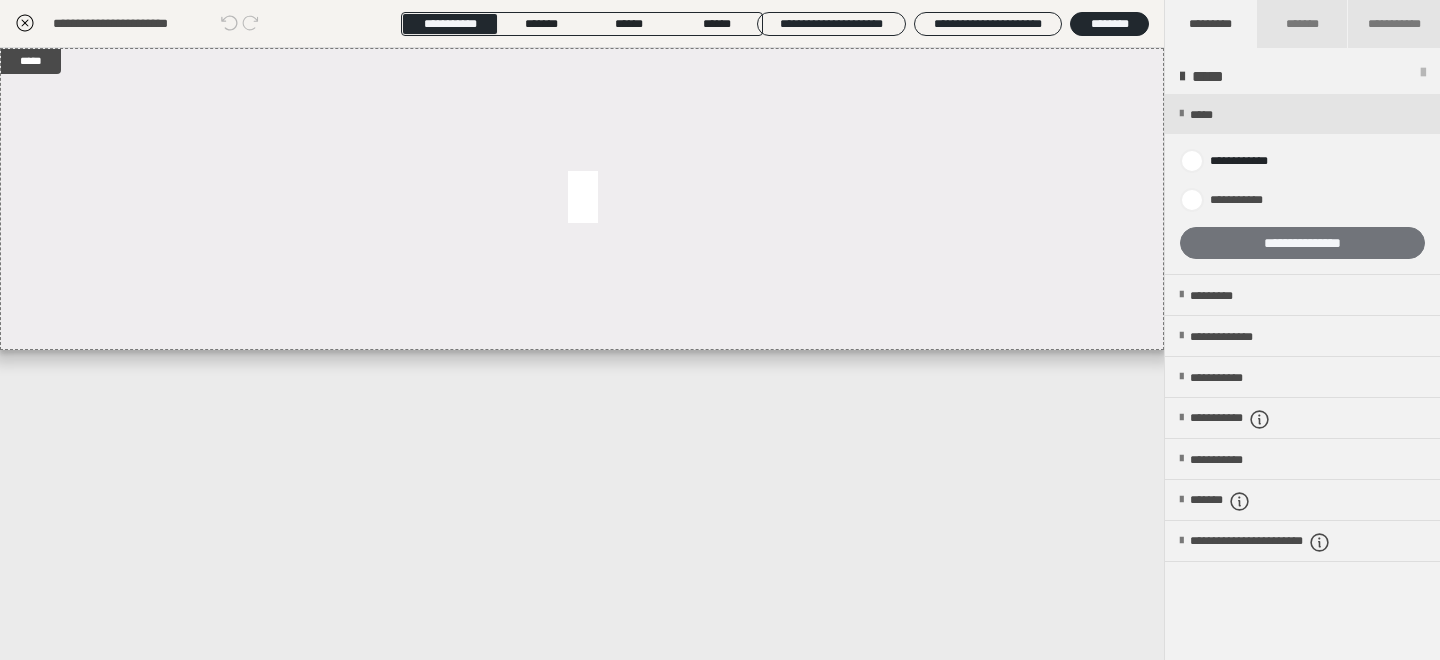 click on "**********" at bounding box center (1302, 243) 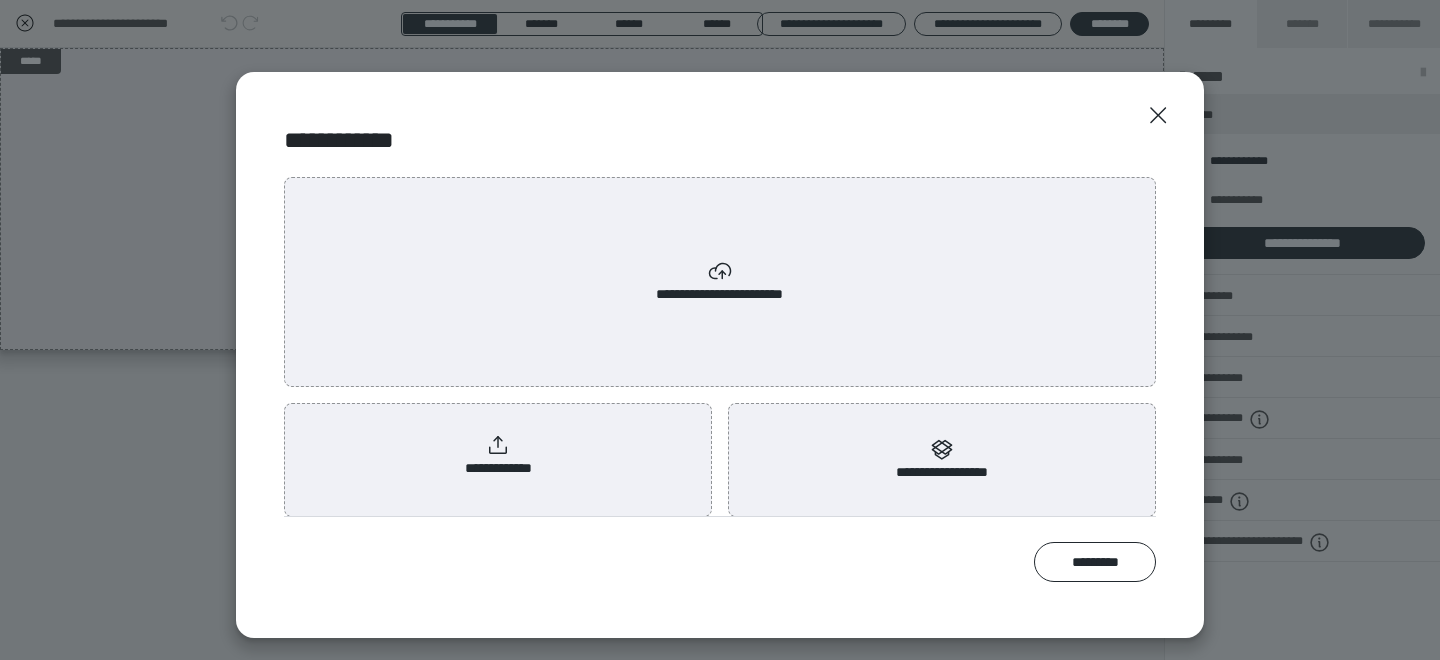 click on "**********" at bounding box center (720, 282) 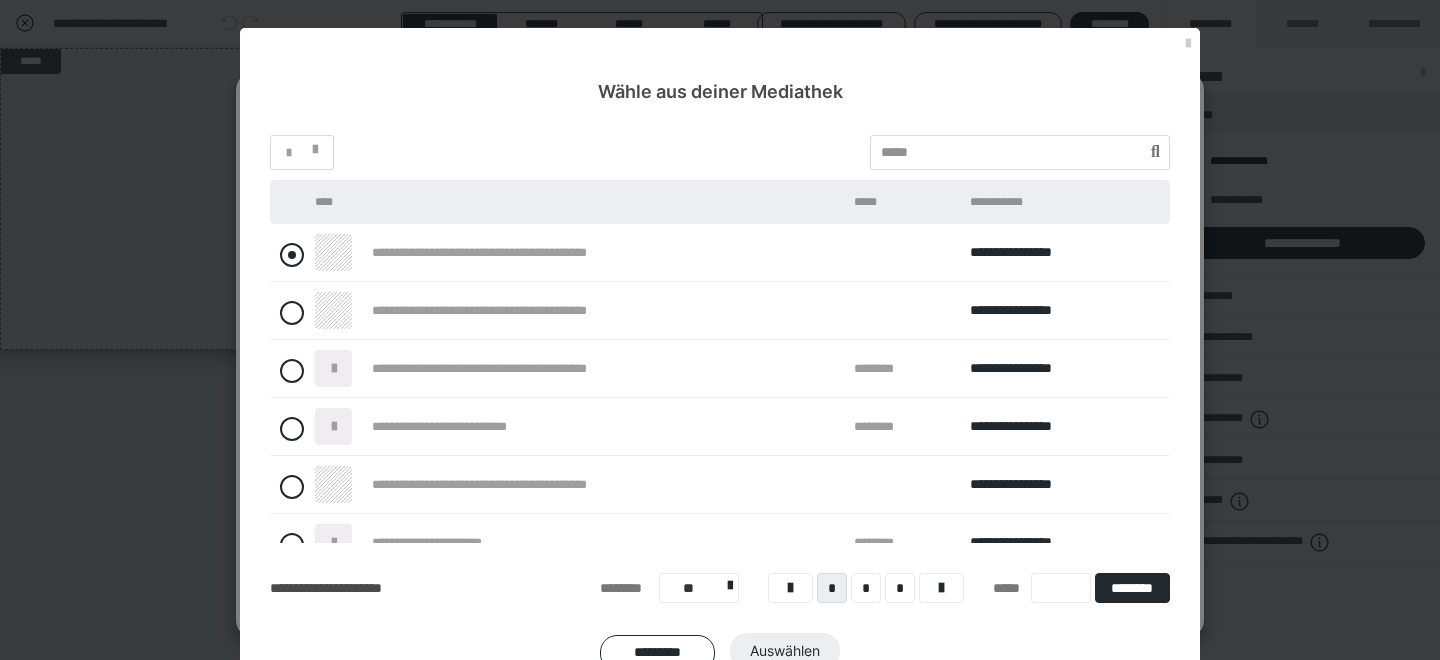 click at bounding box center (292, 255) 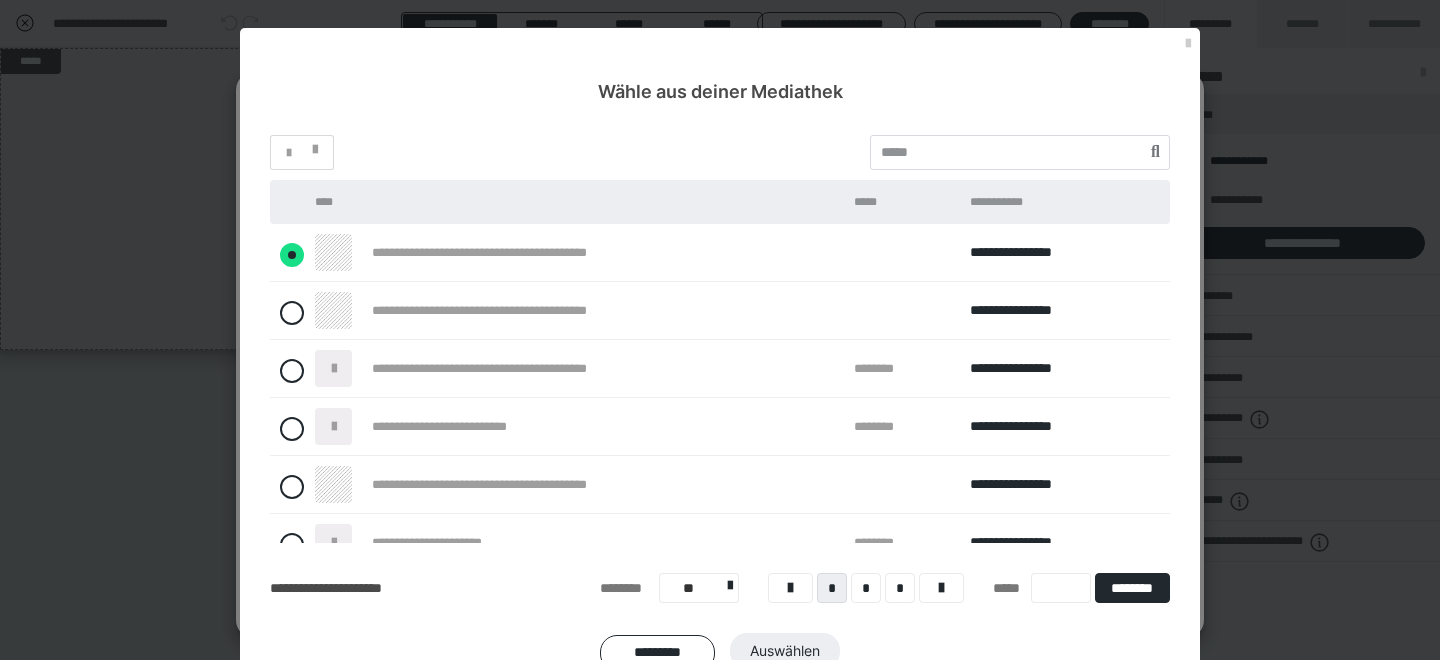 radio on "****" 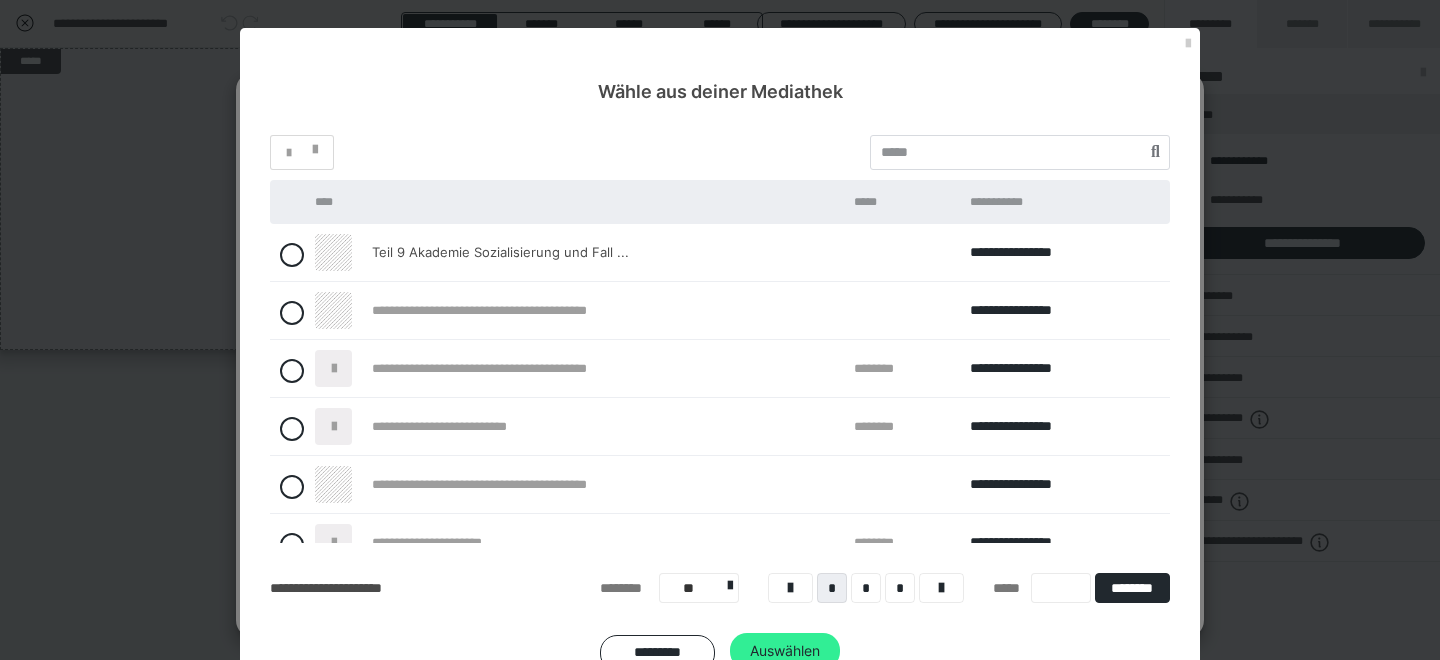 click on "Auswählen" at bounding box center (785, 651) 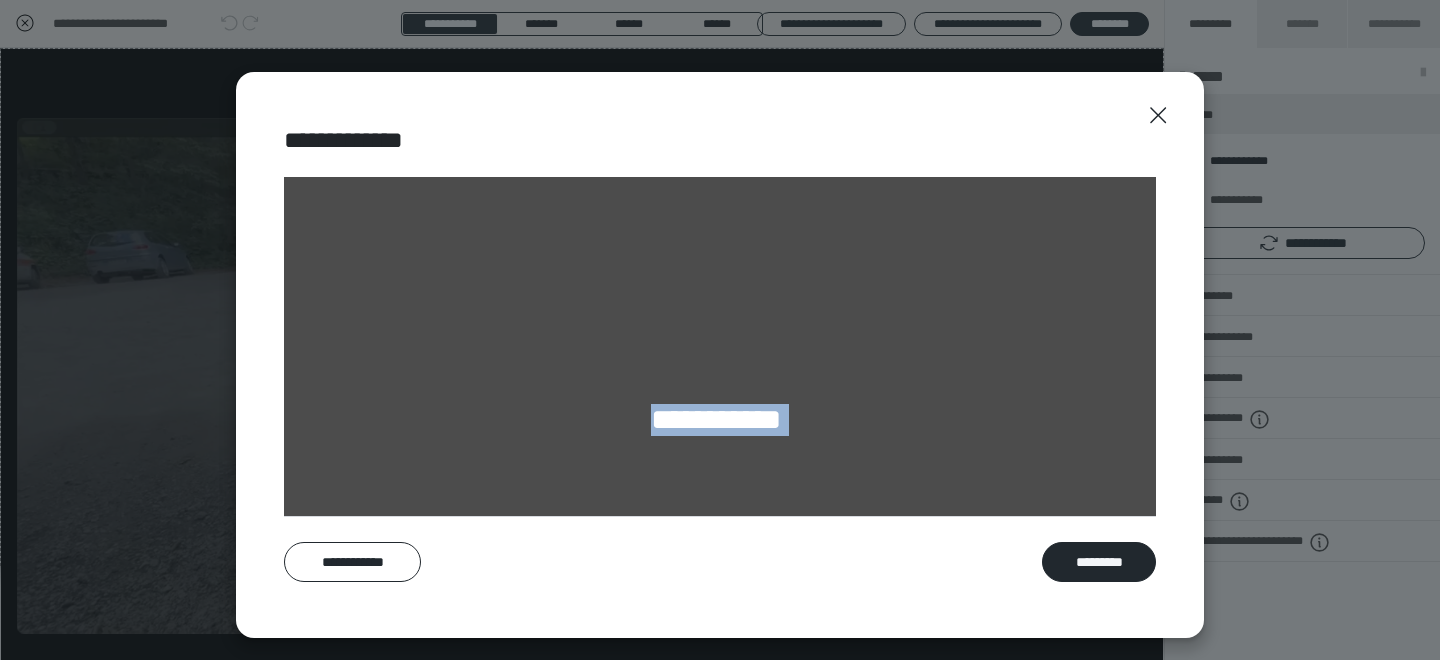 drag, startPoint x: 643, startPoint y: 419, endPoint x: 827, endPoint y: 440, distance: 185.19449 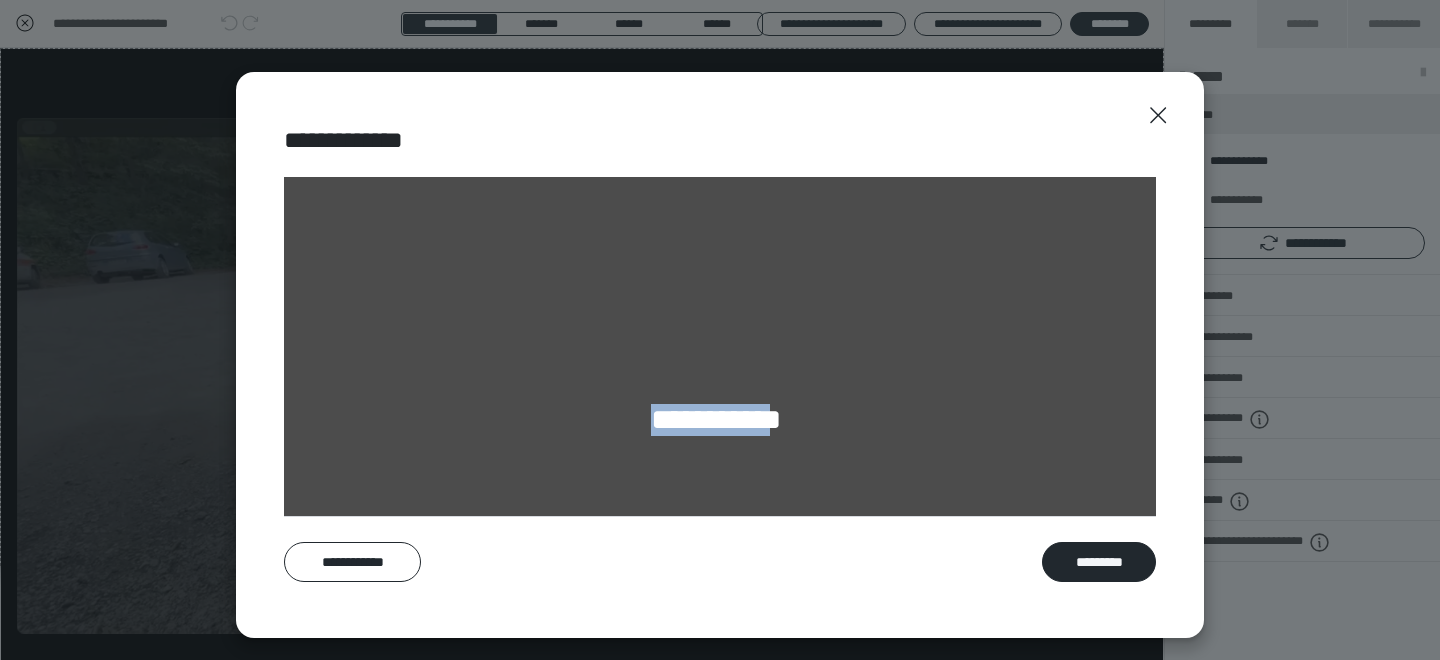 drag, startPoint x: 642, startPoint y: 437, endPoint x: 778, endPoint y: 436, distance: 136.00368 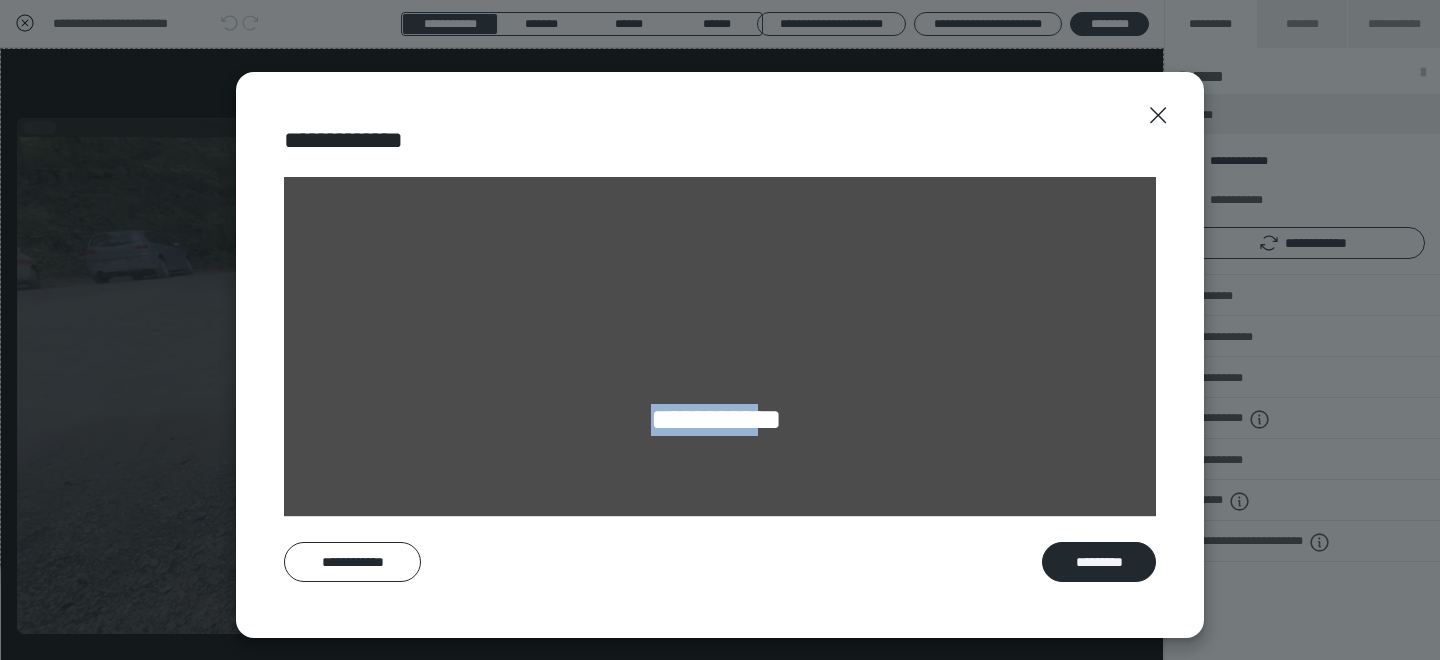 drag, startPoint x: 581, startPoint y: 422, endPoint x: 868, endPoint y: 421, distance: 287.00174 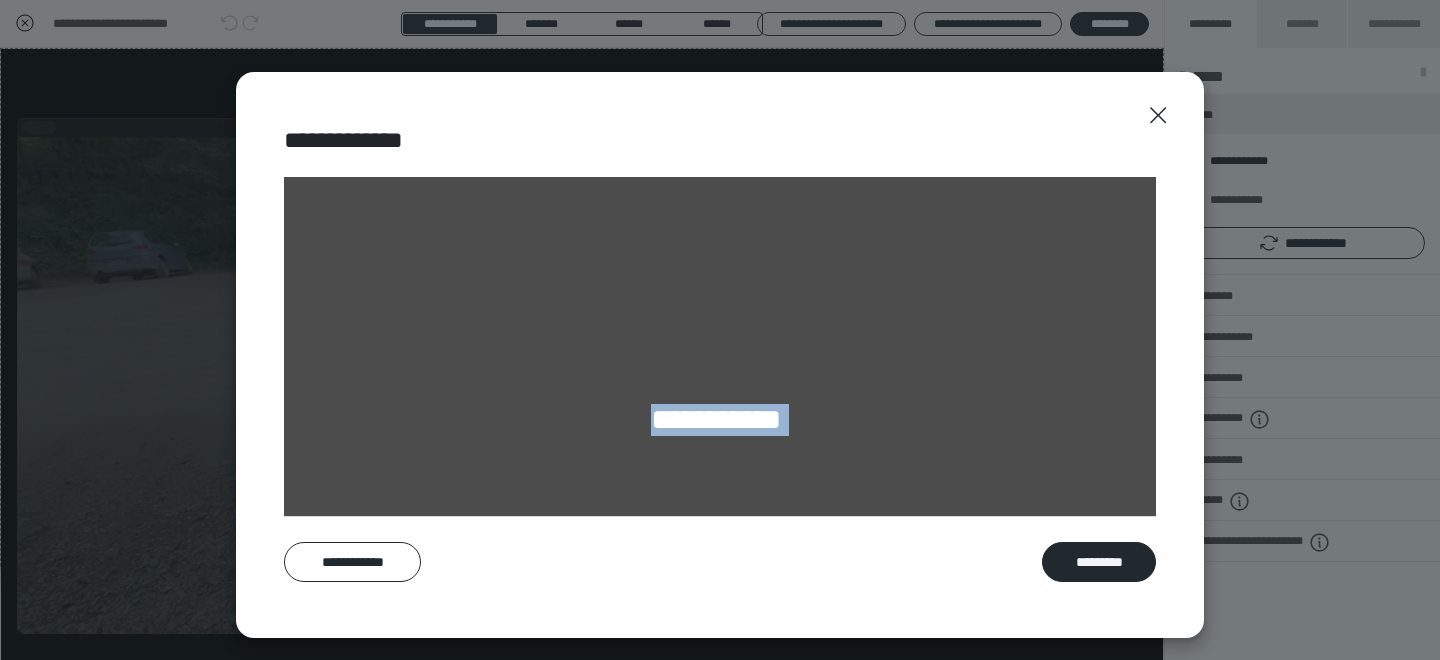 click on "**********" at bounding box center [720, 422] 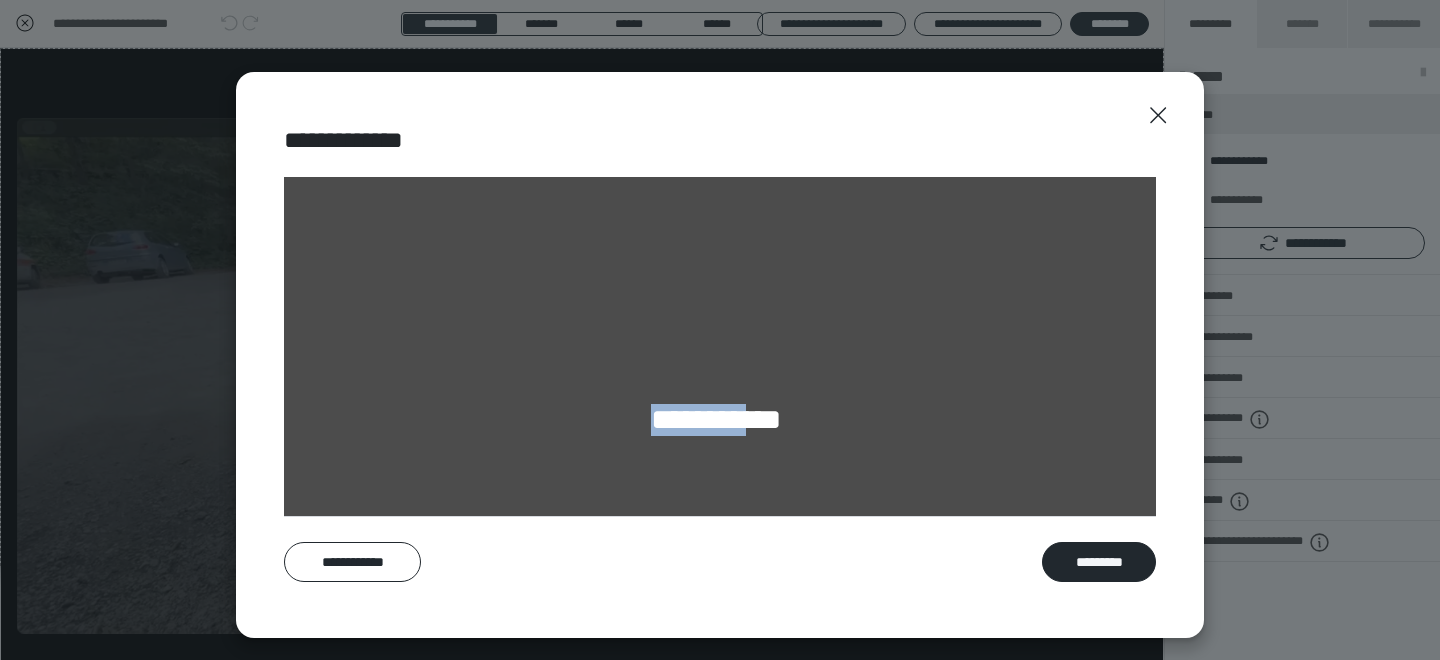 drag, startPoint x: 604, startPoint y: 425, endPoint x: 687, endPoint y: 444, distance: 85.146935 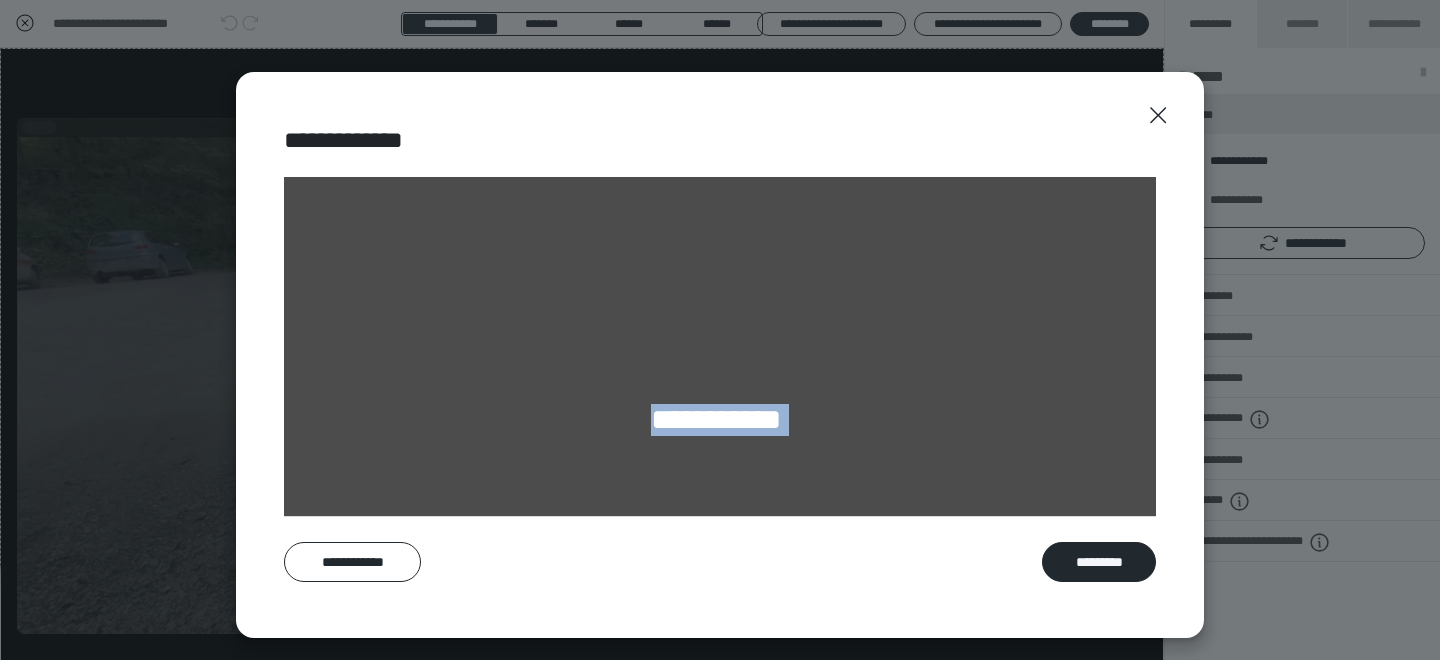 drag, startPoint x: 640, startPoint y: 434, endPoint x: 813, endPoint y: 434, distance: 173 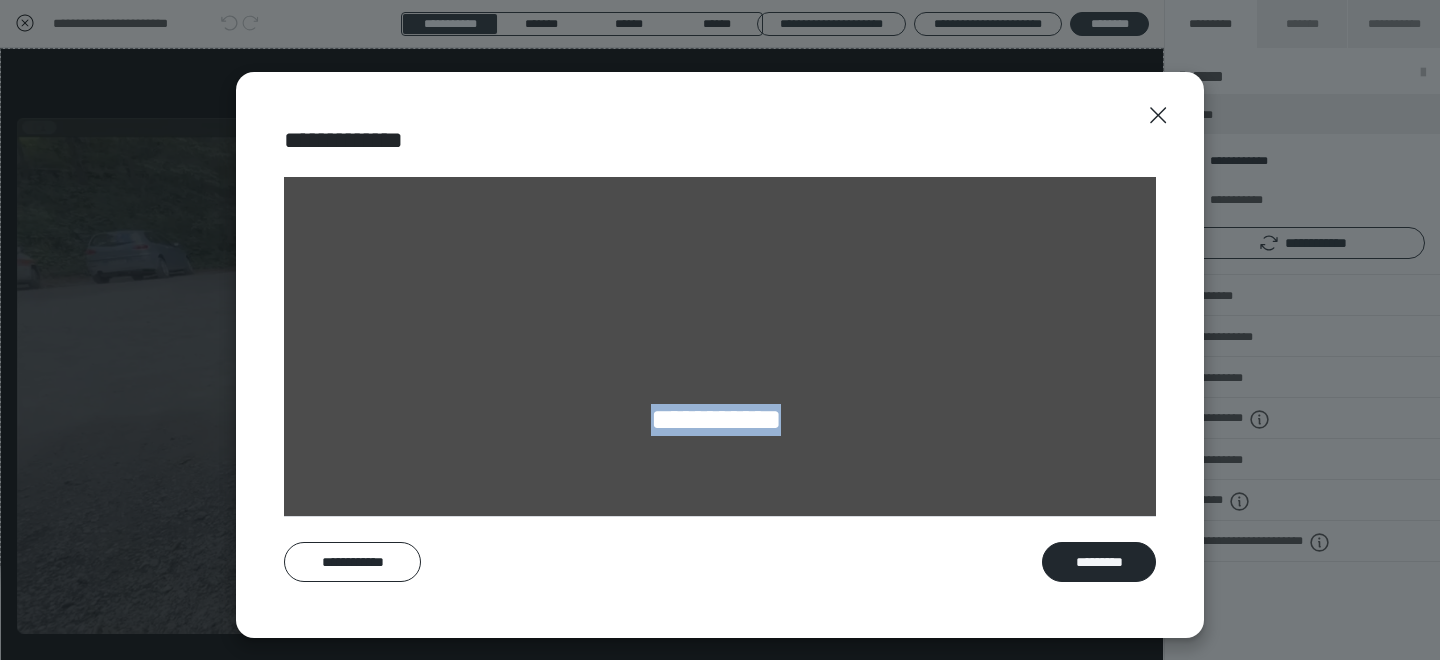drag, startPoint x: 621, startPoint y: 421, endPoint x: 796, endPoint y: 431, distance: 175.28548 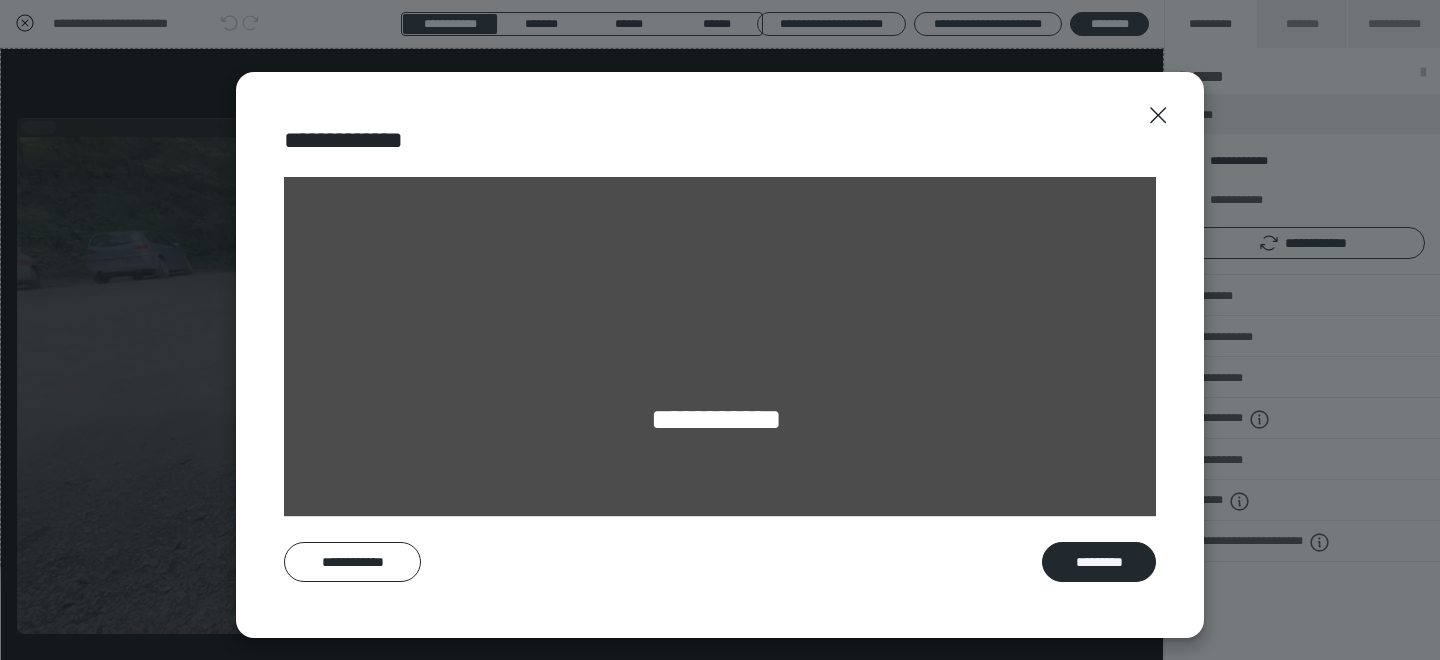 click at bounding box center (785, 419) 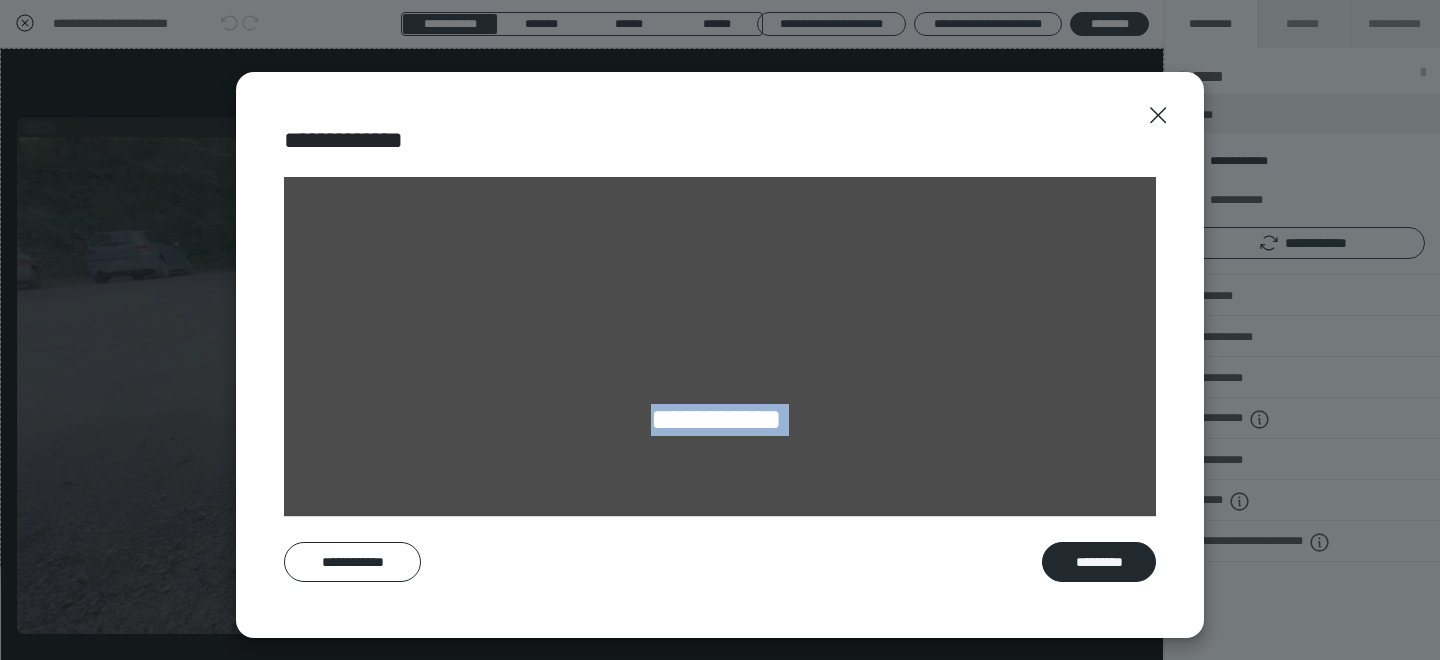 drag, startPoint x: 809, startPoint y: 431, endPoint x: 633, endPoint y: 415, distance: 176.72577 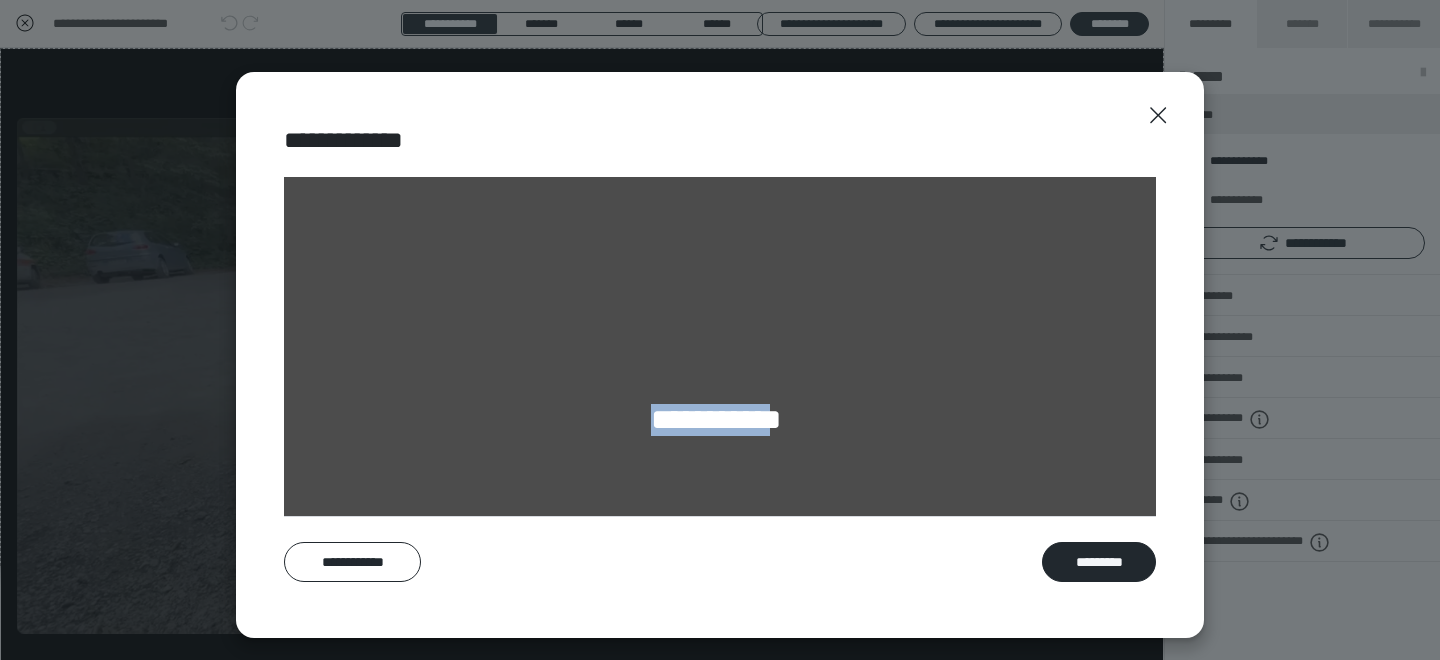 drag, startPoint x: 633, startPoint y: 415, endPoint x: 783, endPoint y: 432, distance: 150.96027 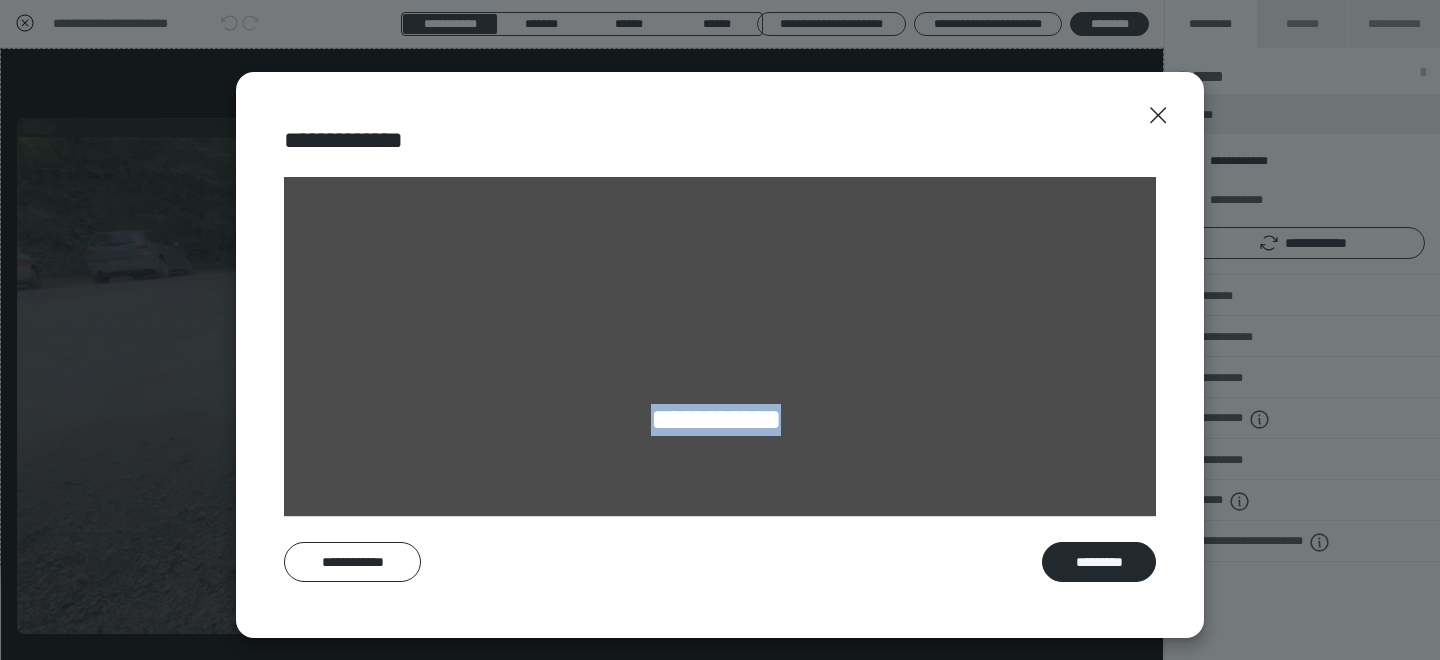 click on "**********" at bounding box center [720, 422] 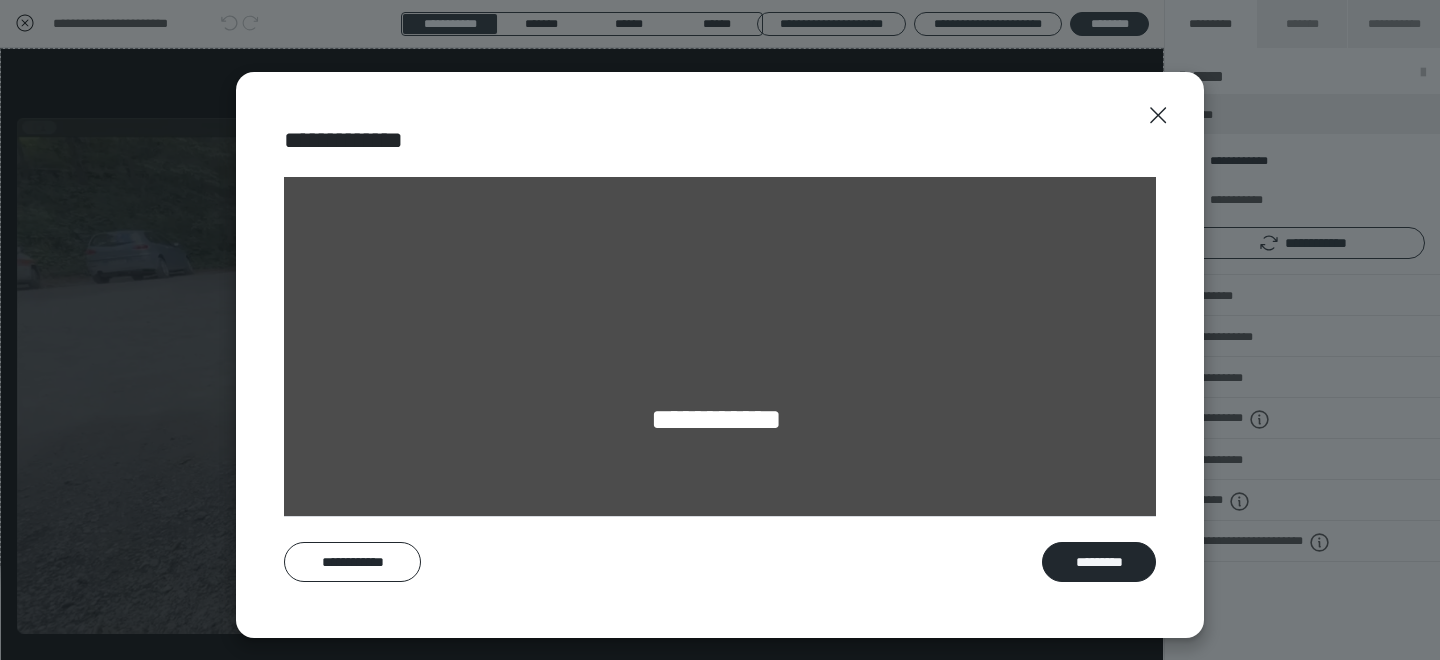 click on "**********" at bounding box center (720, 422) 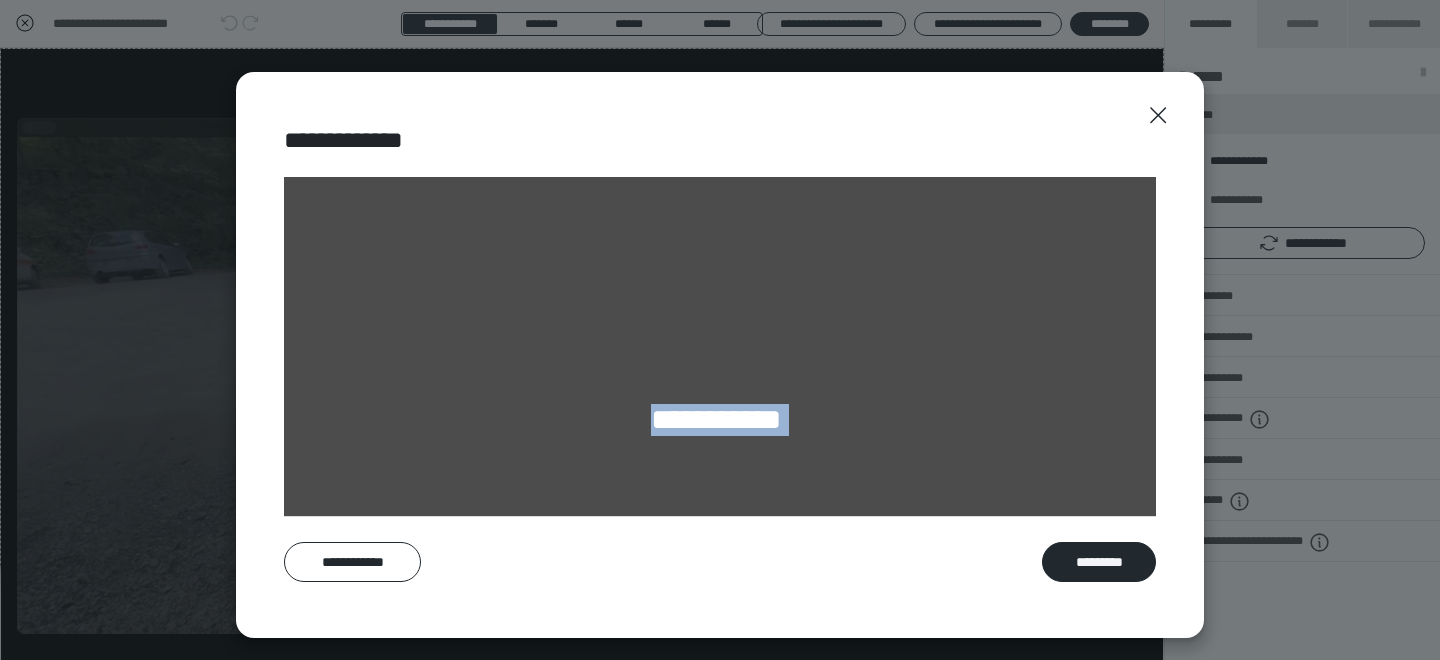 drag, startPoint x: 812, startPoint y: 422, endPoint x: 588, endPoint y: 409, distance: 224.37692 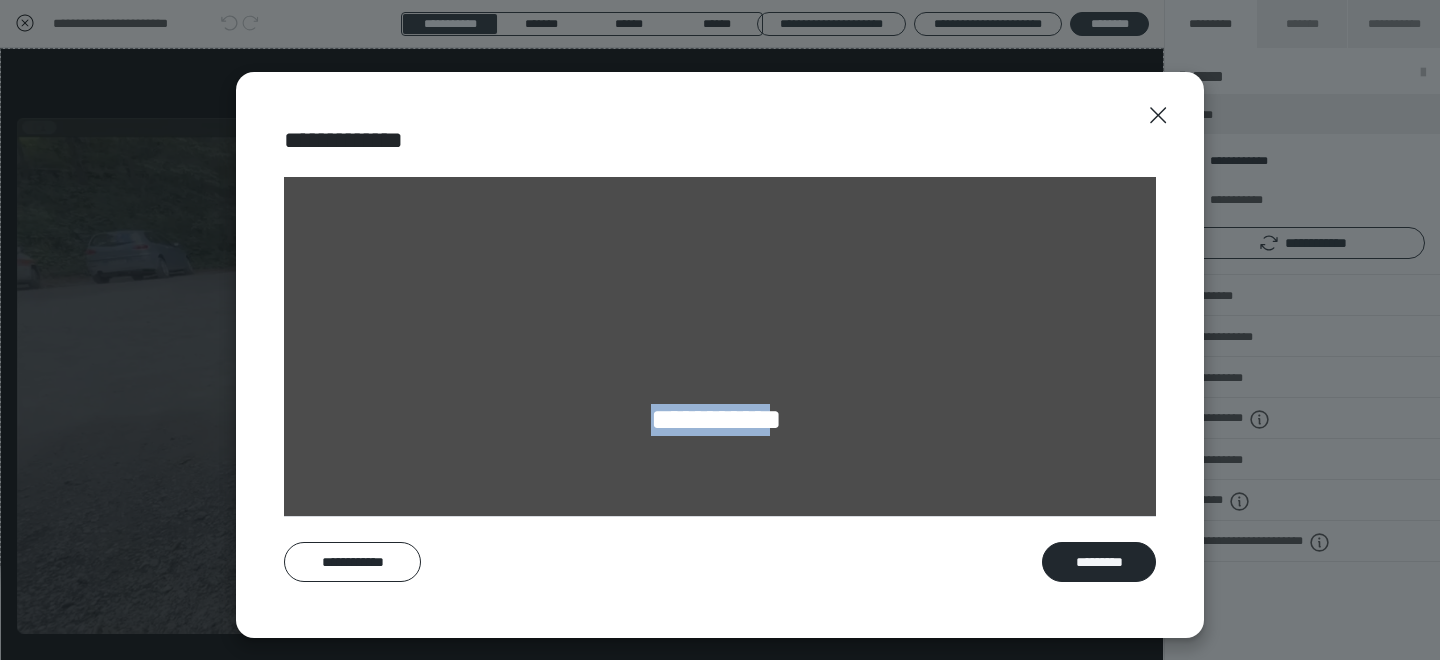 drag, startPoint x: 588, startPoint y: 409, endPoint x: 782, endPoint y: 423, distance: 194.5045 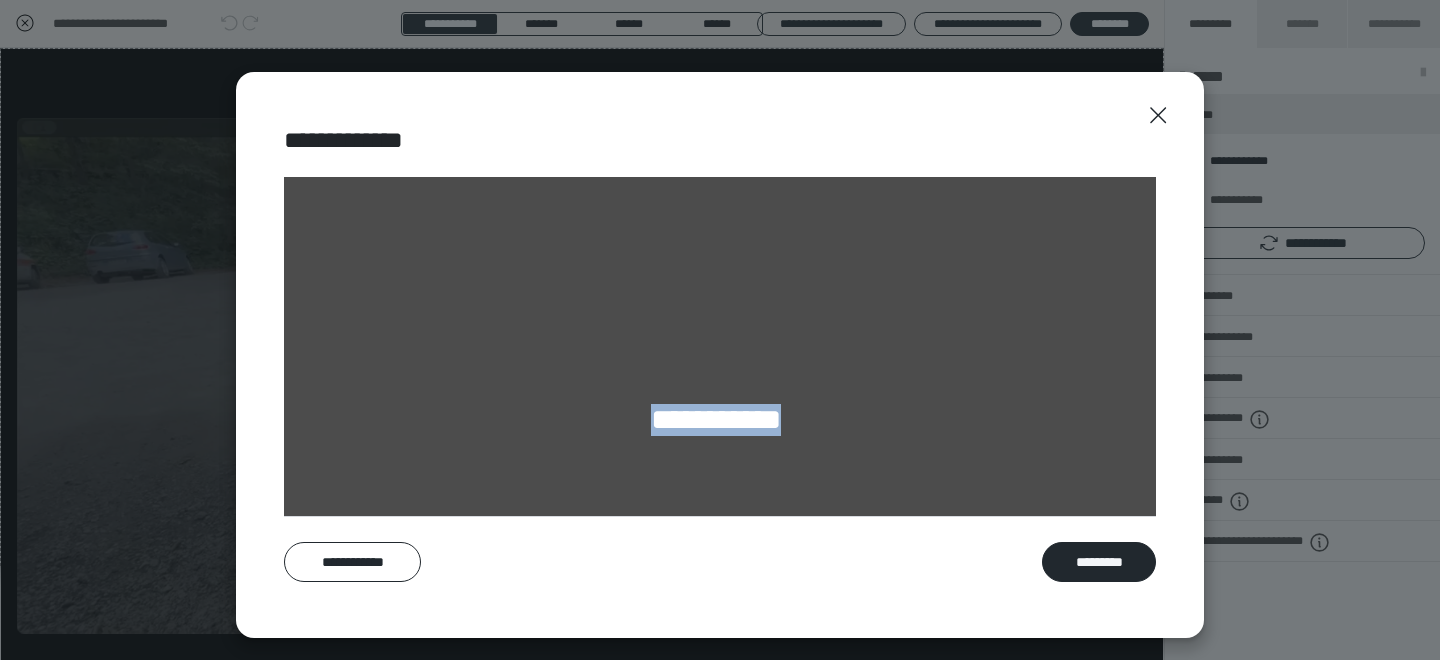 click on "**********" at bounding box center (720, 422) 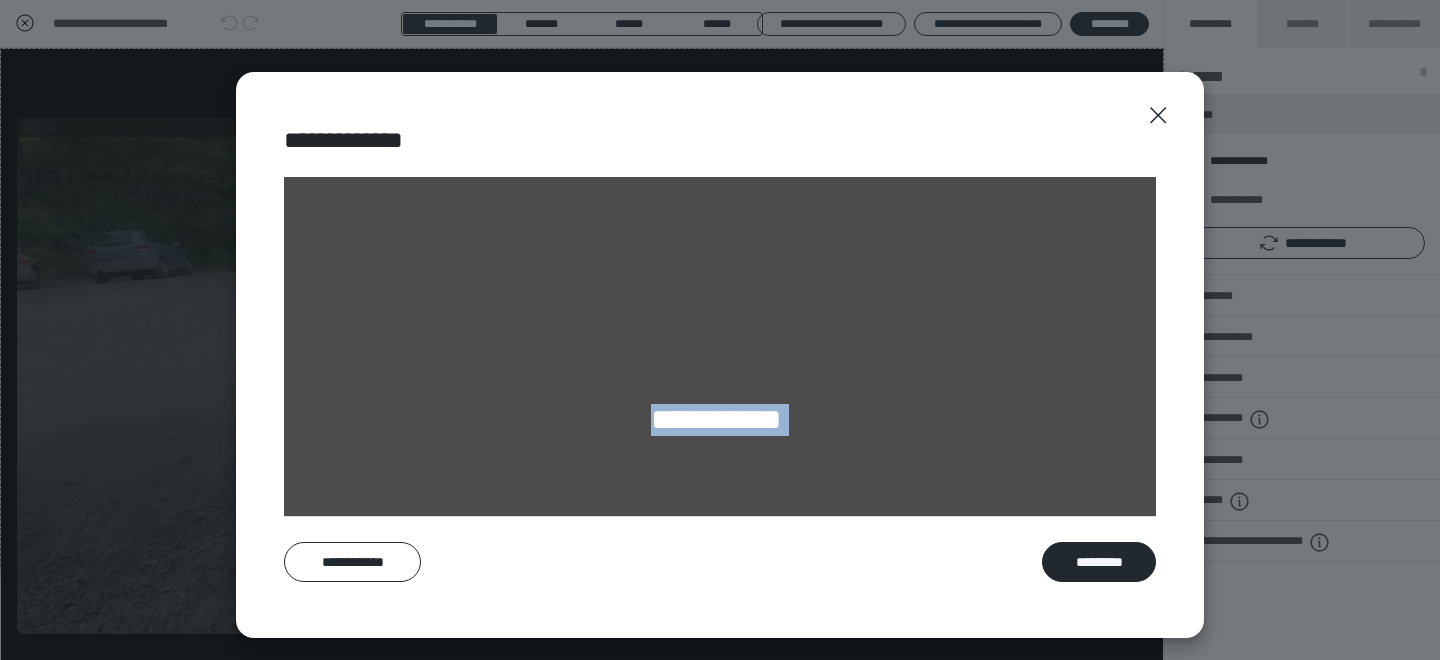 drag, startPoint x: 593, startPoint y: 416, endPoint x: 802, endPoint y: 425, distance: 209.1937 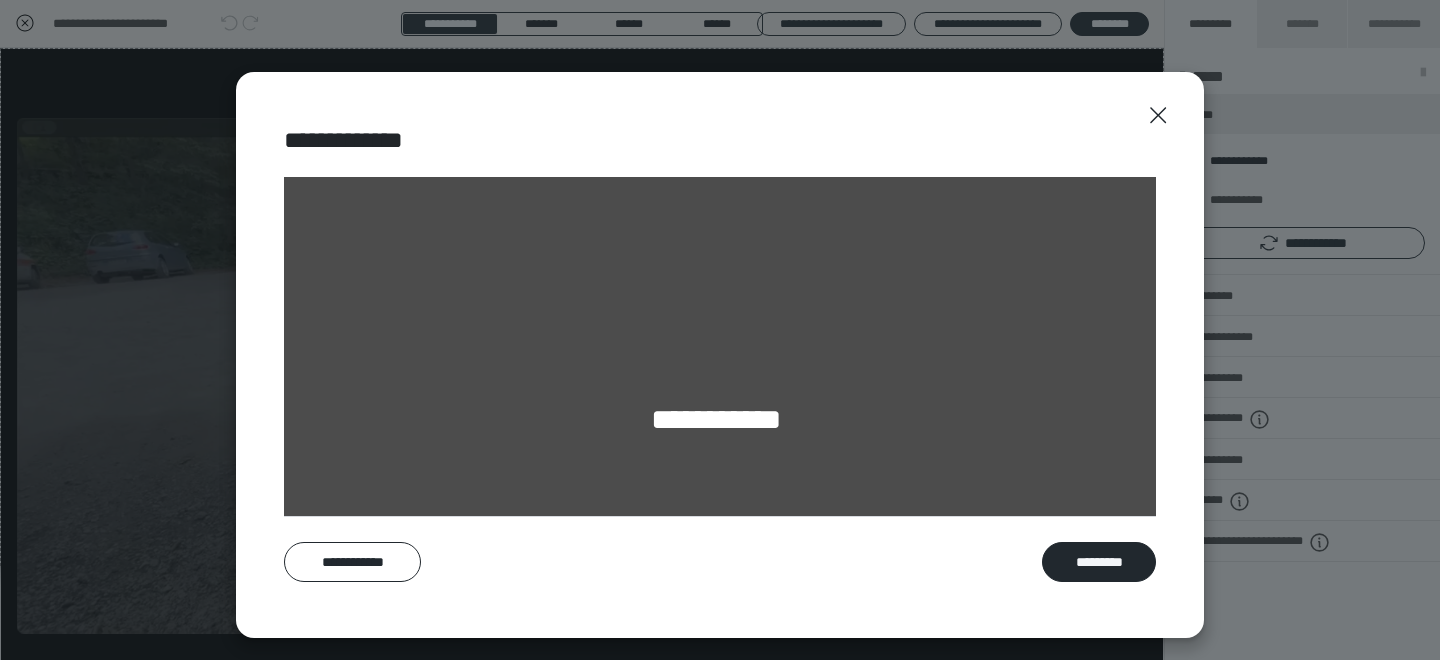 click on "**********" at bounding box center (720, 422) 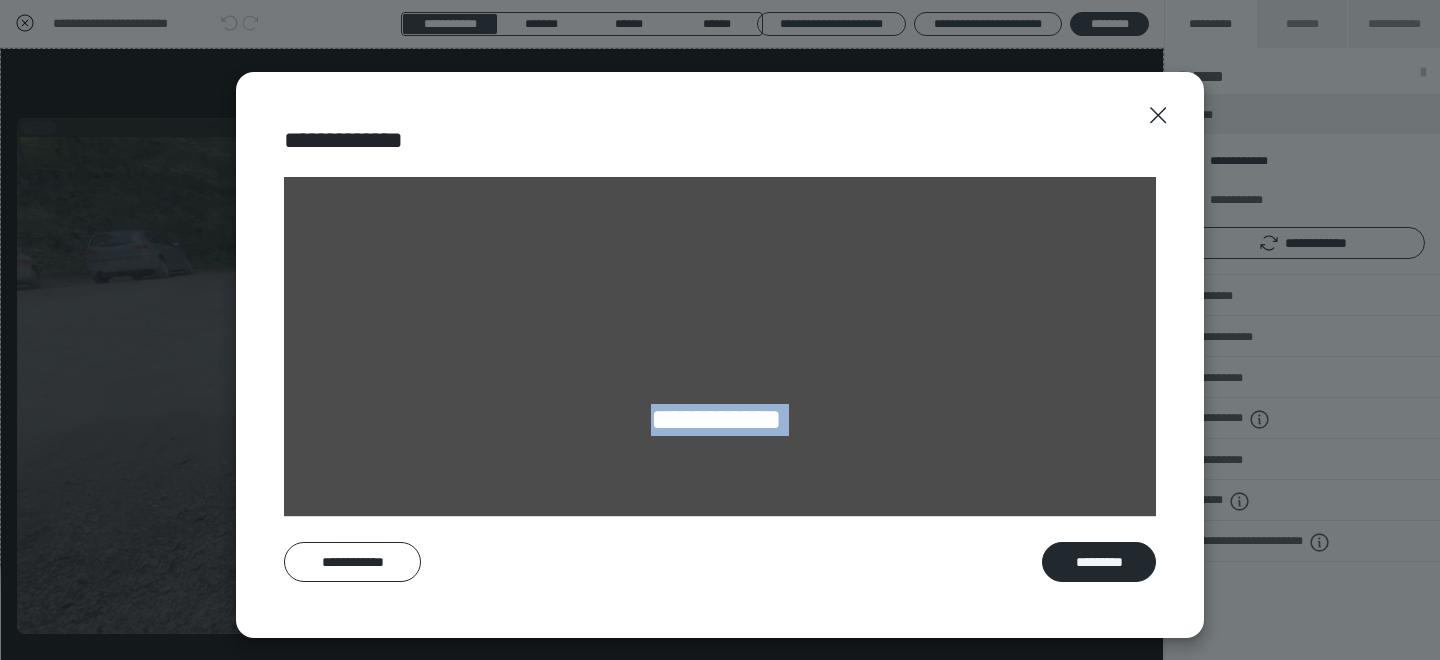 drag, startPoint x: 588, startPoint y: 407, endPoint x: 877, endPoint y: 452, distance: 292.48248 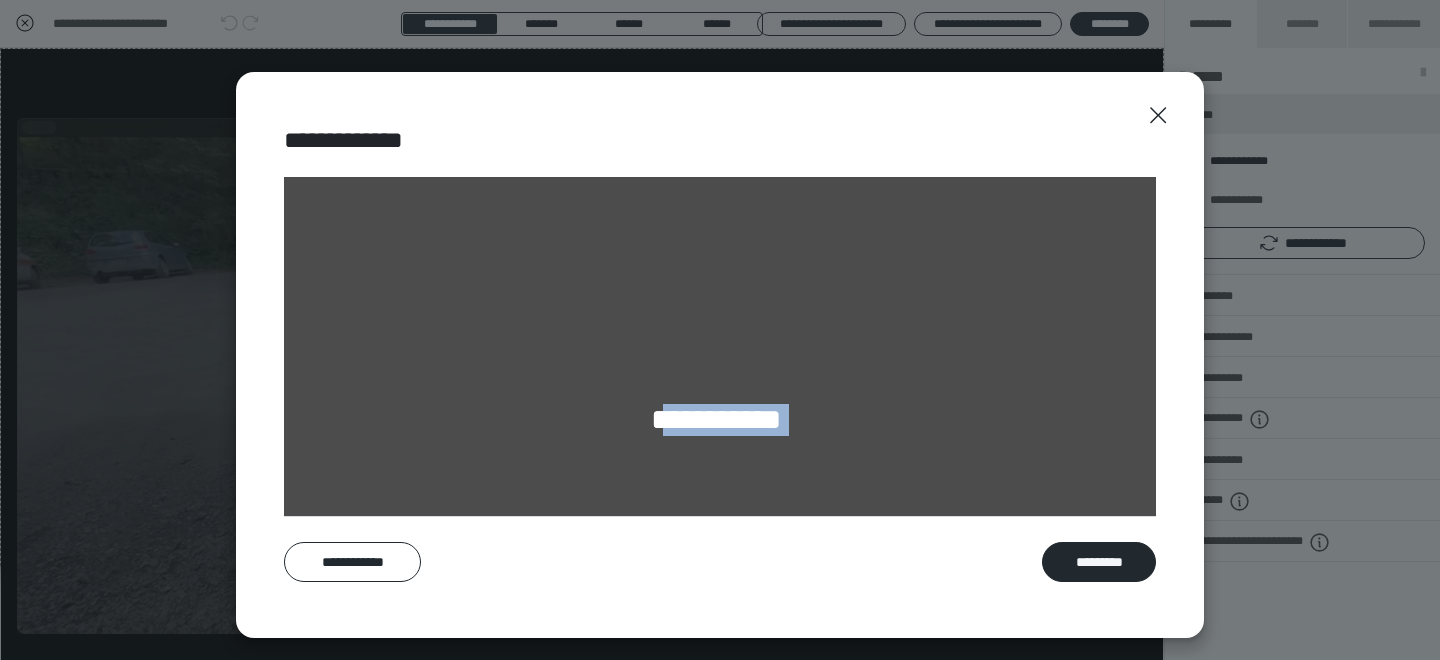 drag, startPoint x: 889, startPoint y: 453, endPoint x: 648, endPoint y: 429, distance: 242.19208 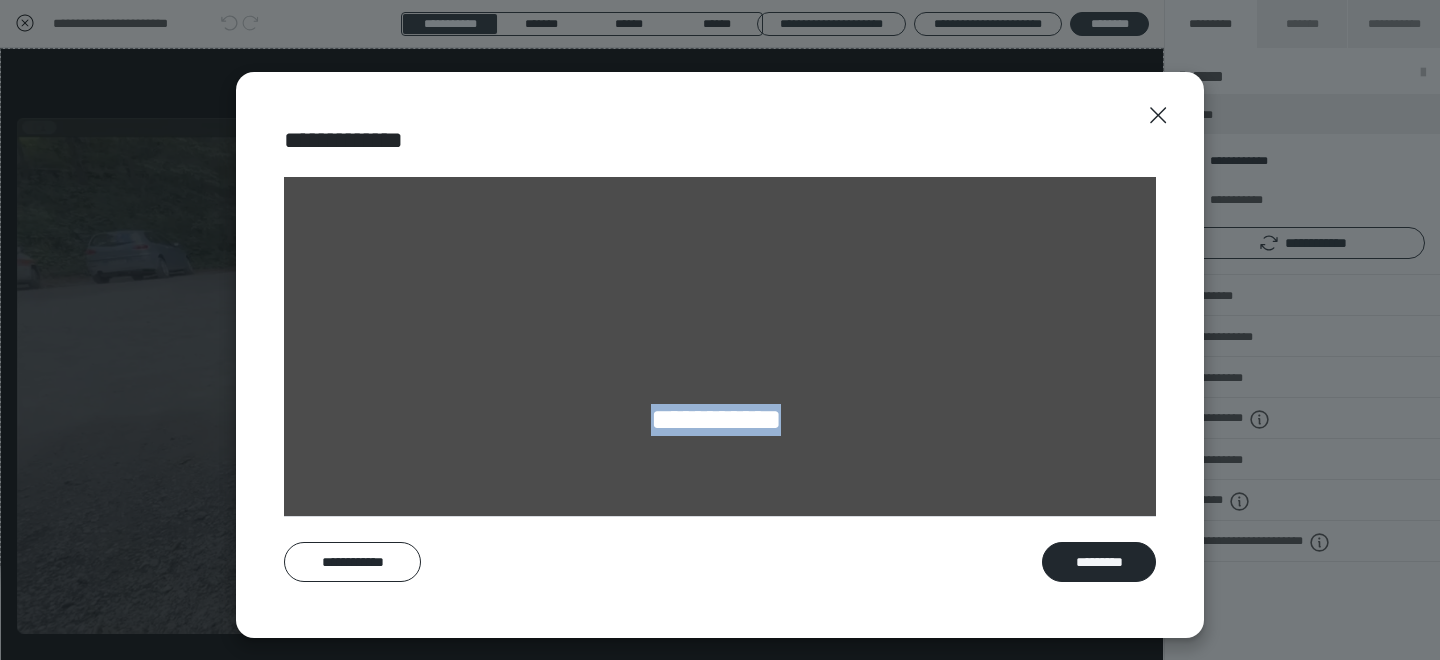 drag, startPoint x: 627, startPoint y: 426, endPoint x: 806, endPoint y: 424, distance: 179.01117 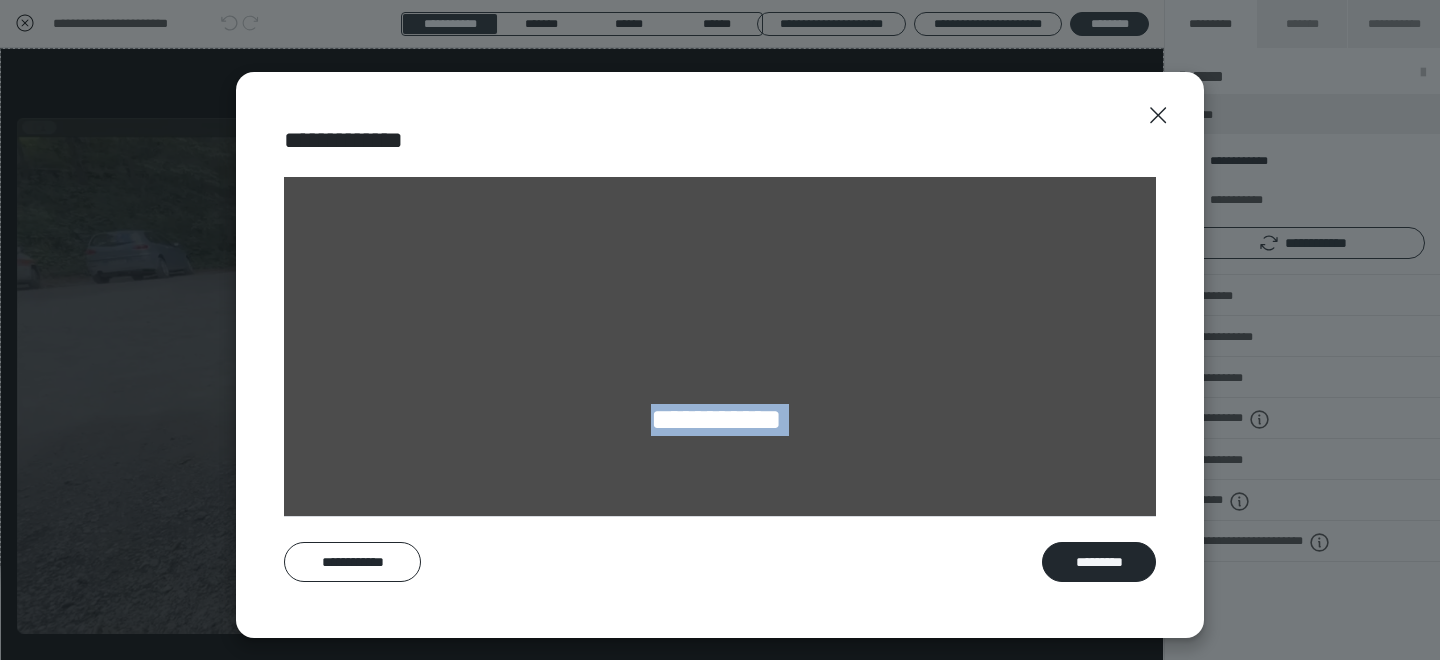 click on "**********" at bounding box center (720, 422) 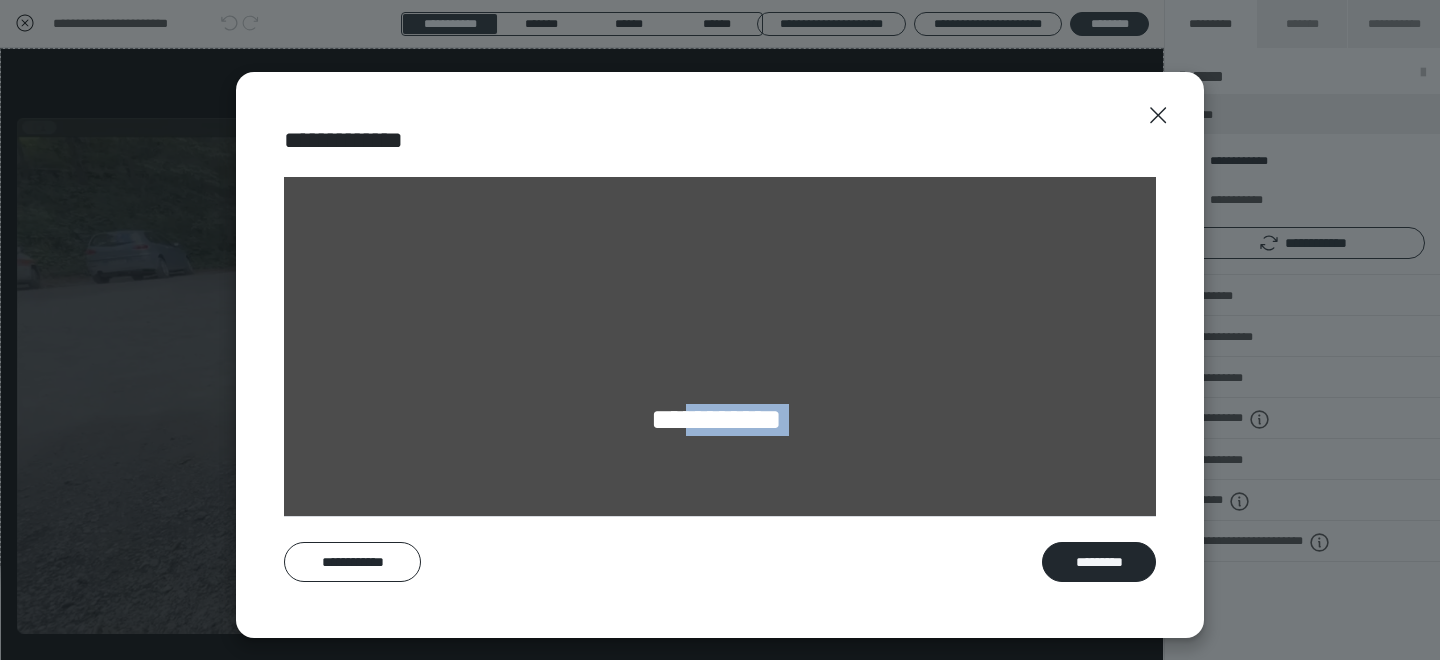 drag, startPoint x: 819, startPoint y: 415, endPoint x: 672, endPoint y: 413, distance: 147.01361 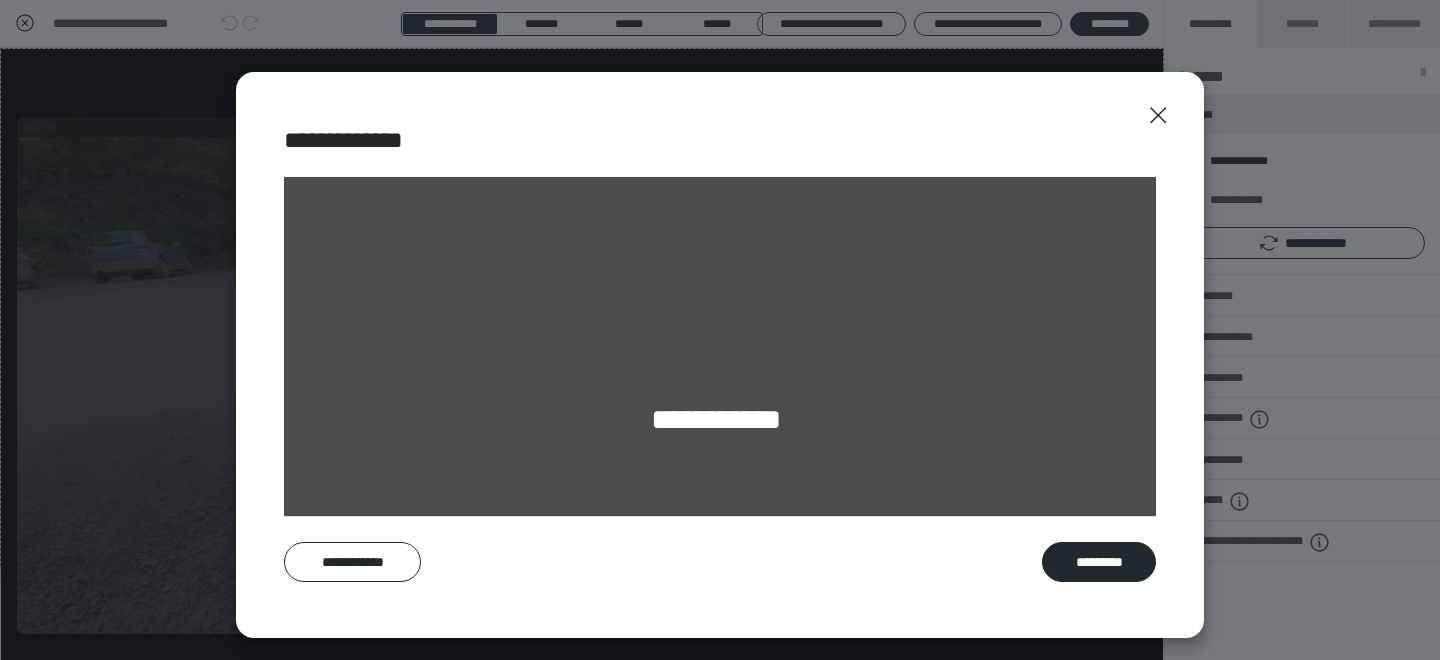 click on "**********" at bounding box center [720, 422] 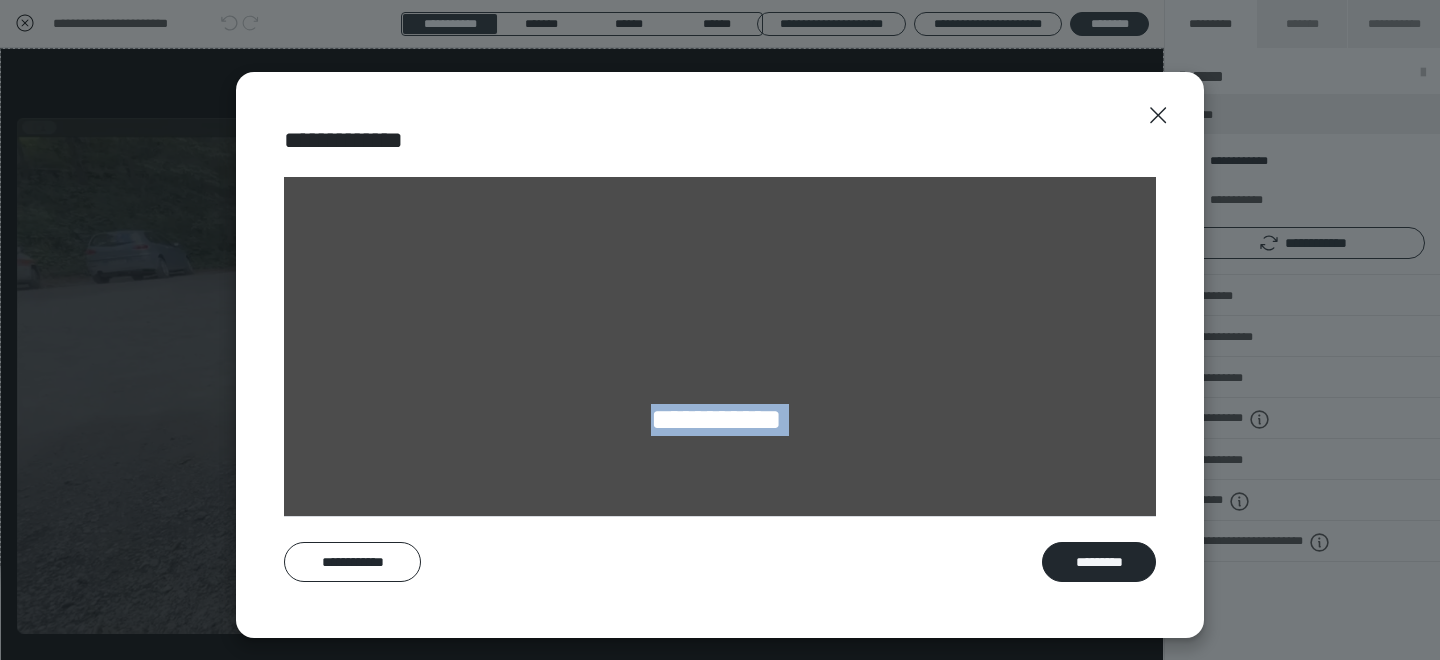 drag, startPoint x: 624, startPoint y: 411, endPoint x: 824, endPoint y: 414, distance: 200.02249 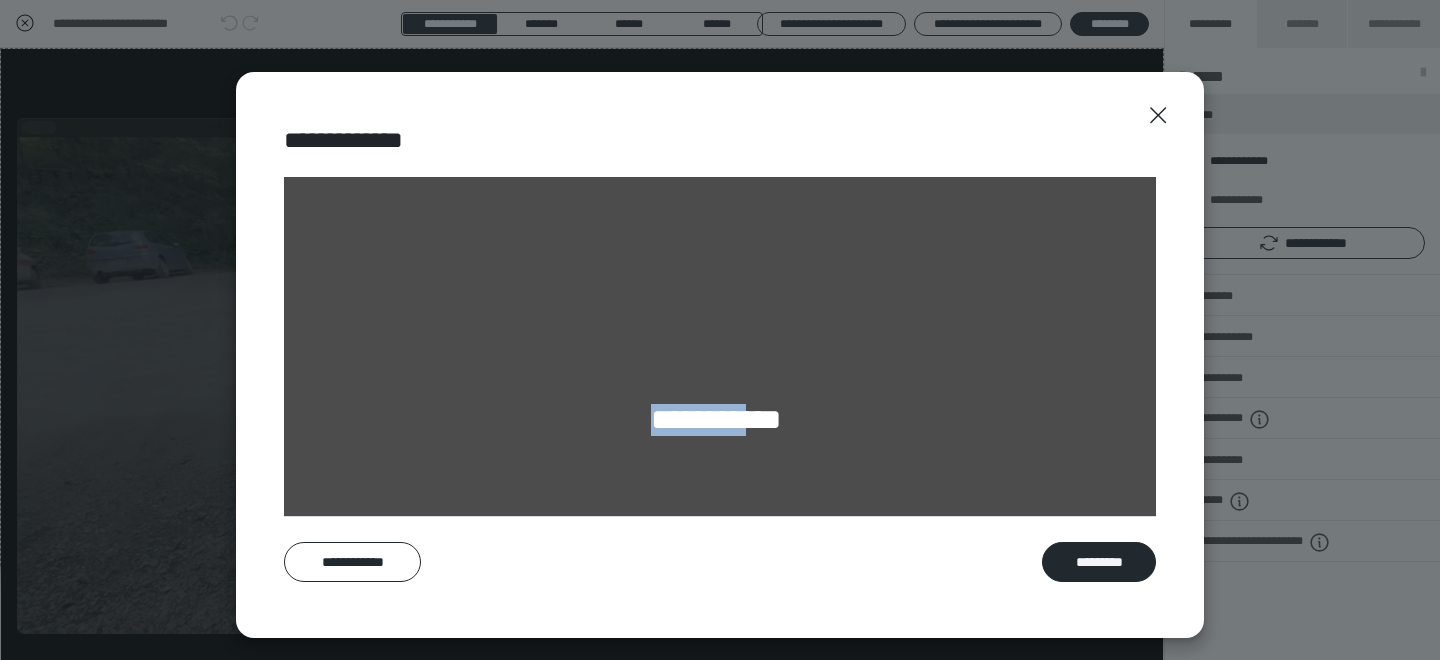drag, startPoint x: 635, startPoint y: 409, endPoint x: 846, endPoint y: 414, distance: 211.05923 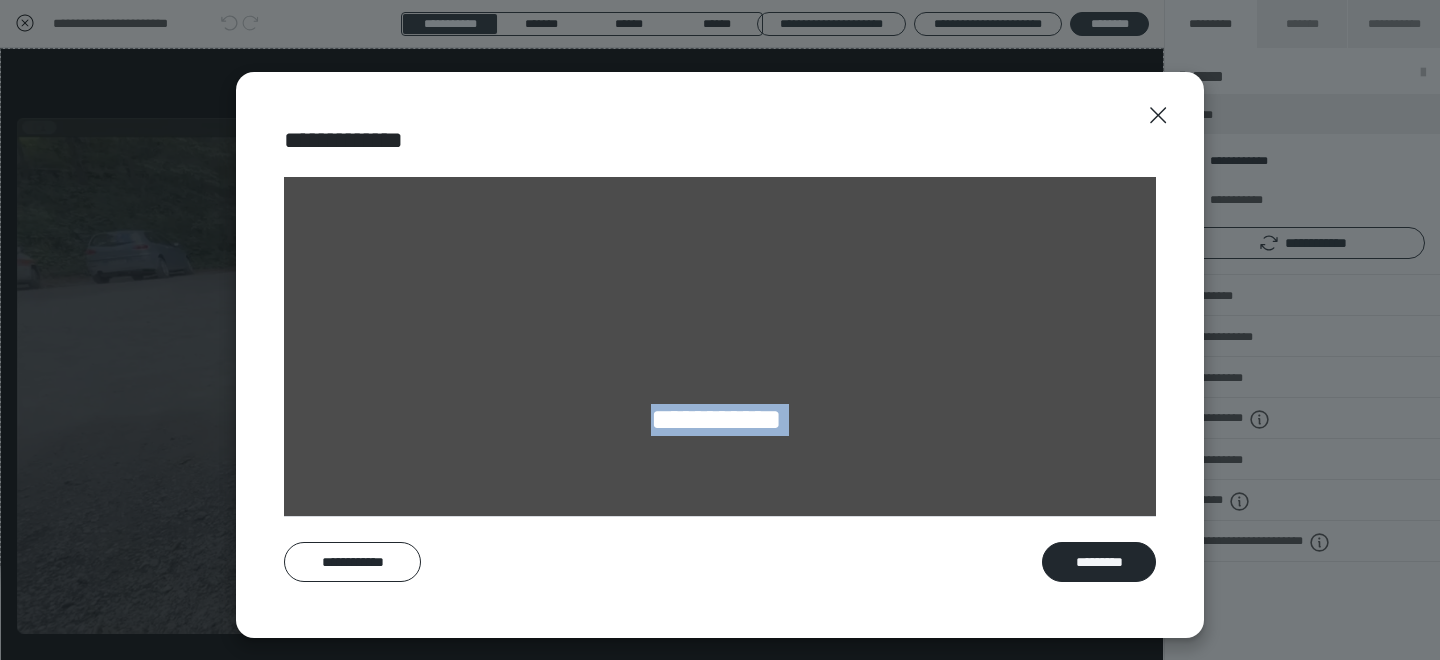 click on "**********" at bounding box center (720, 422) 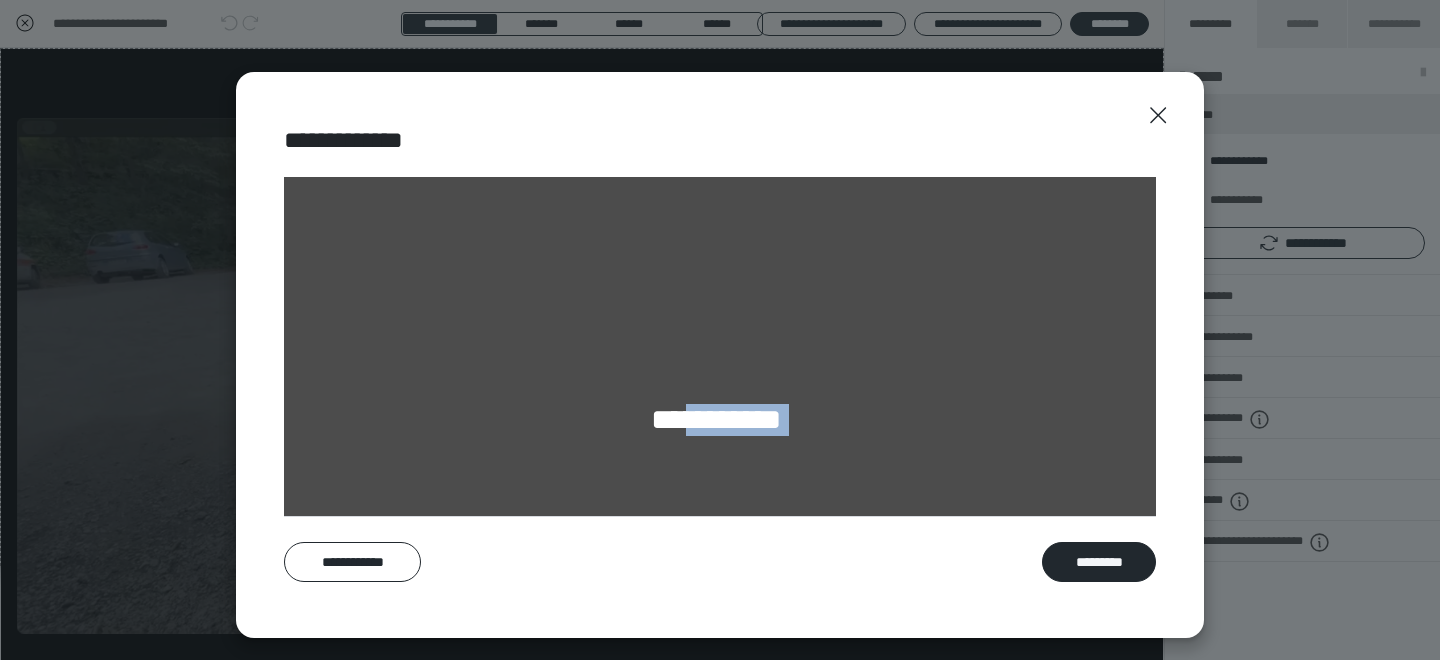drag, startPoint x: 831, startPoint y: 423, endPoint x: 678, endPoint y: 408, distance: 153.73354 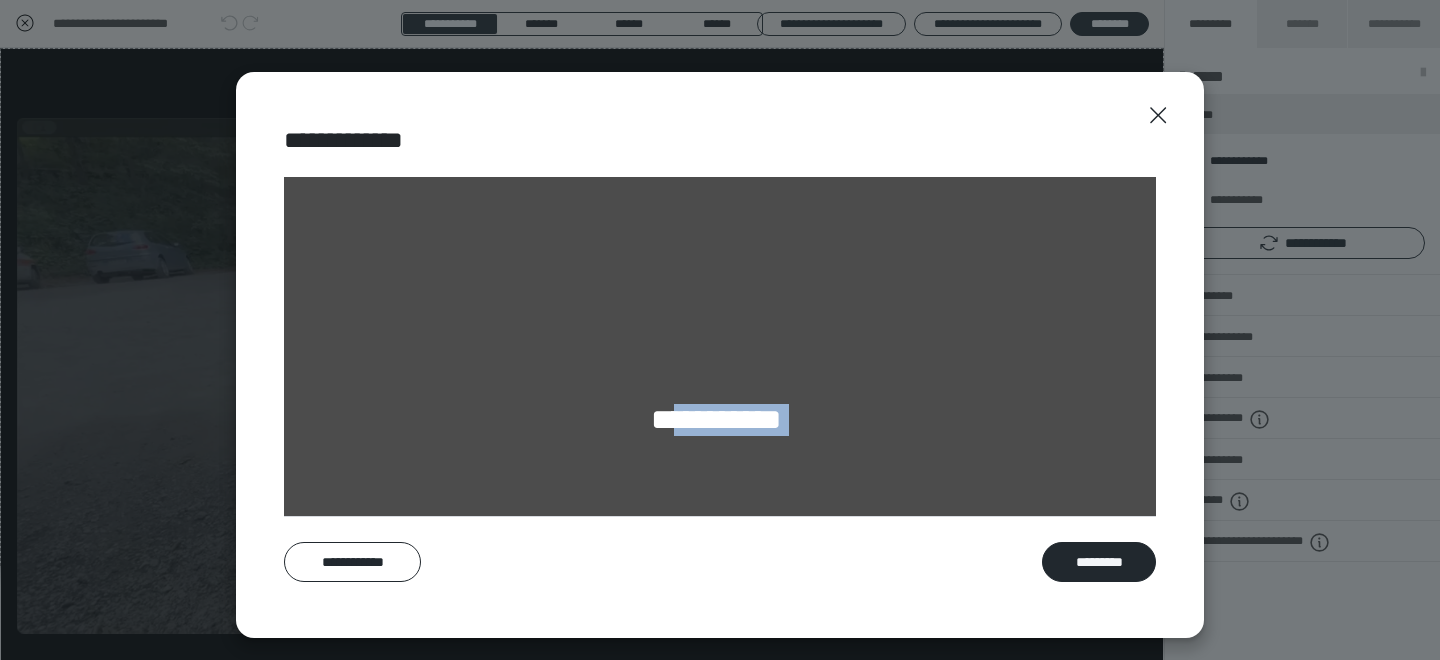 click on "**********" at bounding box center (720, 422) 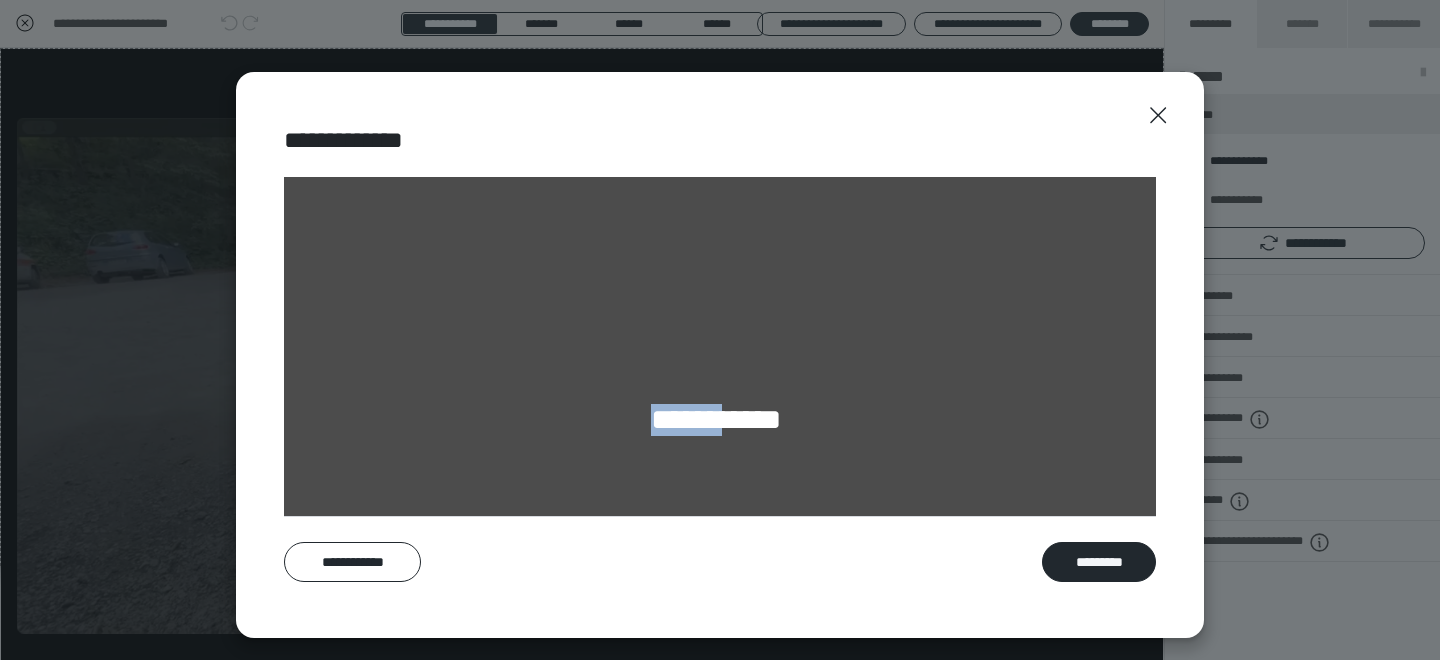 drag, startPoint x: 611, startPoint y: 415, endPoint x: 778, endPoint y: 410, distance: 167.07483 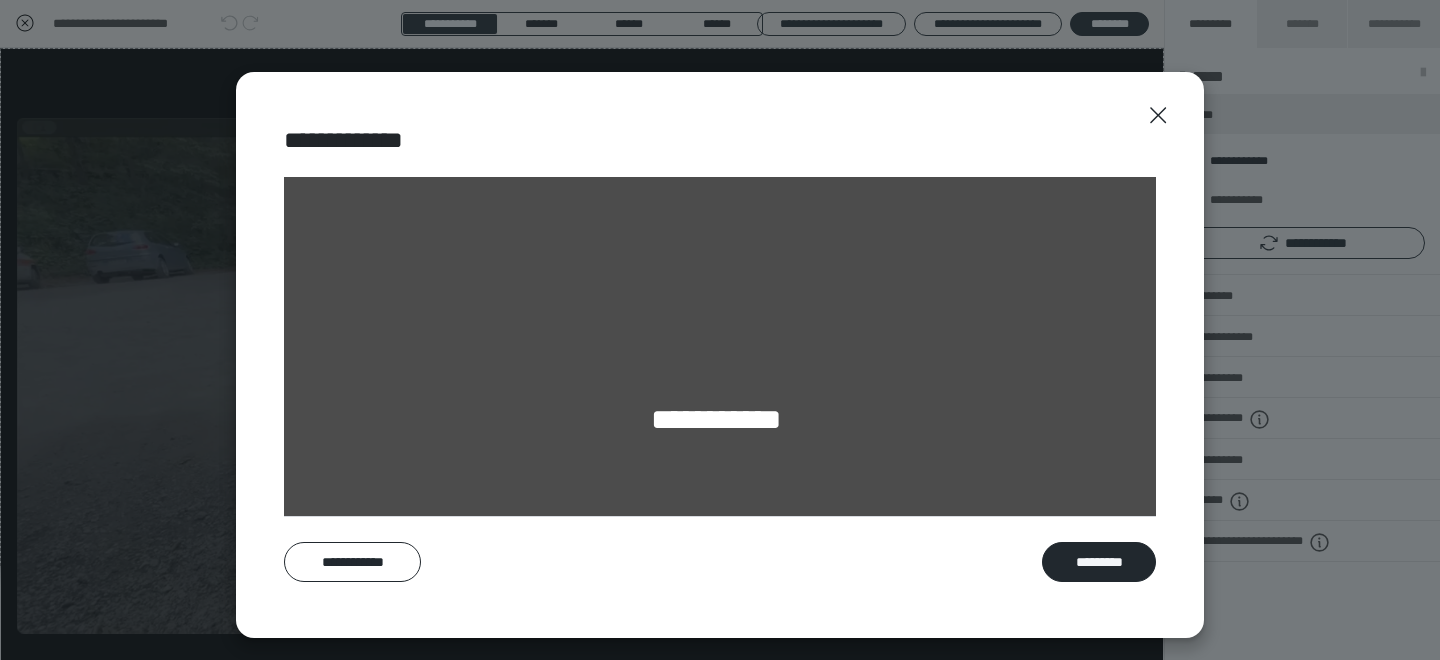 click on "**********" at bounding box center (720, 422) 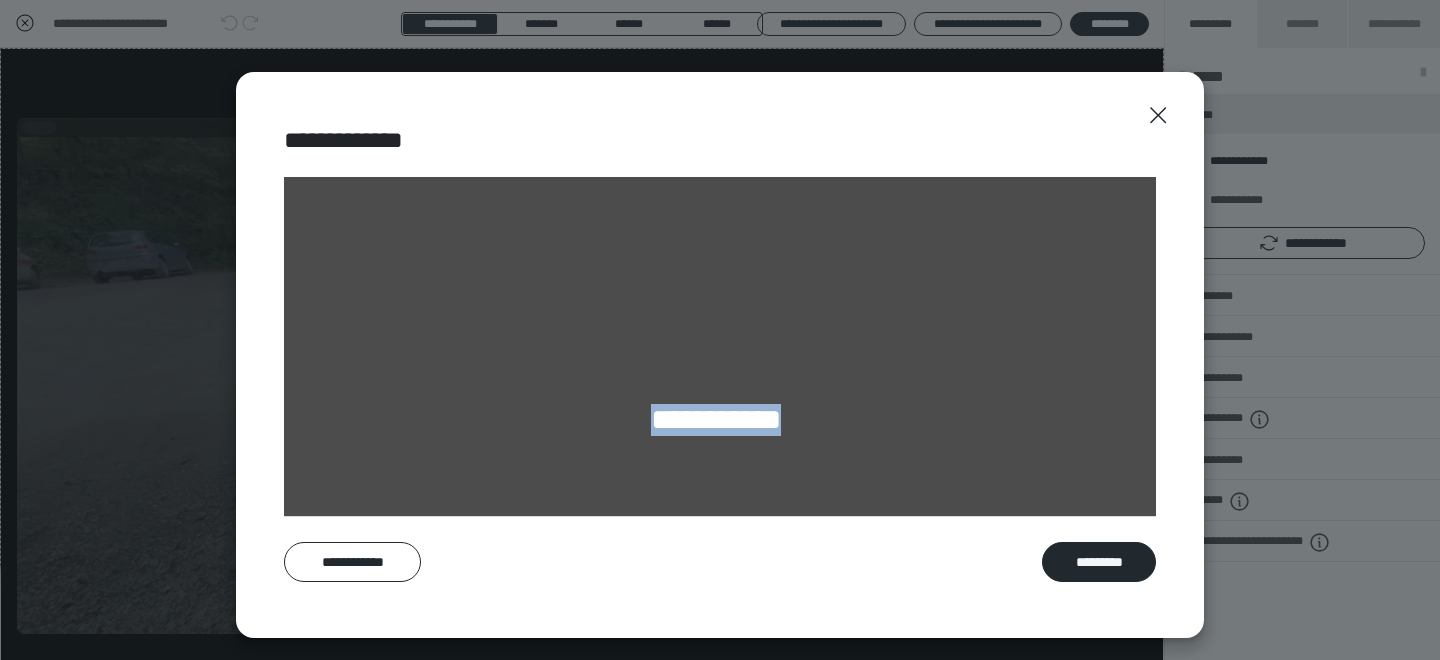 drag, startPoint x: 797, startPoint y: 417, endPoint x: 573, endPoint y: 417, distance: 224 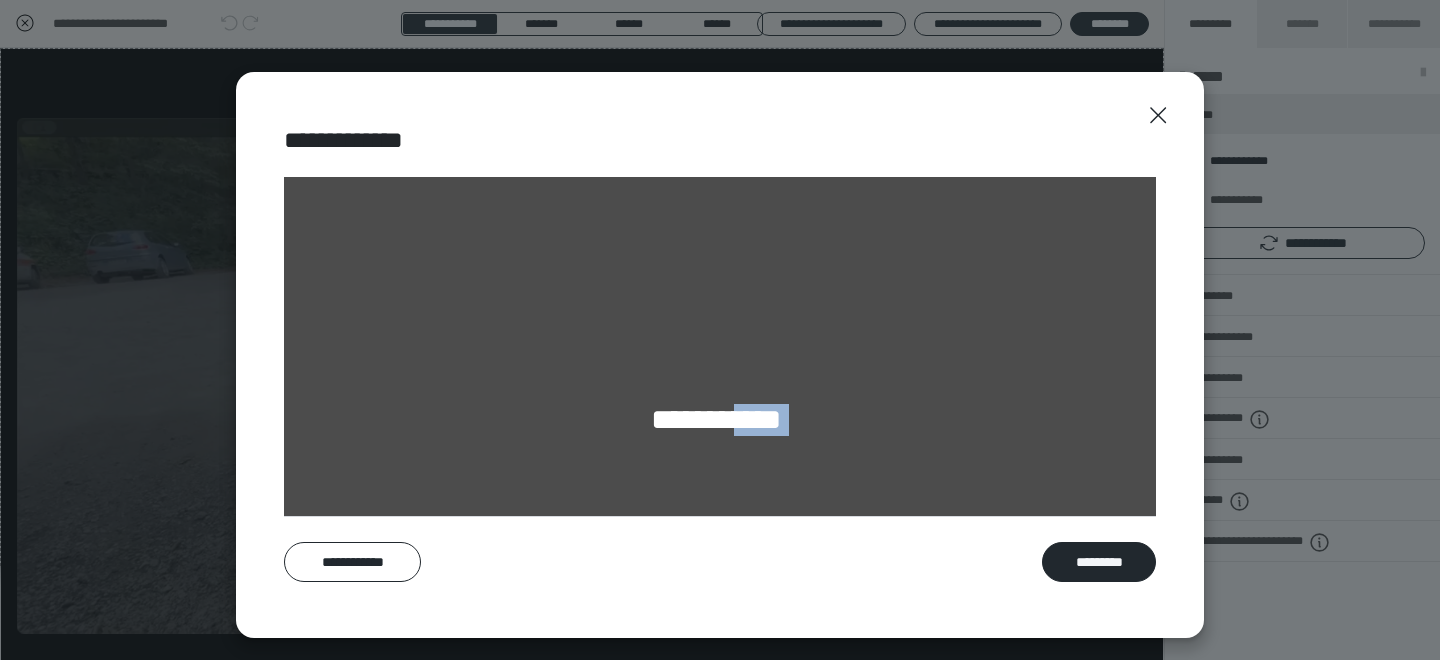 drag, startPoint x: 808, startPoint y: 436, endPoint x: 709, endPoint y: 436, distance: 99 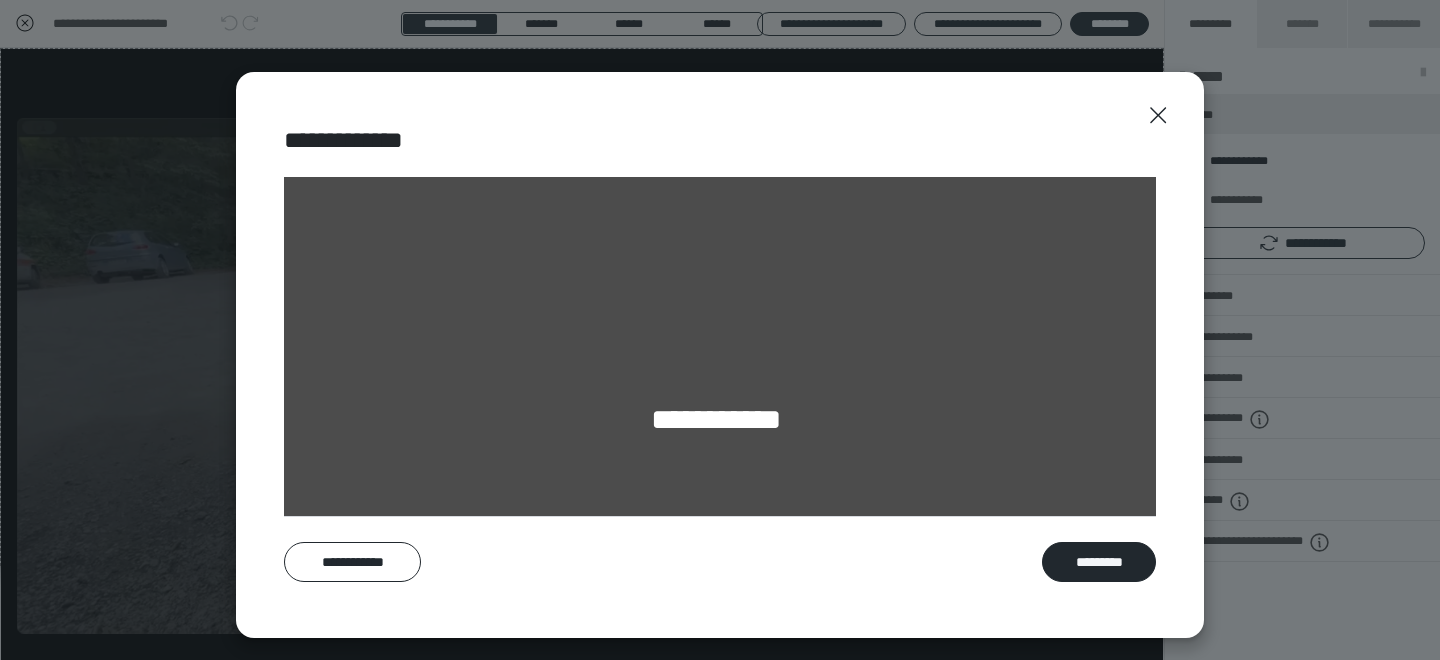 click on "**********" at bounding box center (720, 422) 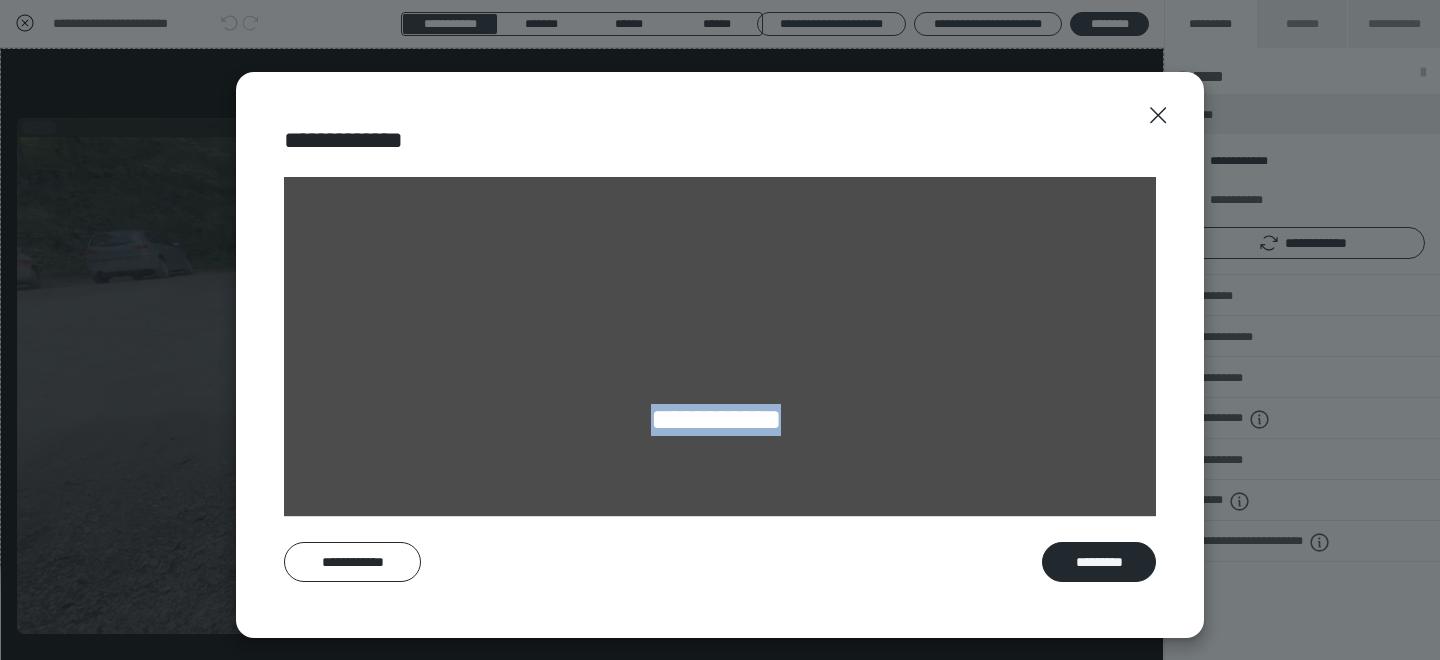 drag, startPoint x: 638, startPoint y: 428, endPoint x: 796, endPoint y: 427, distance: 158.00316 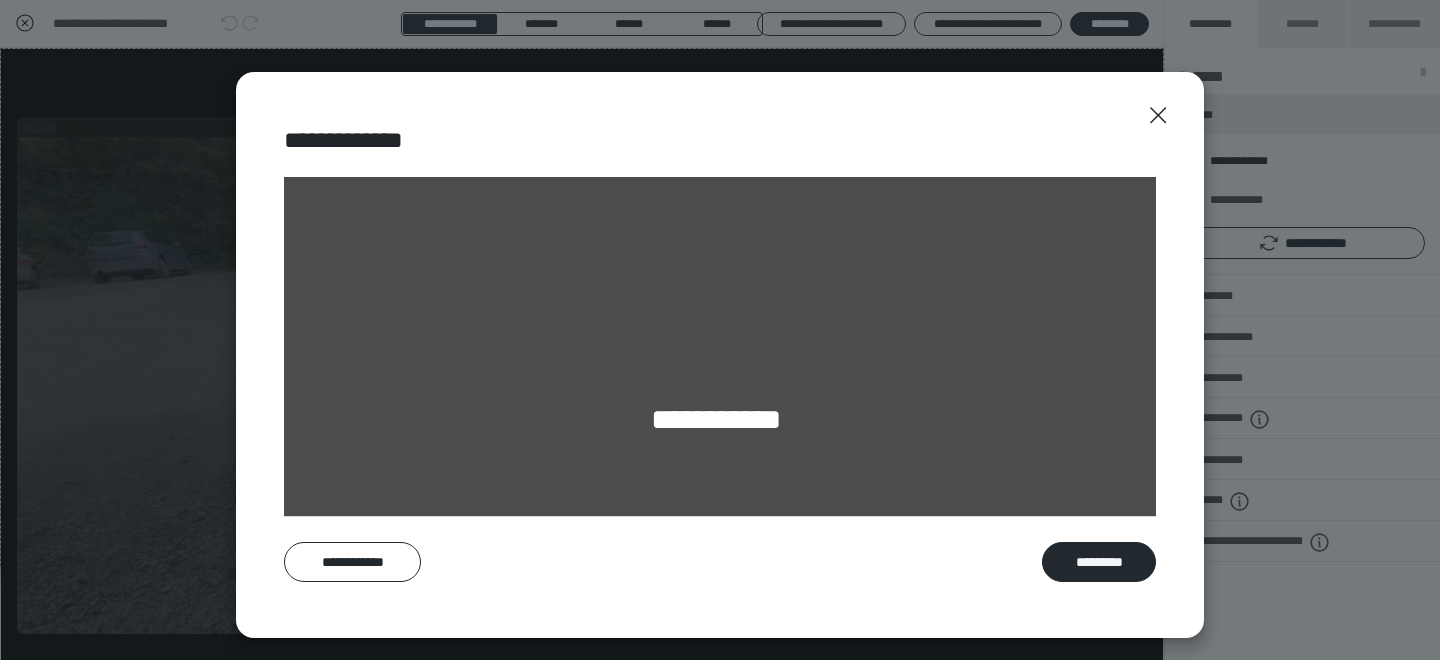 click at bounding box center [785, 419] 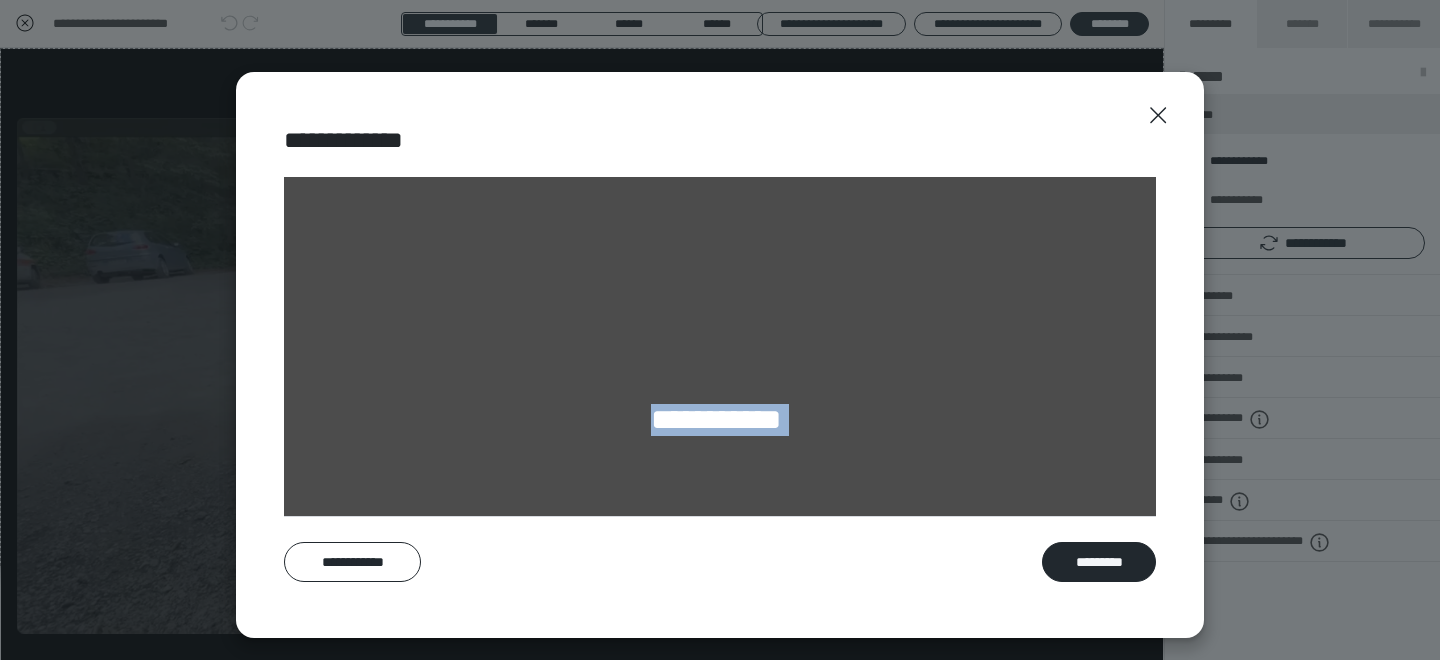 drag, startPoint x: 579, startPoint y: 388, endPoint x: 844, endPoint y: 420, distance: 266.92508 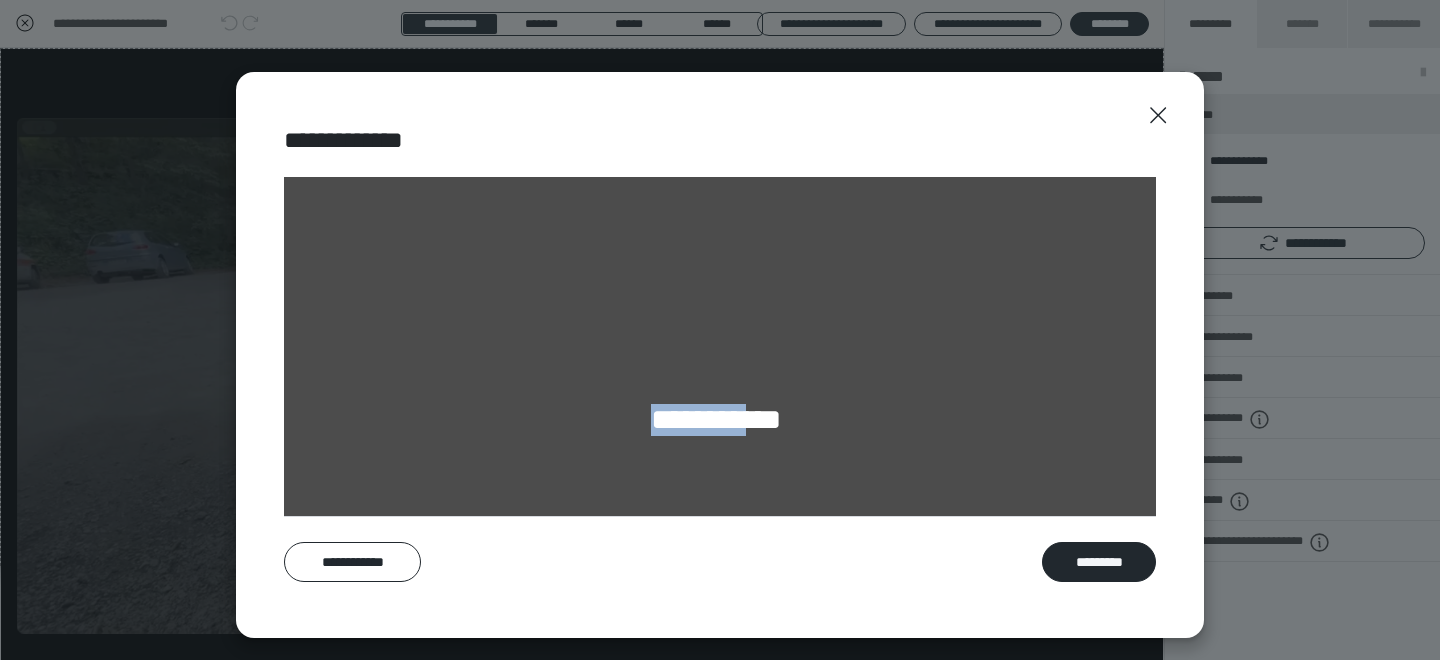 drag, startPoint x: 631, startPoint y: 420, endPoint x: 784, endPoint y: 420, distance: 153 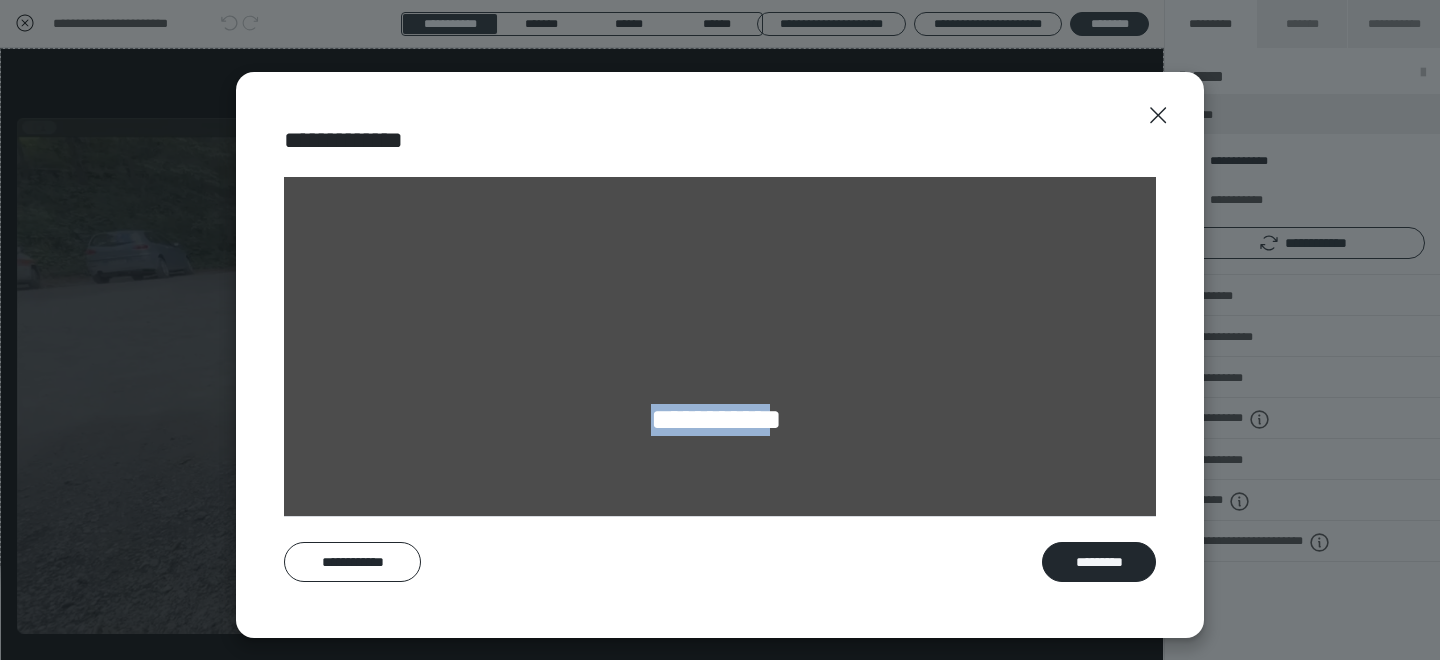 click on "**********" at bounding box center [720, 422] 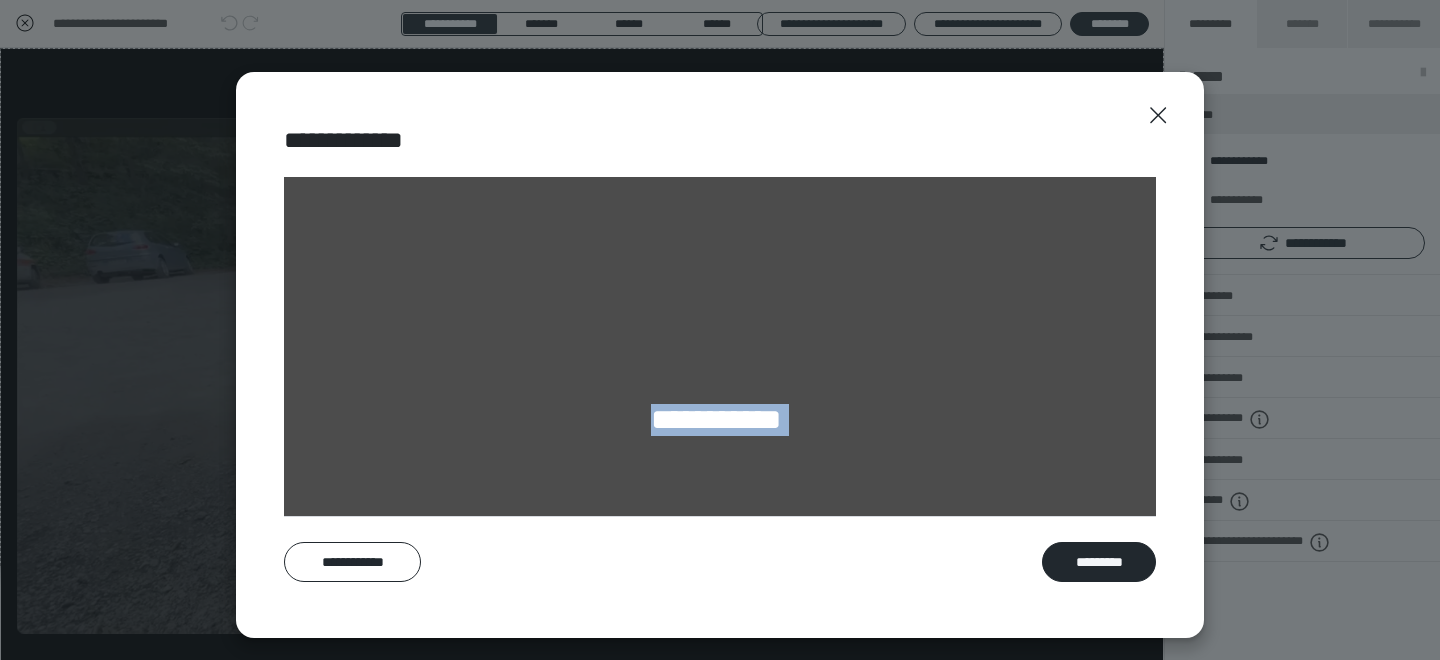 drag, startPoint x: 637, startPoint y: 409, endPoint x: 799, endPoint y: 417, distance: 162.19742 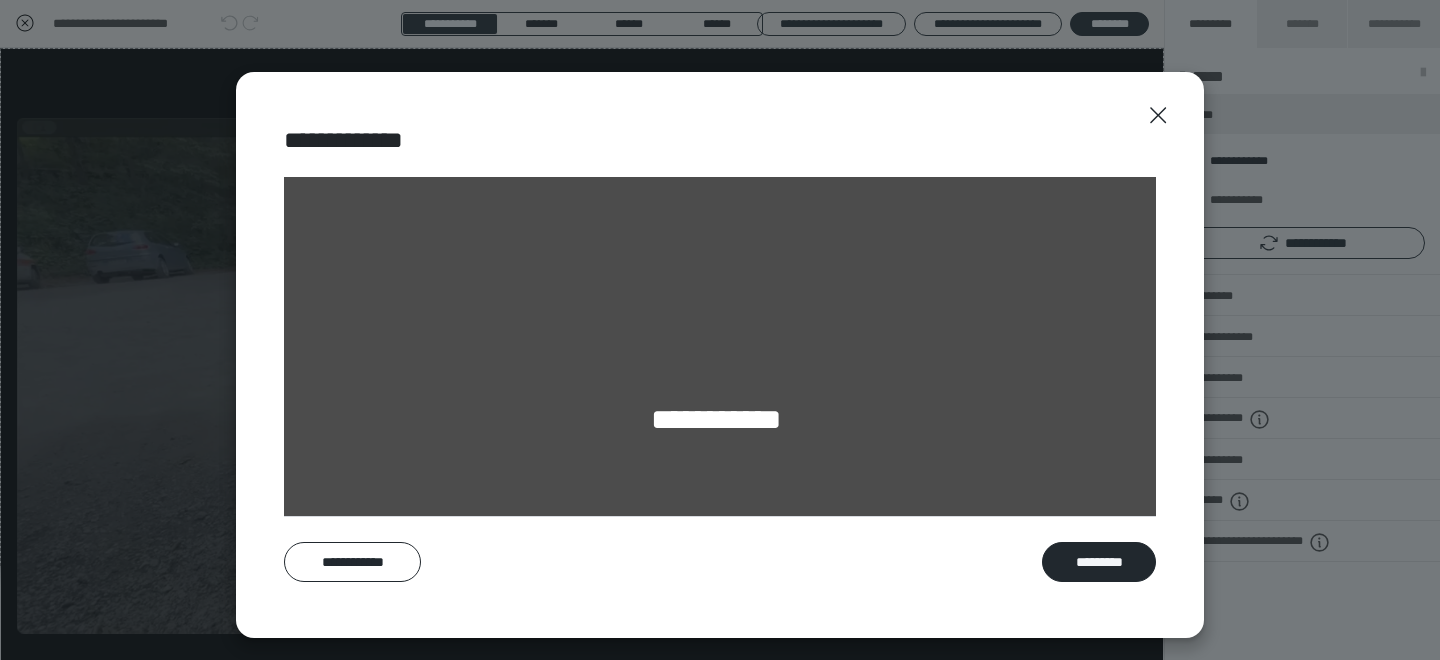 click on "**********" at bounding box center (720, 355) 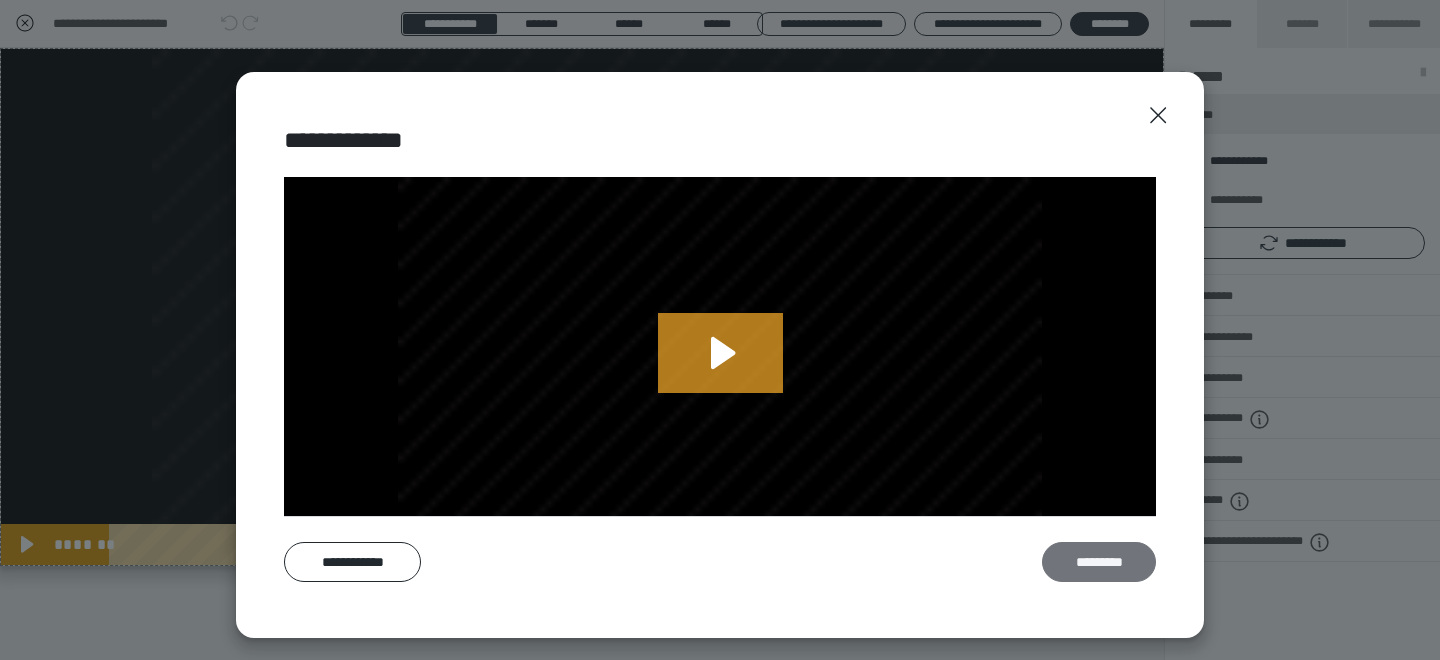 click on "*********" at bounding box center (1099, 562) 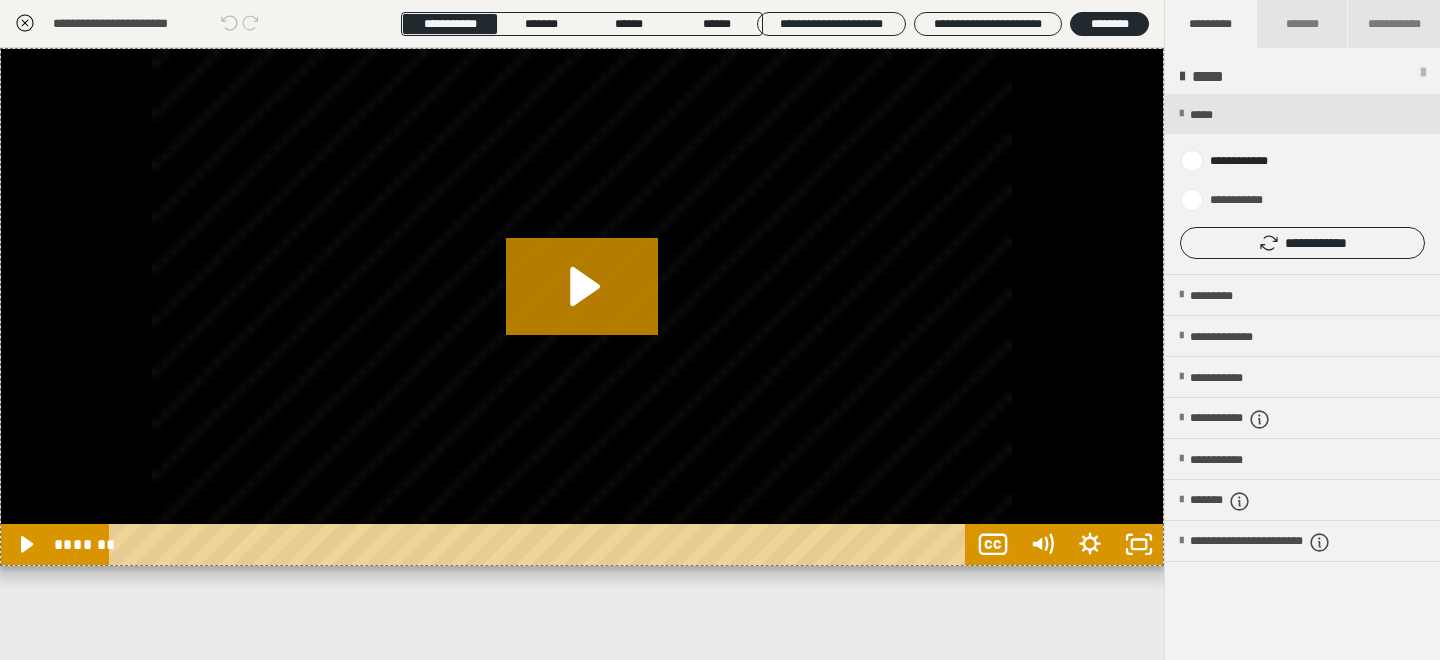 click 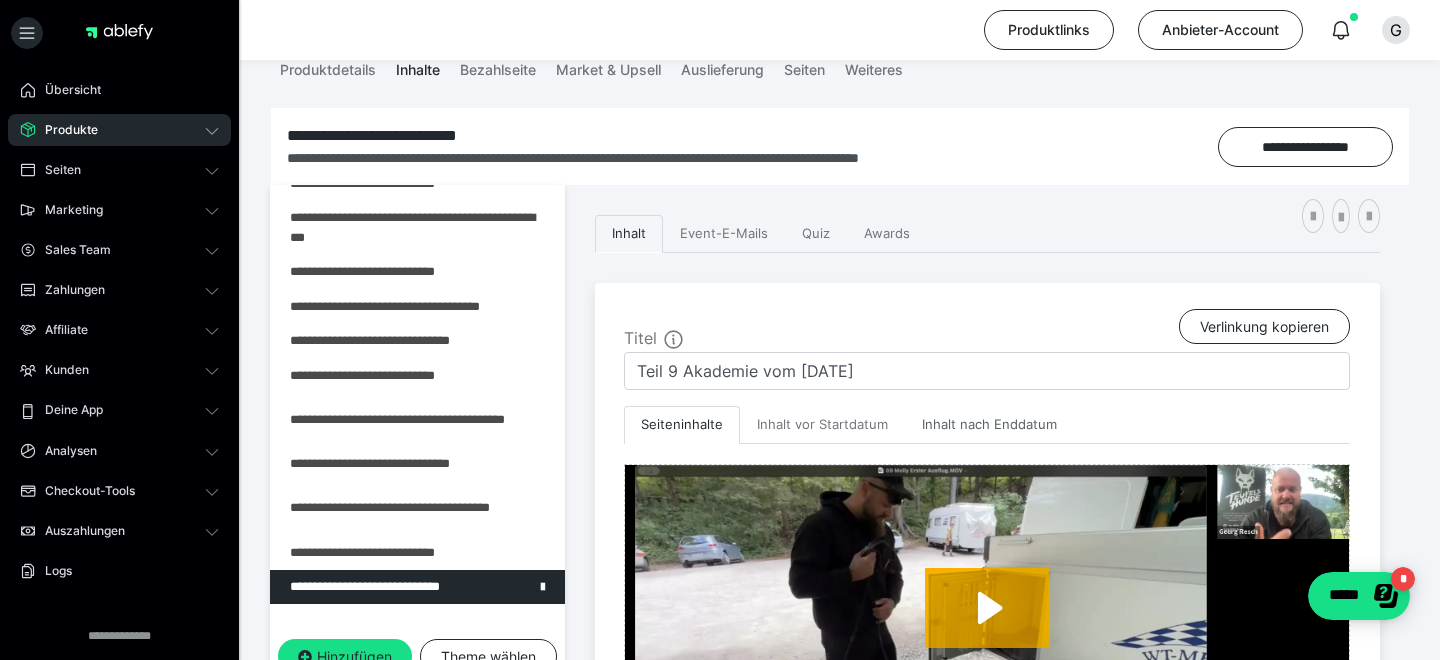scroll, scrollTop: 188, scrollLeft: 0, axis: vertical 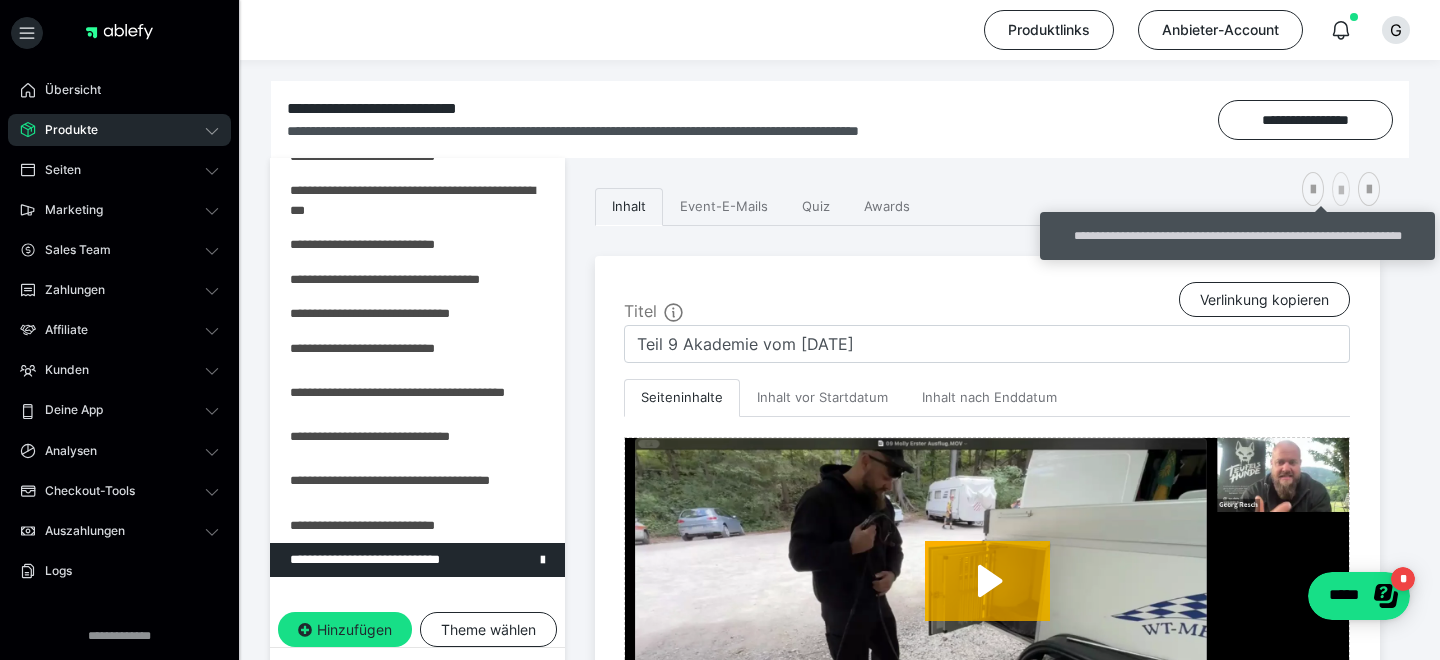 click at bounding box center [1341, 191] 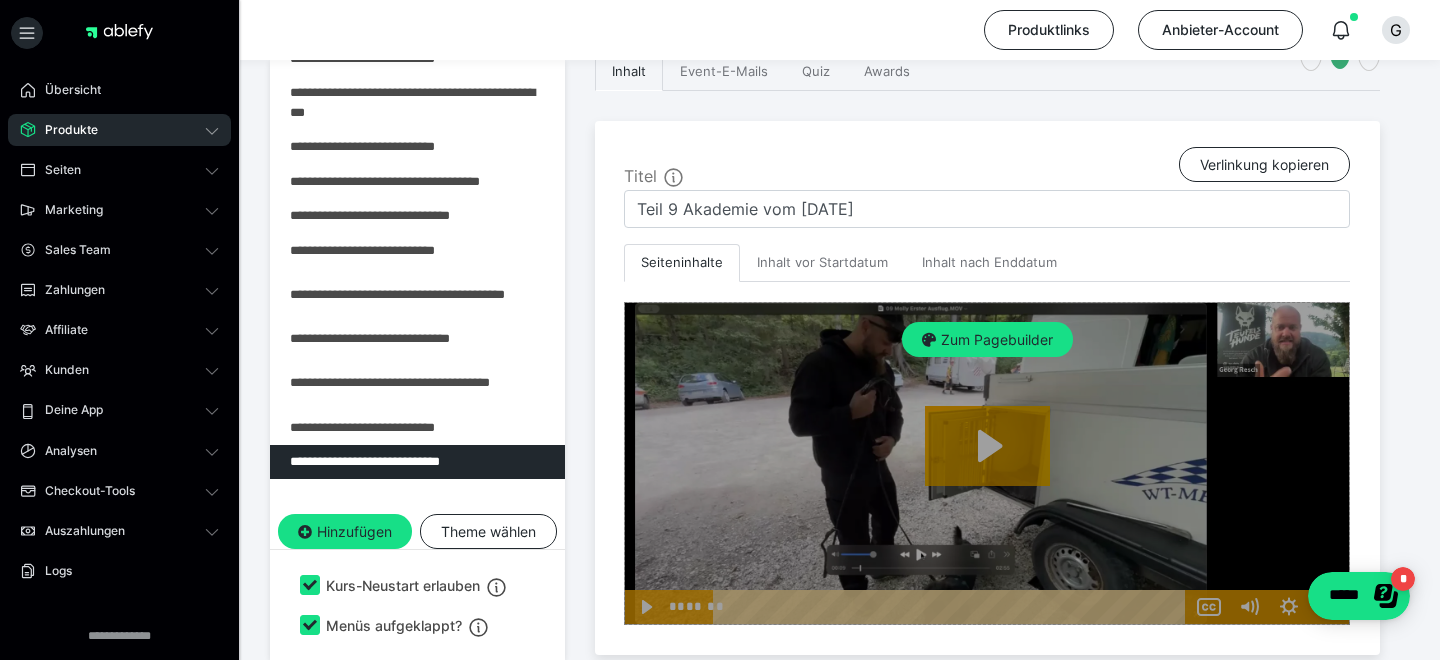 scroll, scrollTop: 360, scrollLeft: 0, axis: vertical 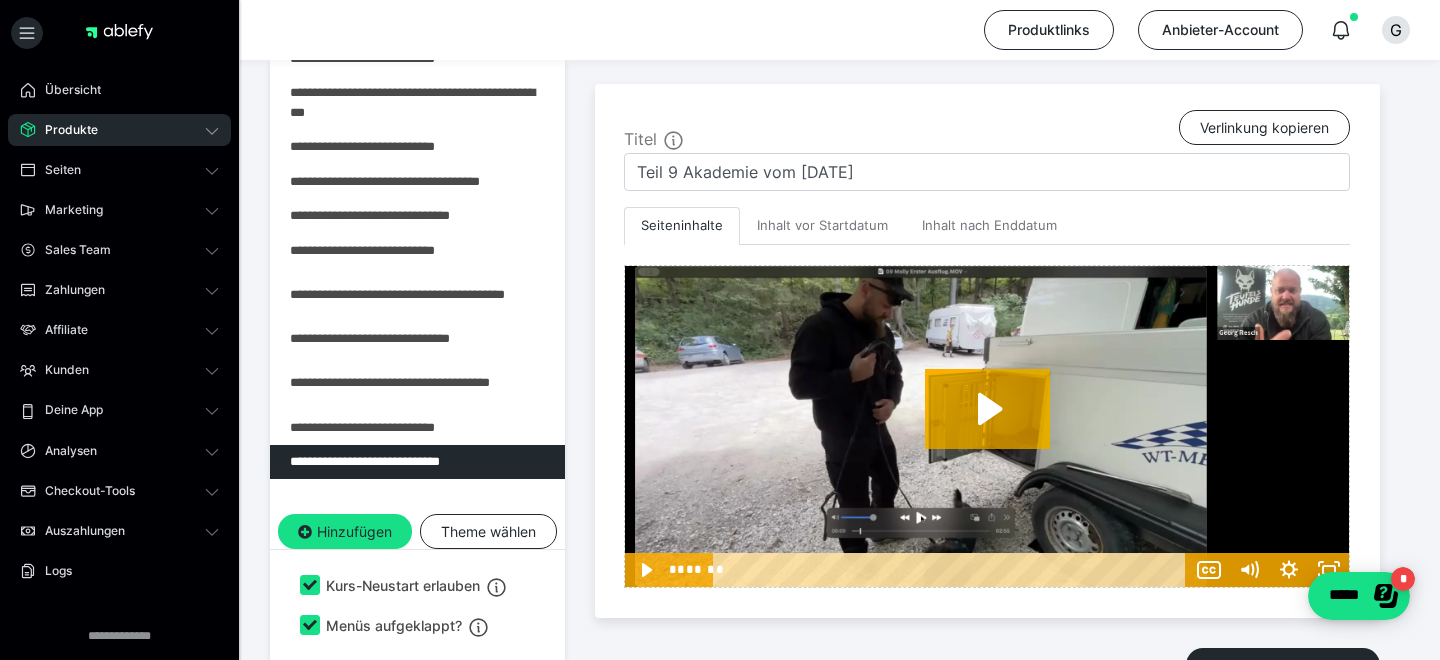 click on "Produkte" at bounding box center (64, 130) 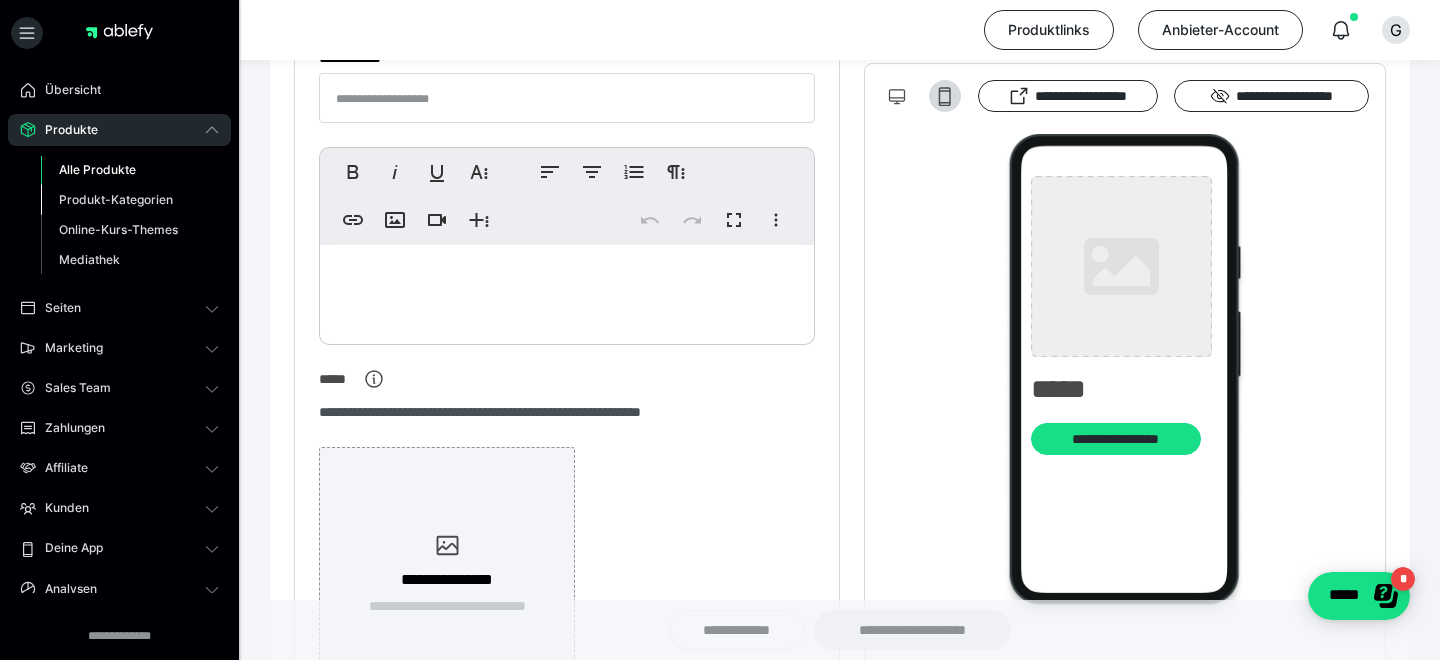 type on "**********" 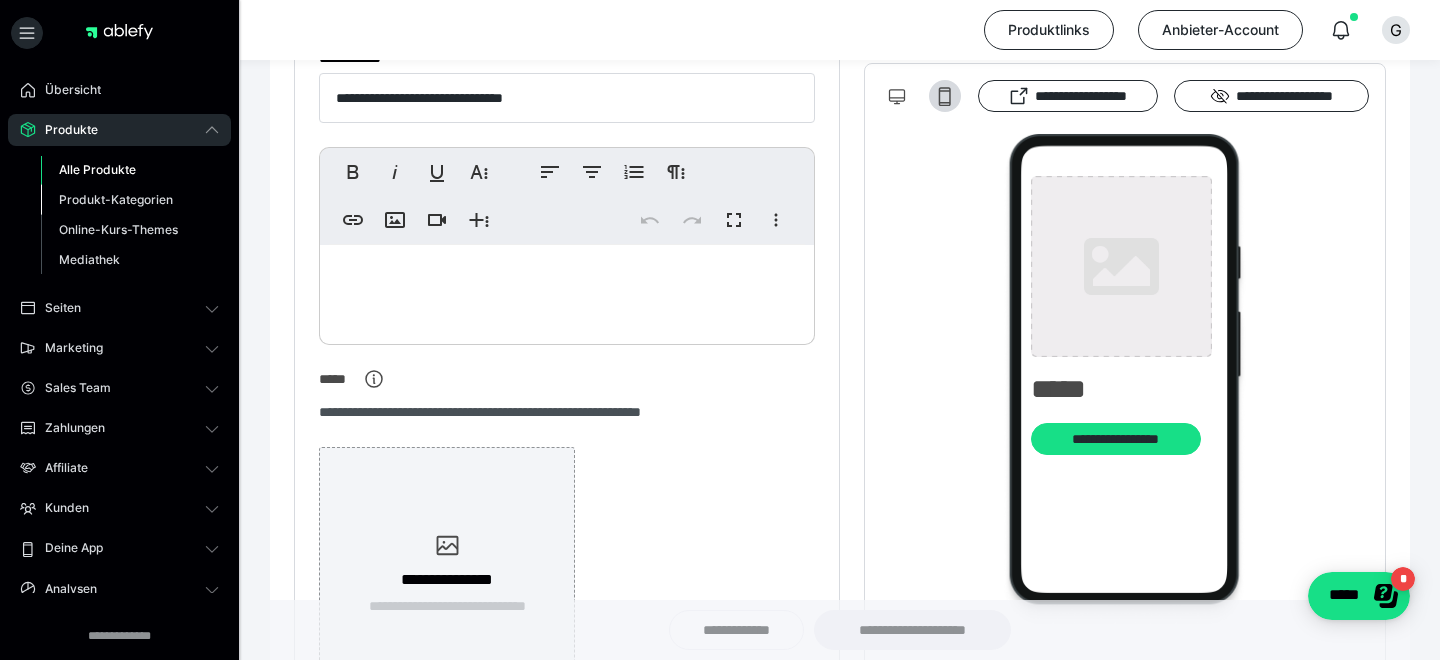 type on "**********" 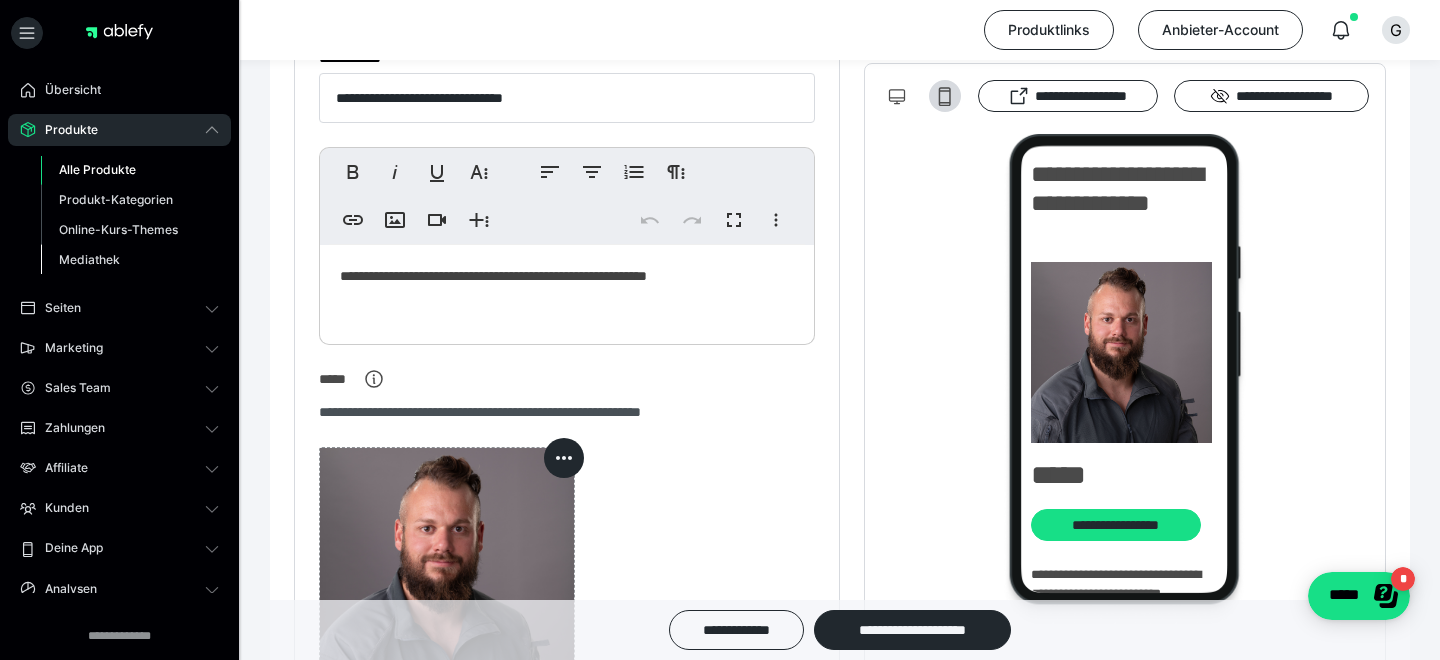 click on "Mediathek" at bounding box center (89, 259) 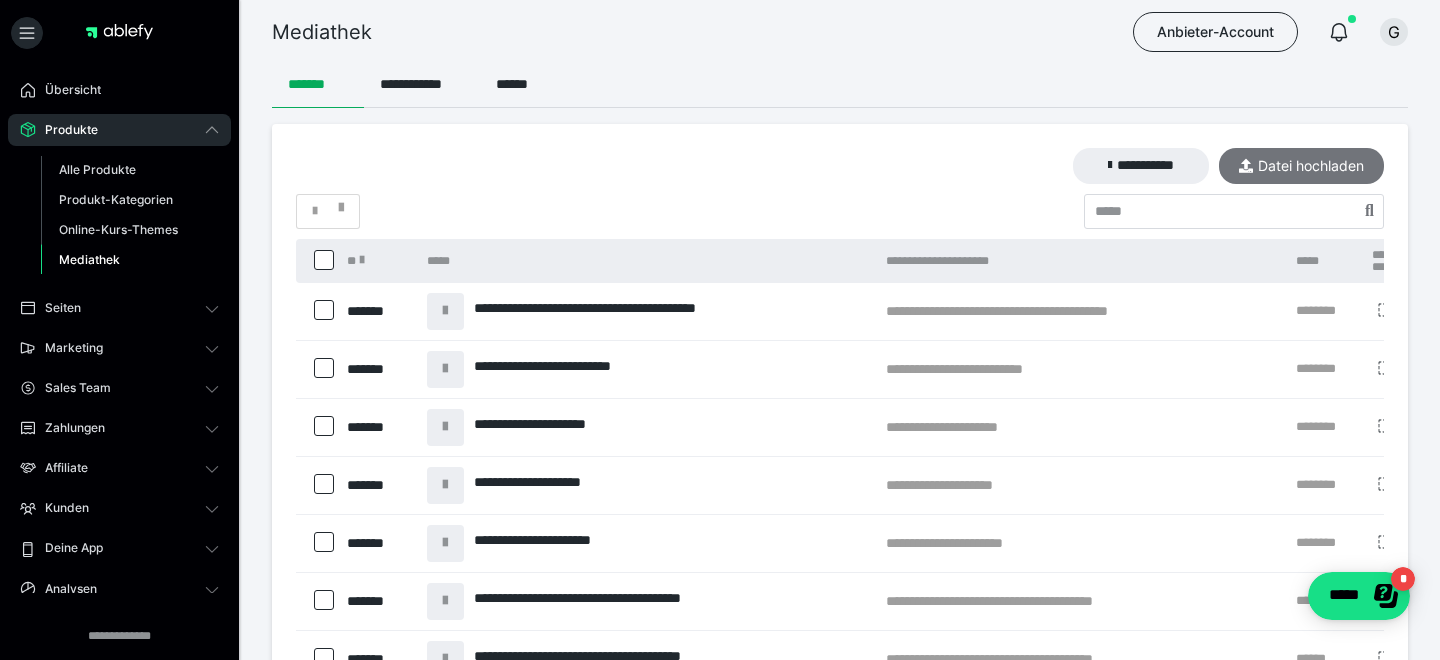 click on "Datei hochladen" at bounding box center [1301, 166] 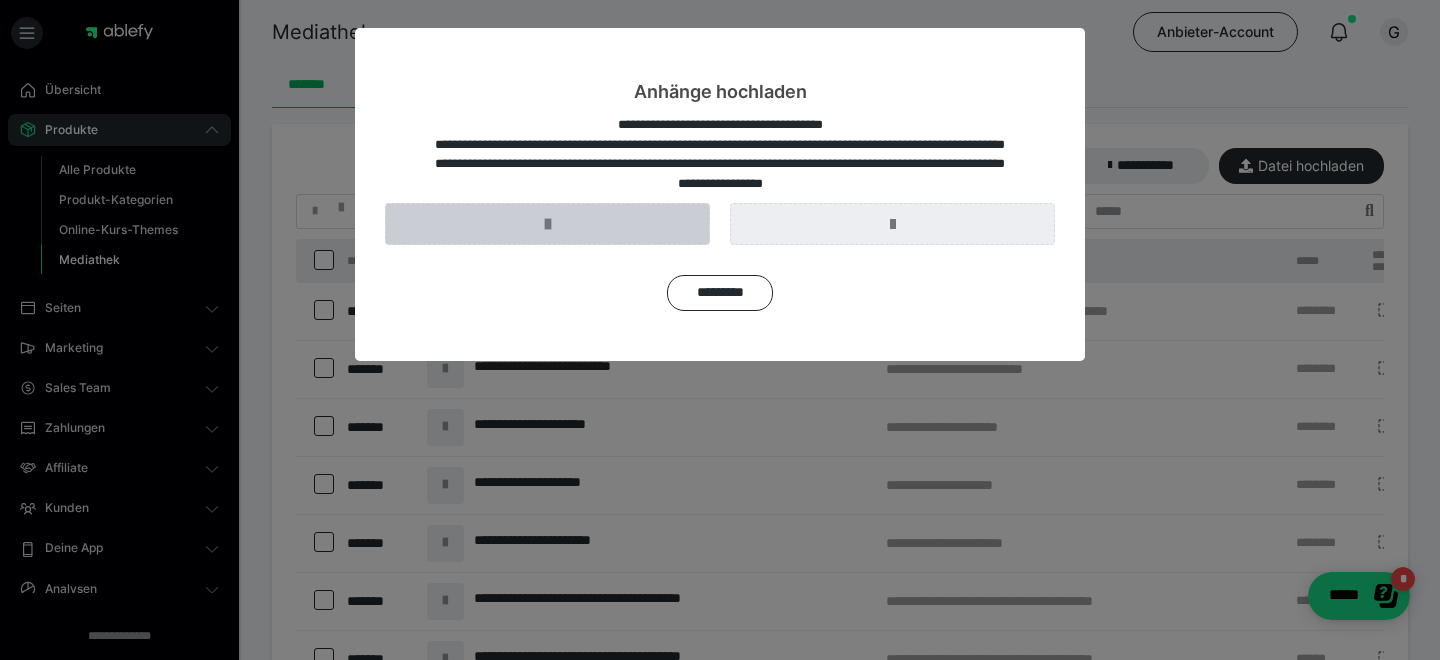 click at bounding box center (547, 224) 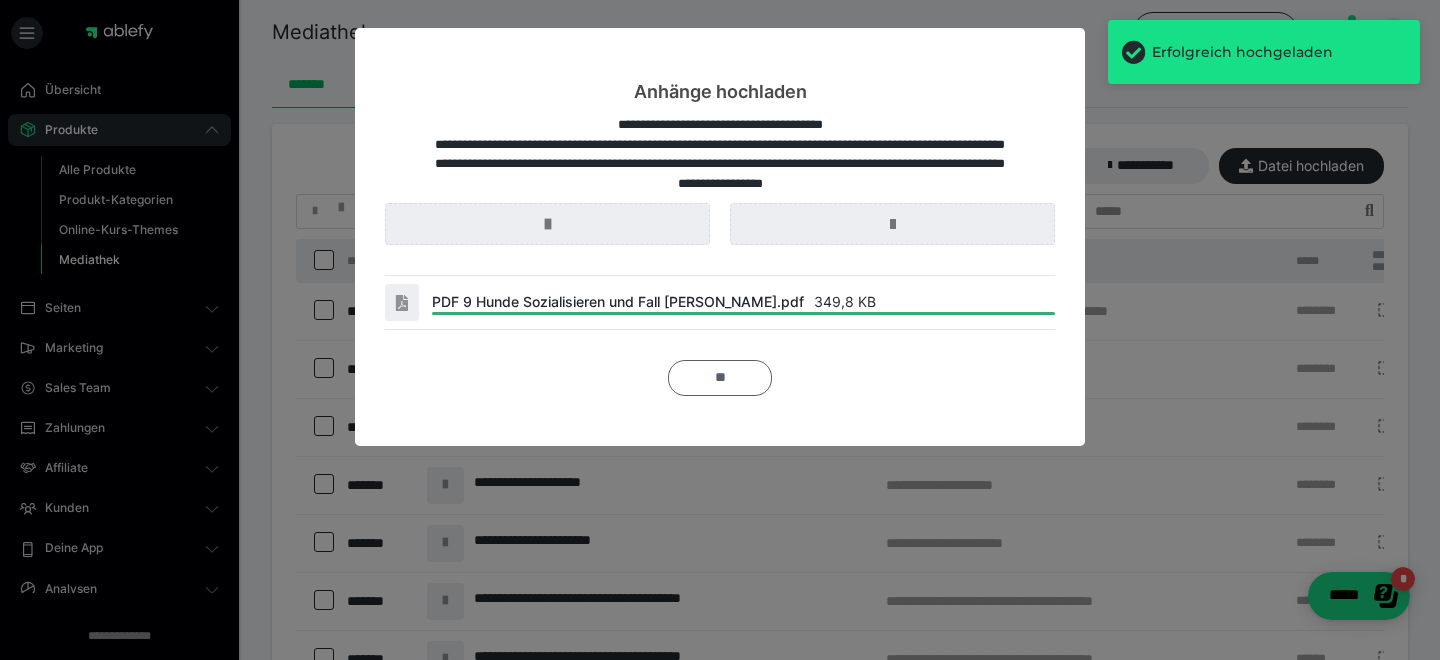 click on "**" at bounding box center (720, 378) 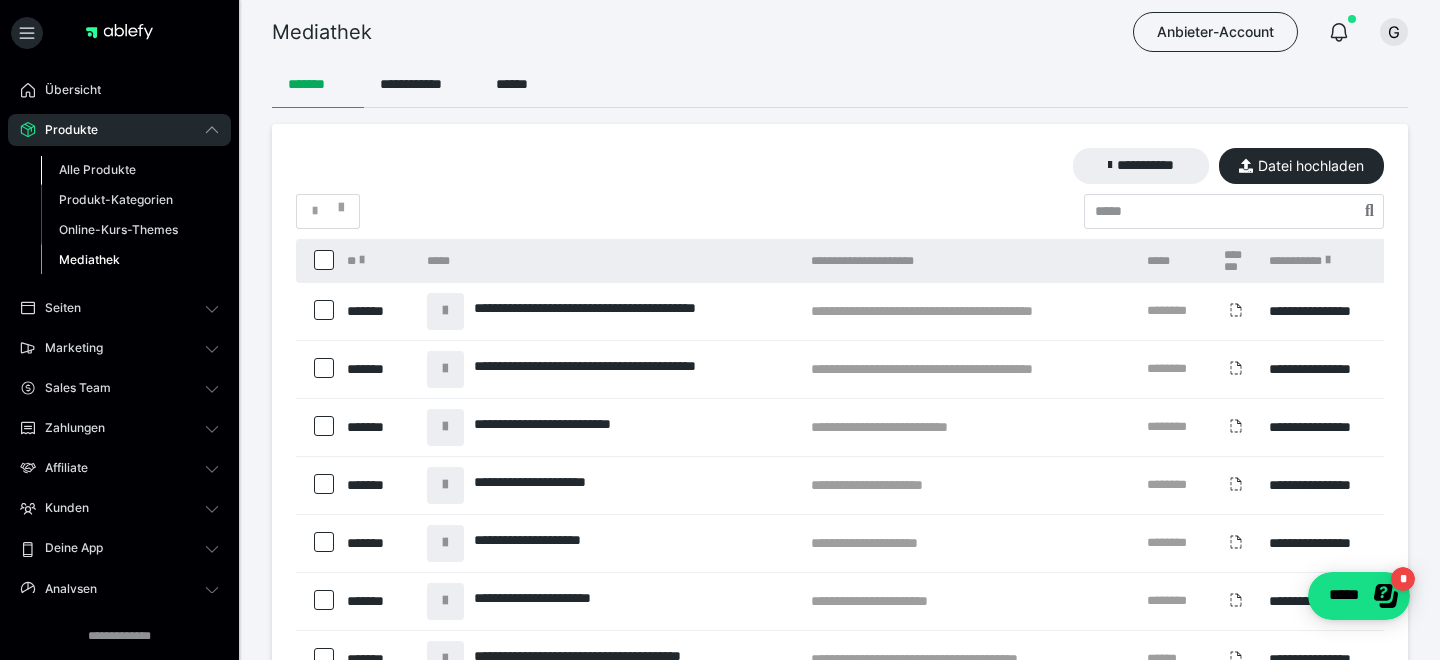 click on "Alle Produkte" at bounding box center [97, 169] 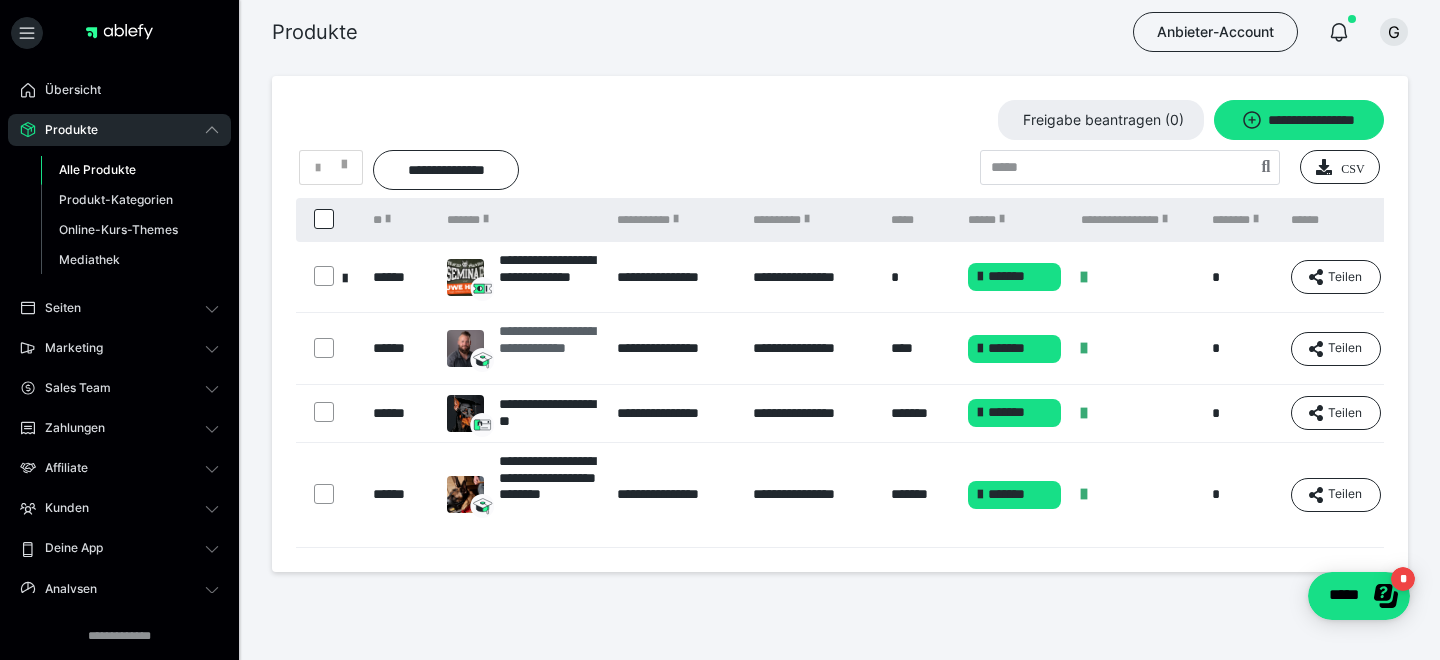 click on "**********" at bounding box center (548, 348) 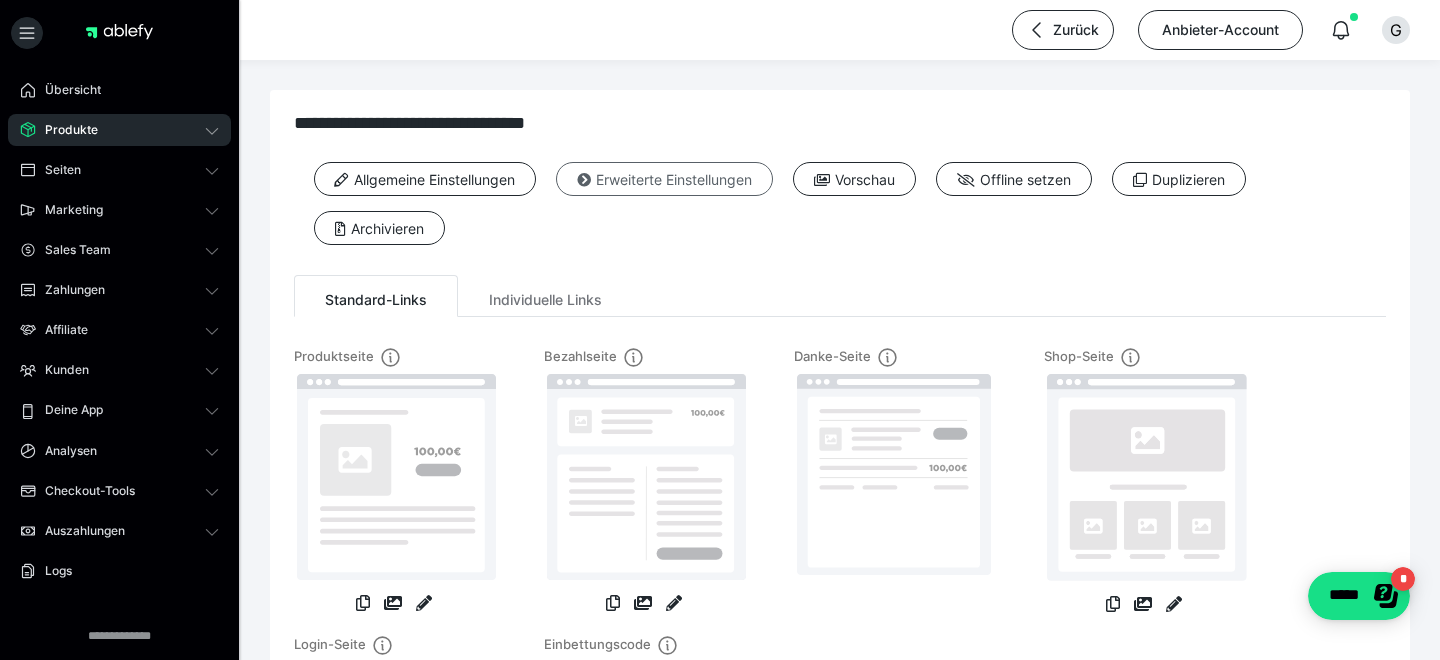 click on "Erweiterte Einstellungen" at bounding box center (664, 179) 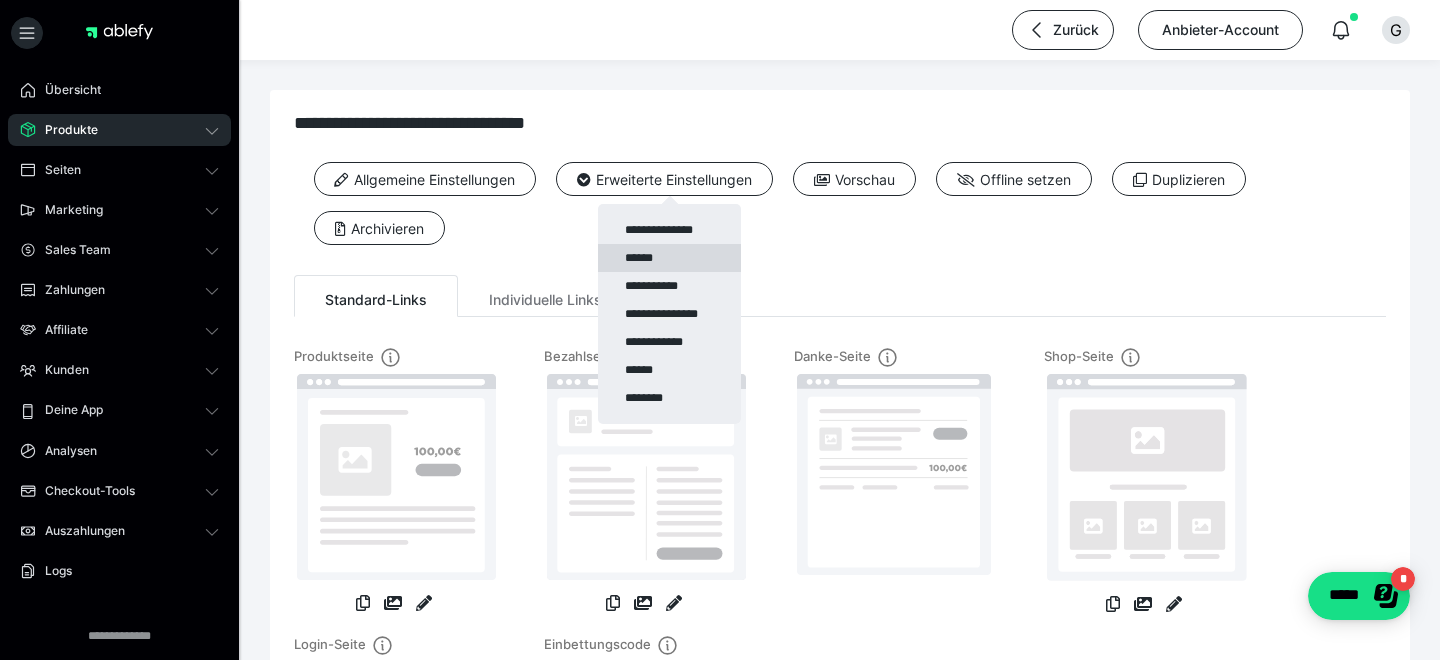 click on "******" at bounding box center (669, 258) 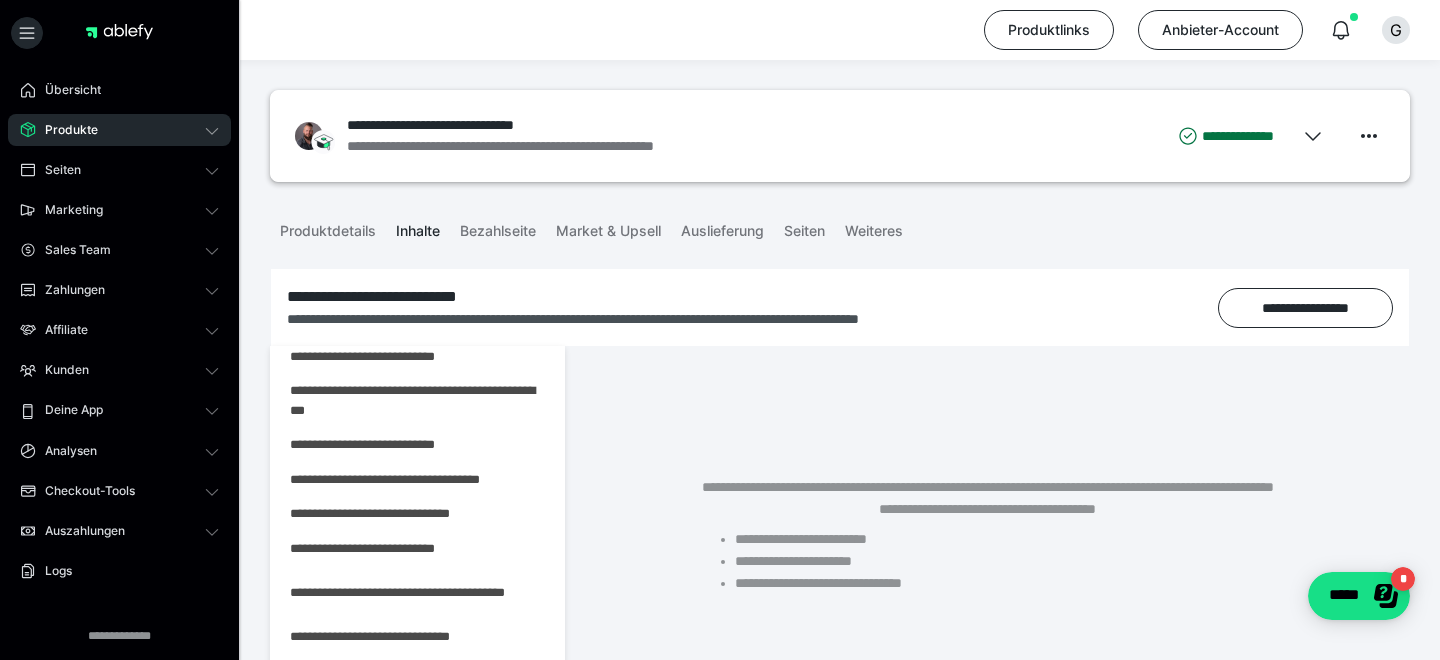 scroll, scrollTop: 418, scrollLeft: 0, axis: vertical 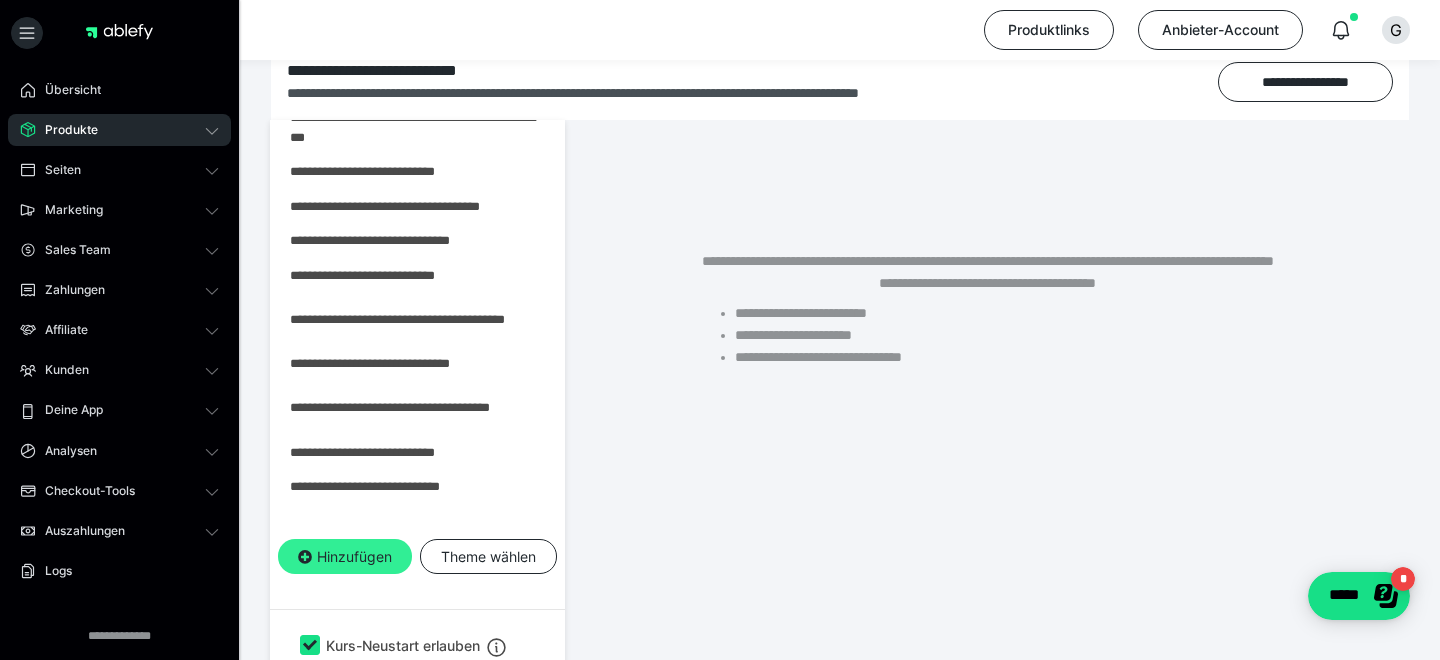 click on "Hinzufügen" at bounding box center (345, 557) 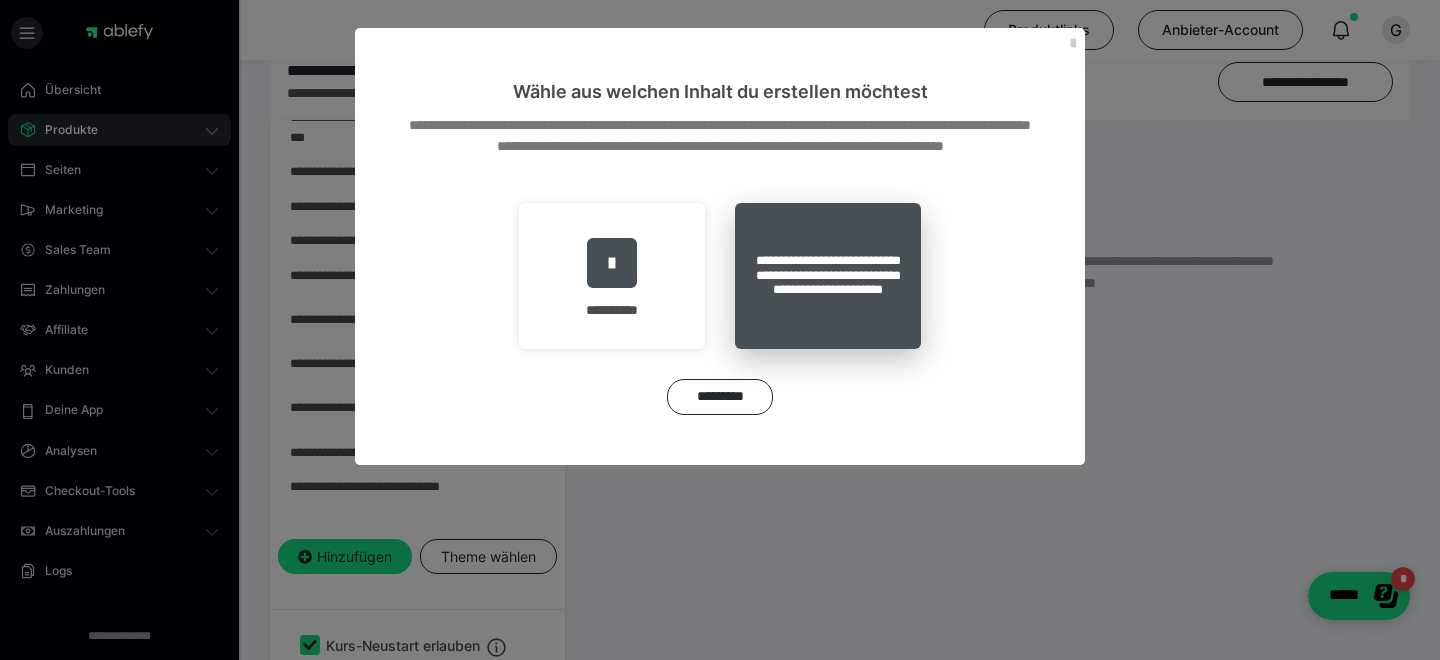 click on "**********" at bounding box center [828, 276] 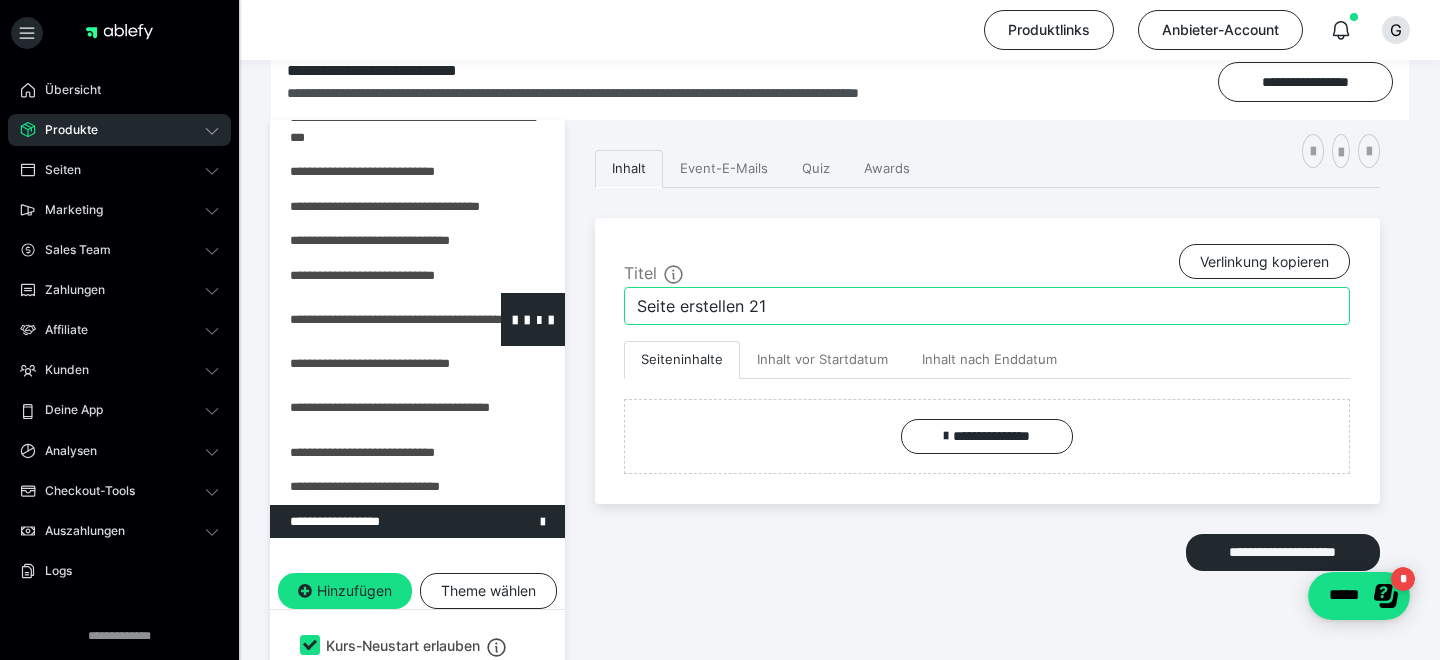 drag, startPoint x: 808, startPoint y: 302, endPoint x: 527, endPoint y: 308, distance: 281.06406 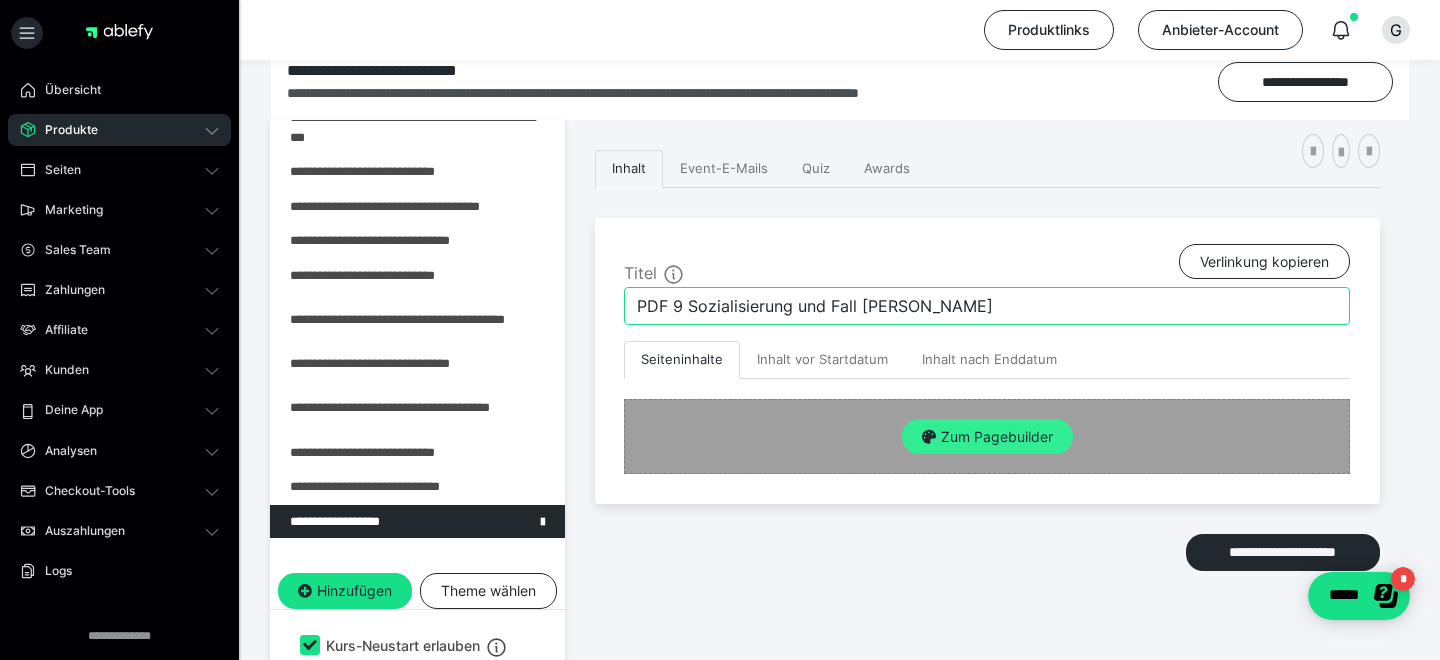 type on "PDF 9 Sozialisierung und Fall [PERSON_NAME]" 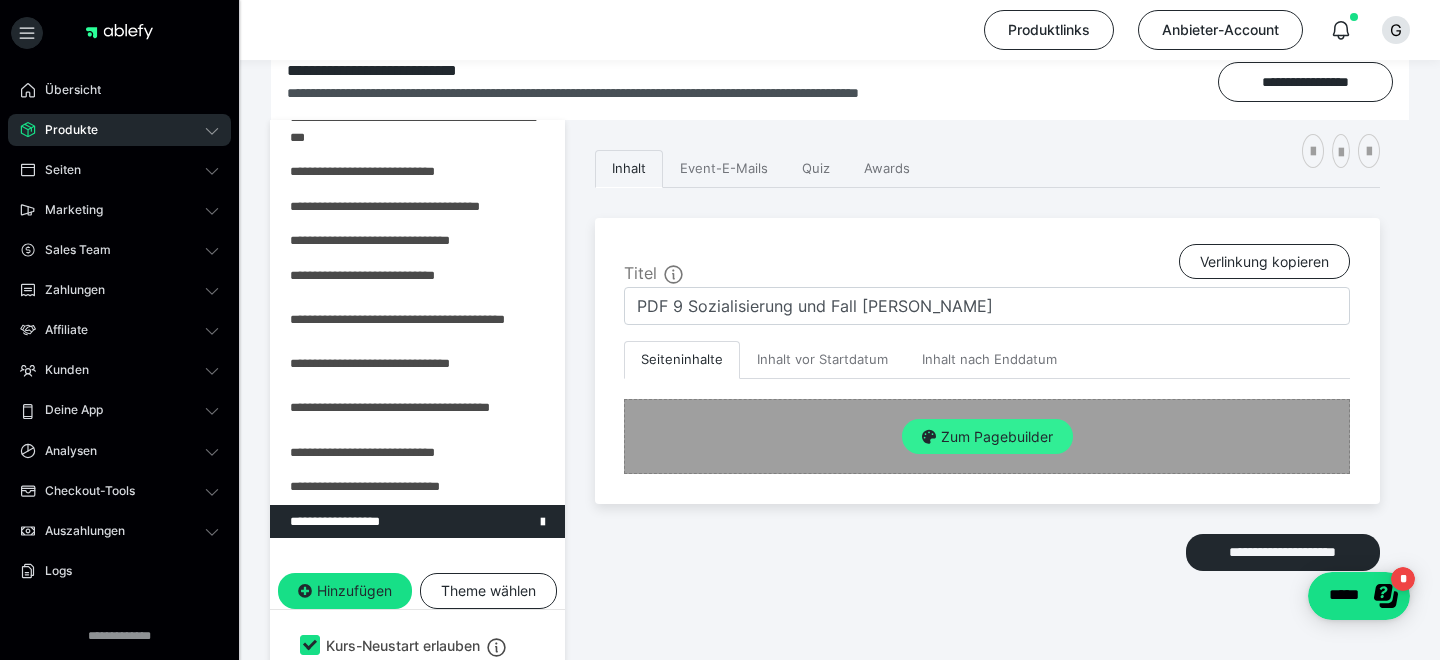 click on "Zum Pagebuilder" at bounding box center (987, 437) 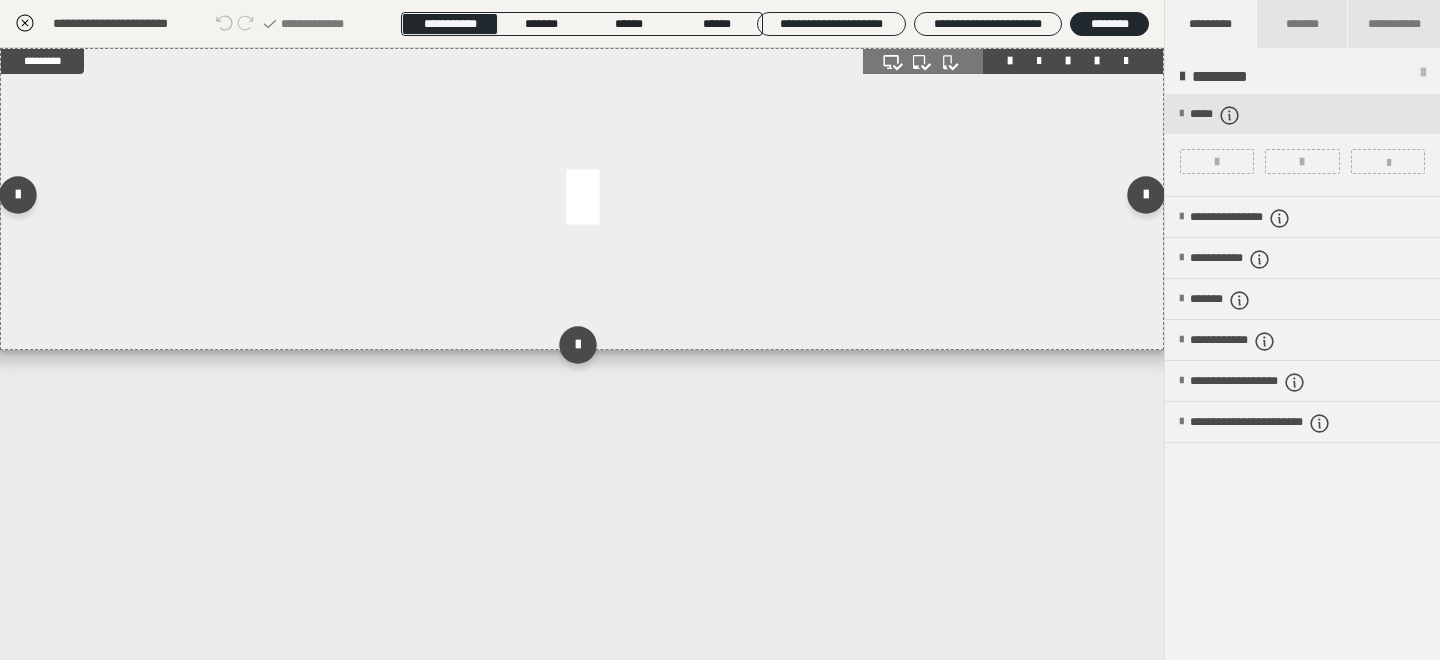 click at bounding box center [582, 199] 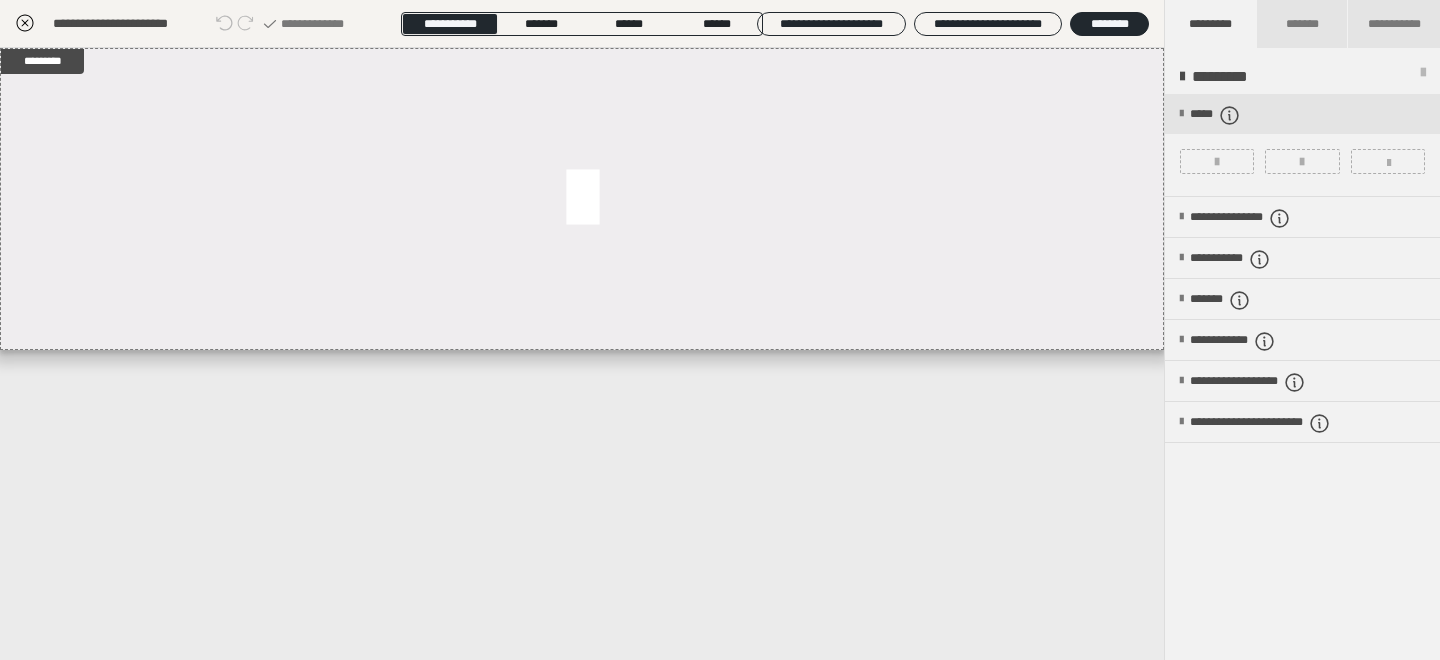 click 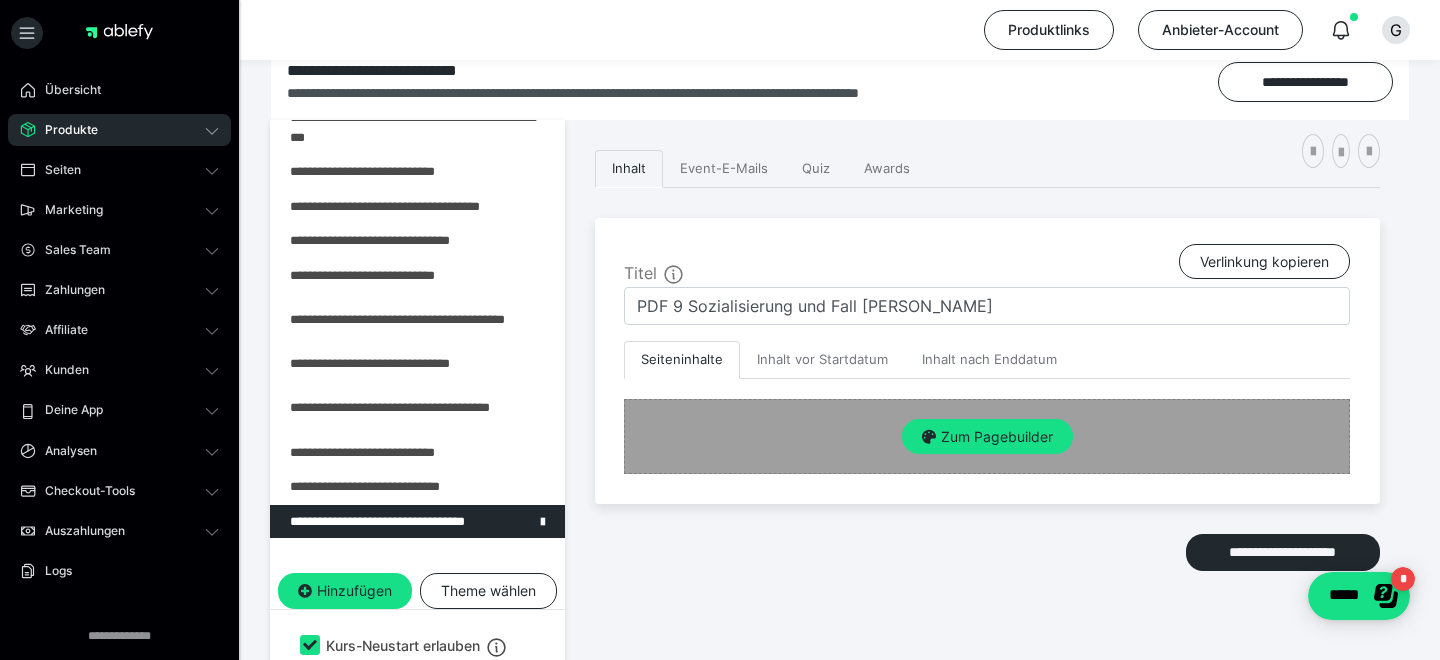 click on "Zum Pagebuilder" at bounding box center (987, 436) 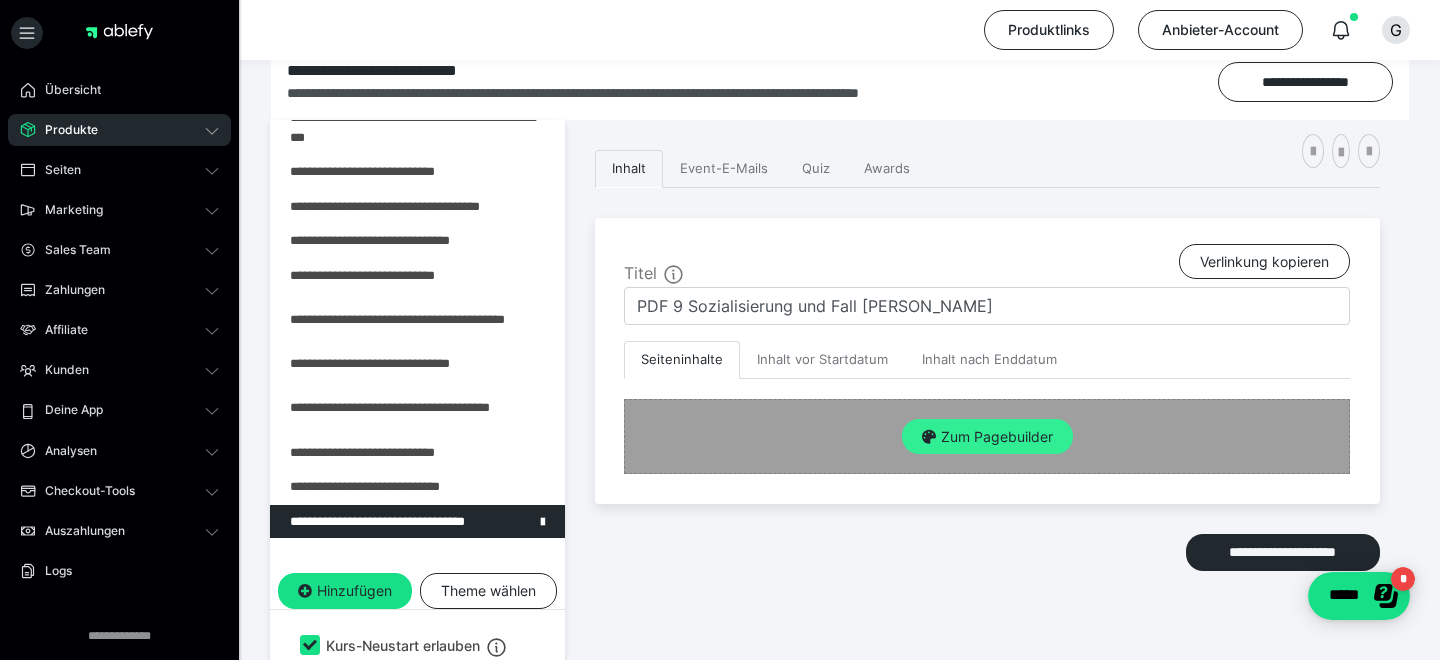 click on "Zum Pagebuilder" at bounding box center [987, 437] 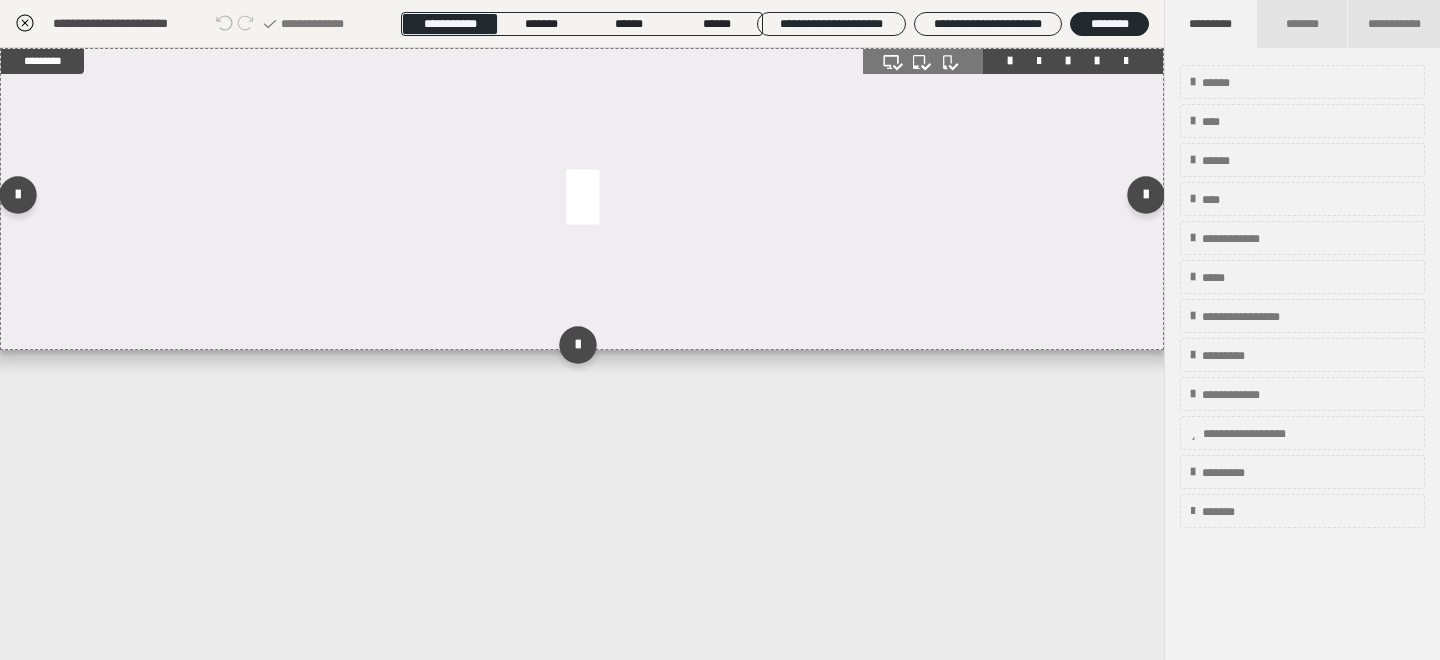 click at bounding box center [582, 199] 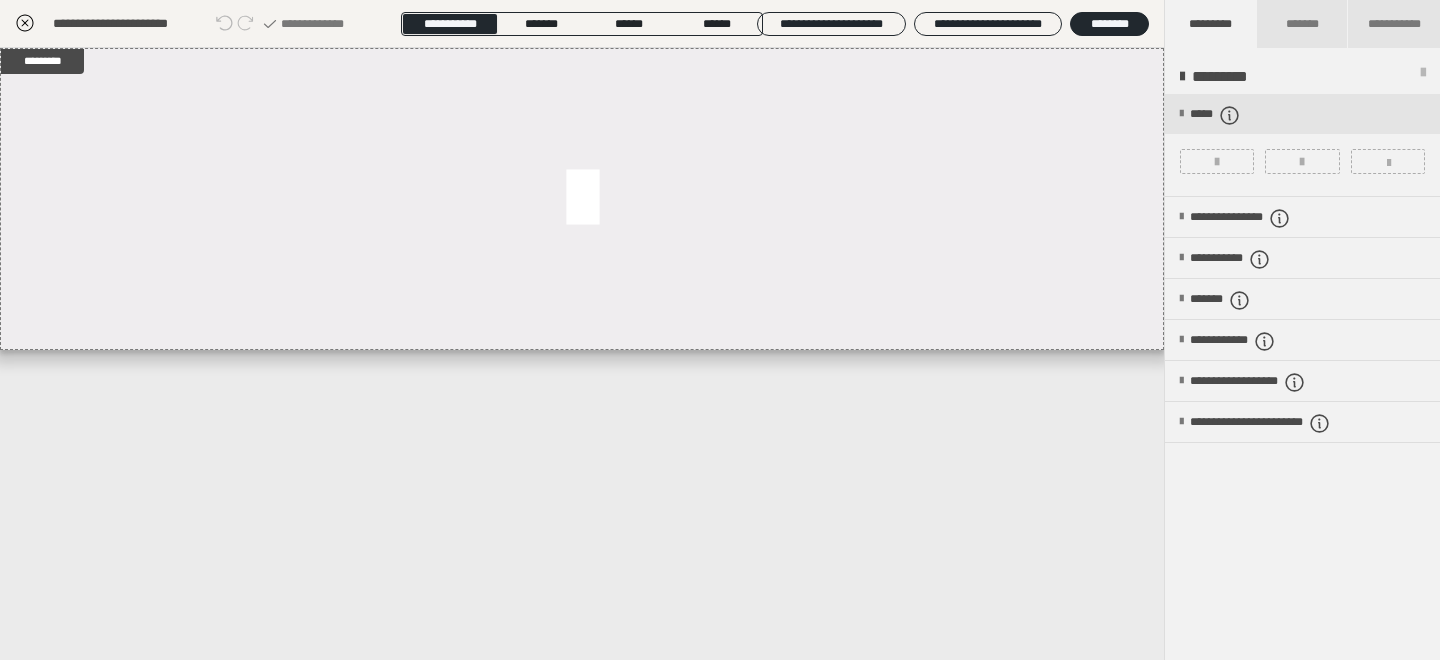 click on "*****" at bounding box center (1302, 145) 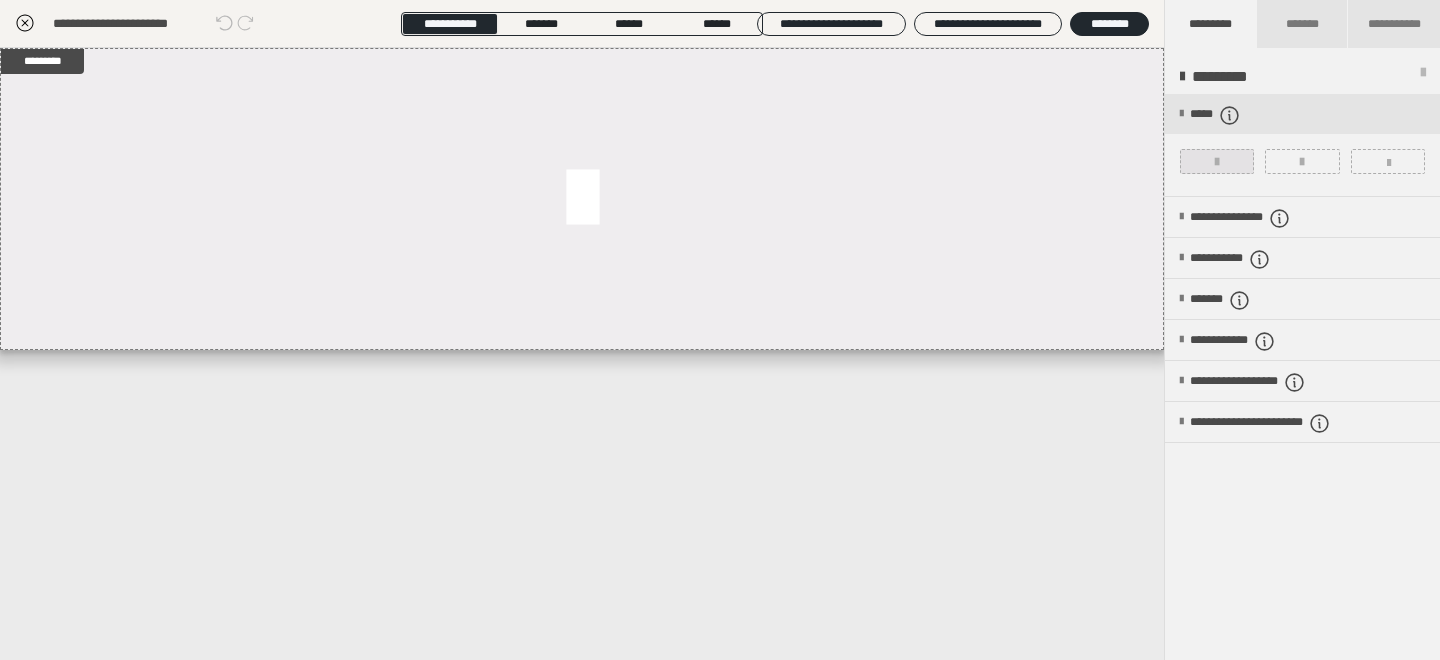 click at bounding box center (1217, 161) 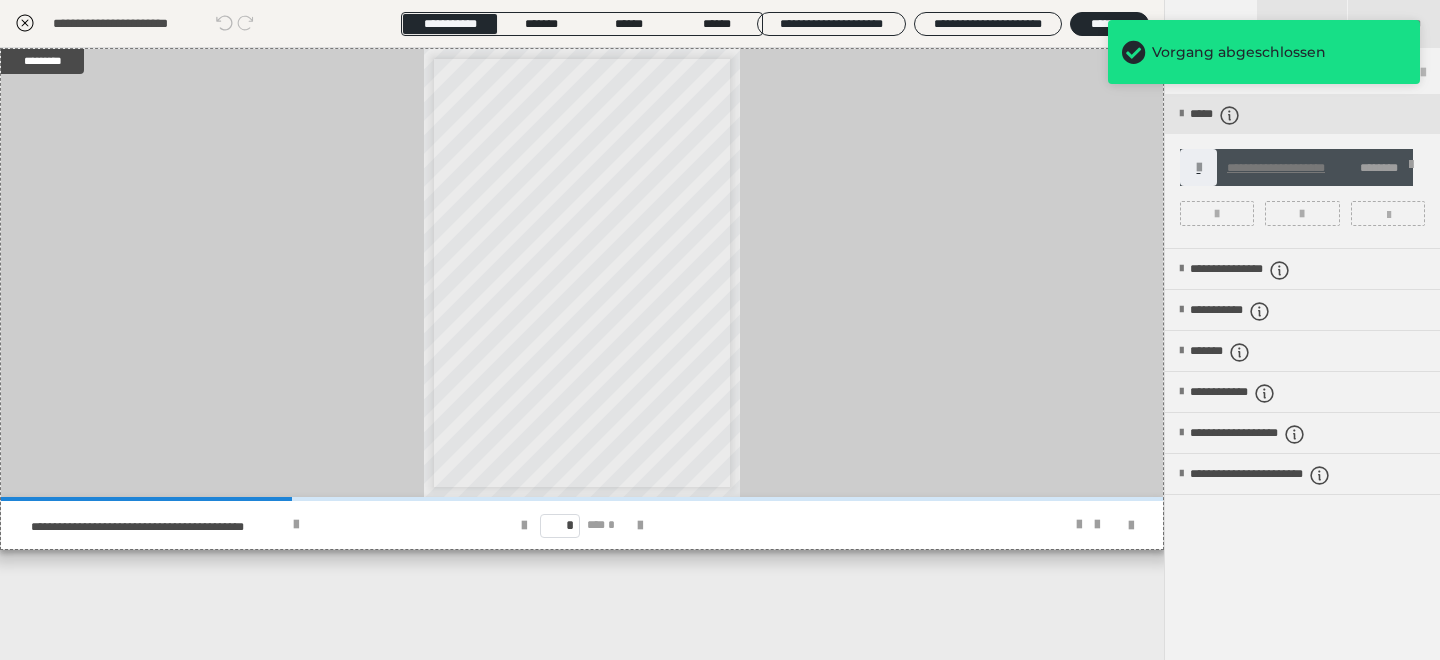 click 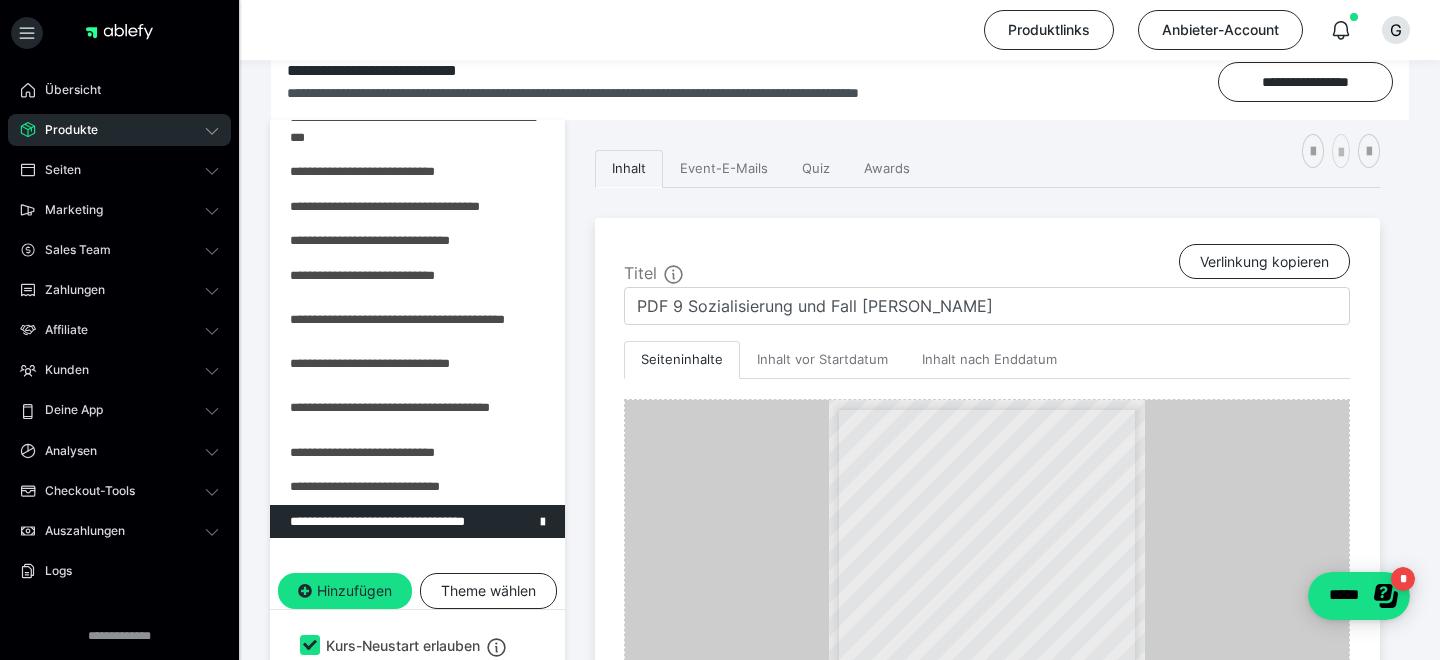 click at bounding box center (1341, 153) 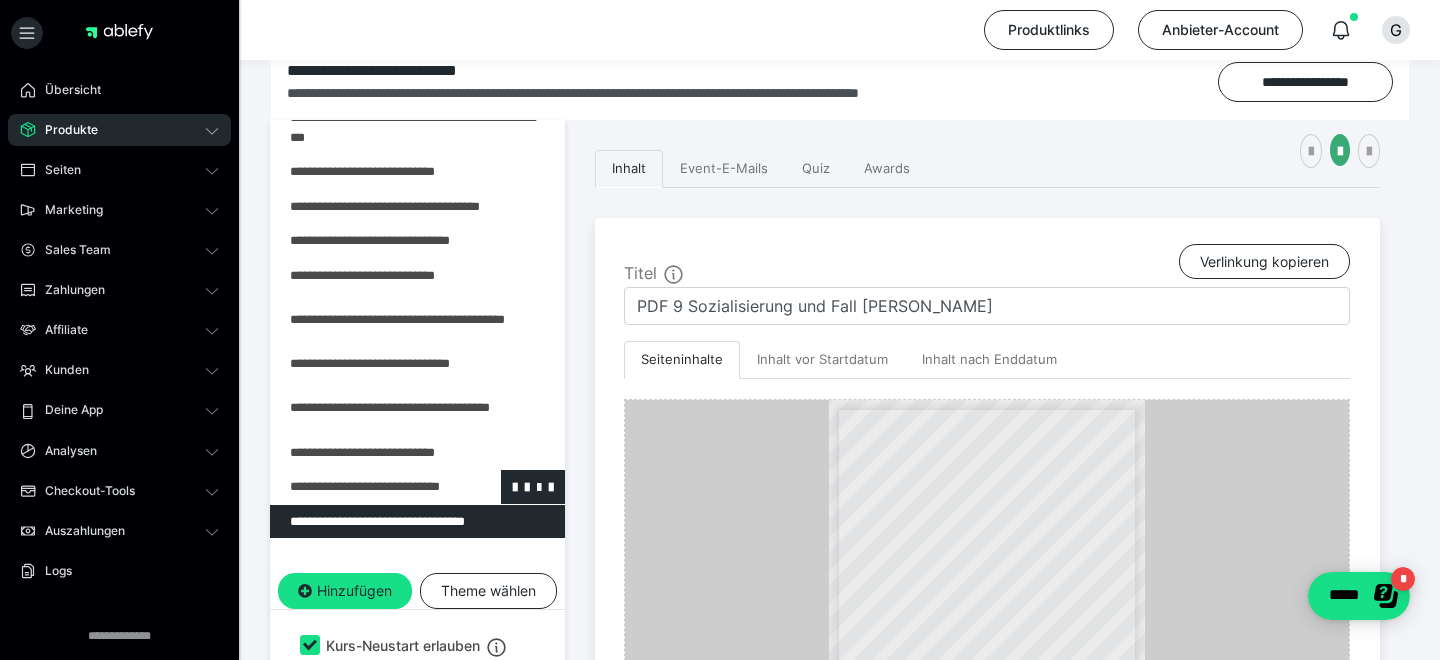 click at bounding box center (365, 487) 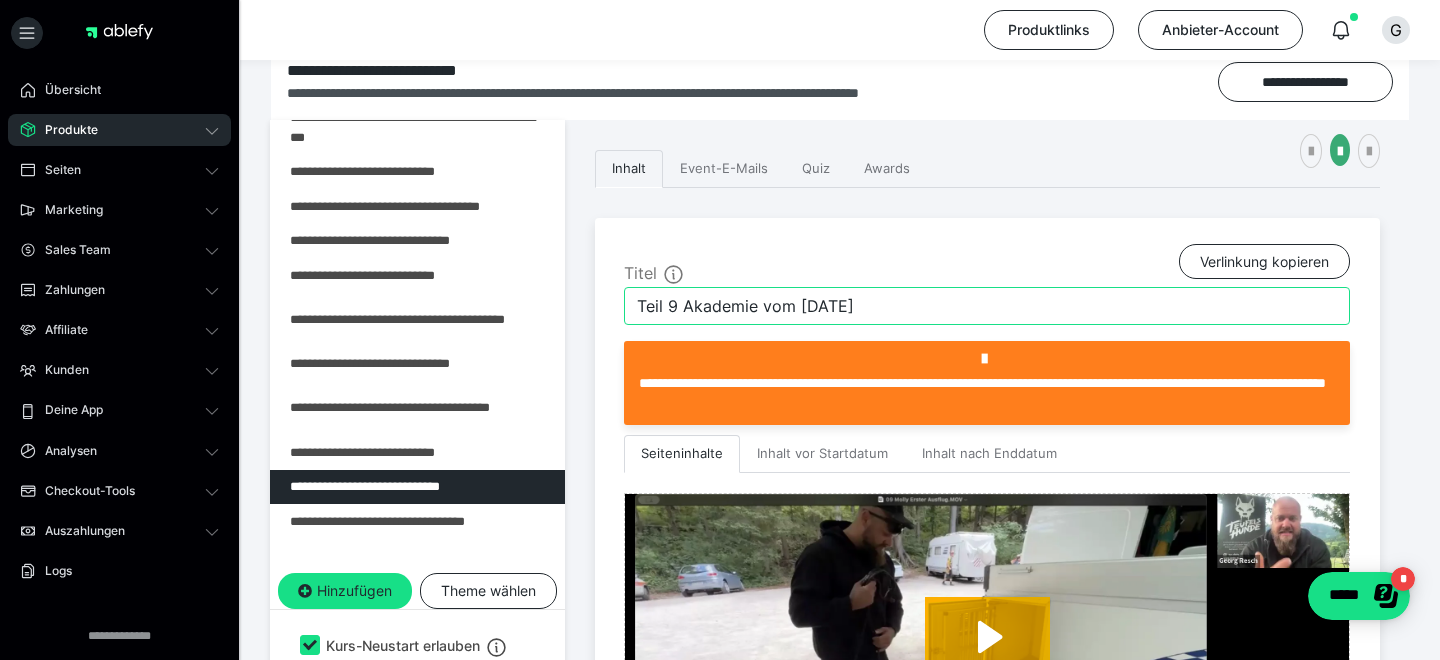 click on "Teil 9 Akademie vom [DATE]" at bounding box center (987, 306) 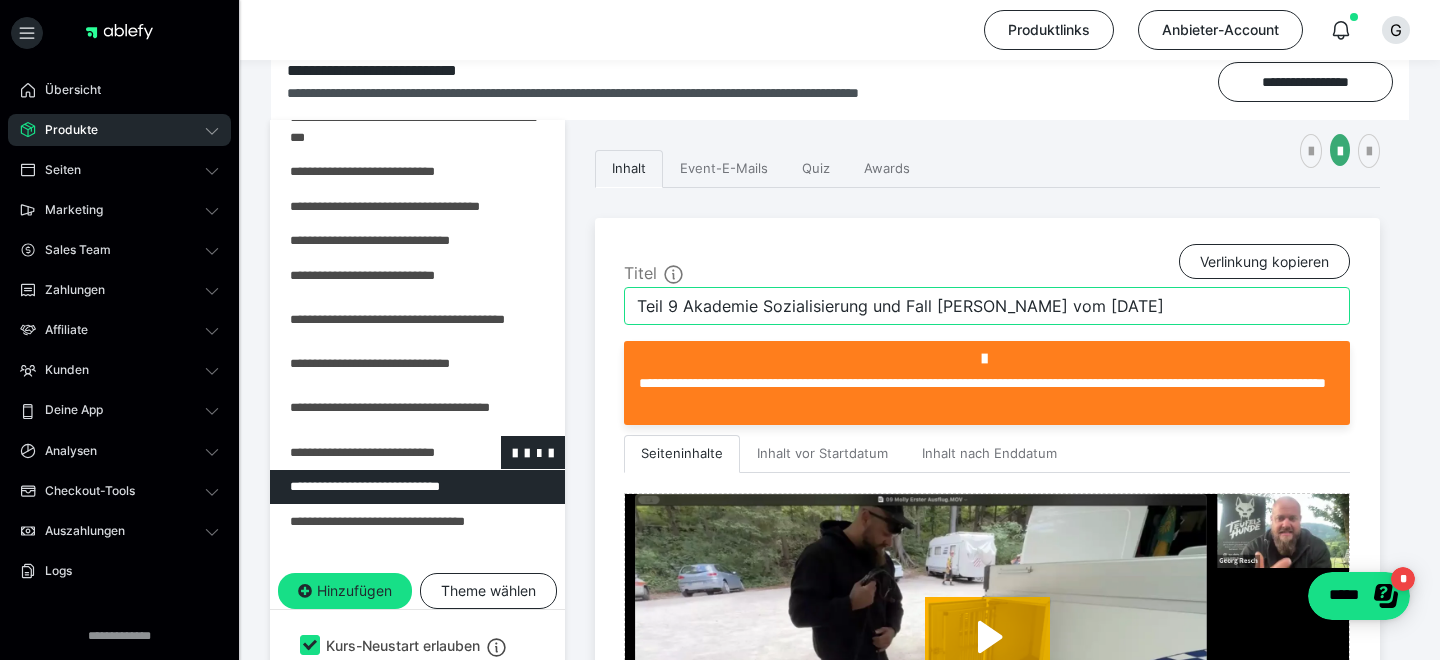 type on "Teil 9 Akademie Sozialisierung und Fall [PERSON_NAME] vom [DATE]" 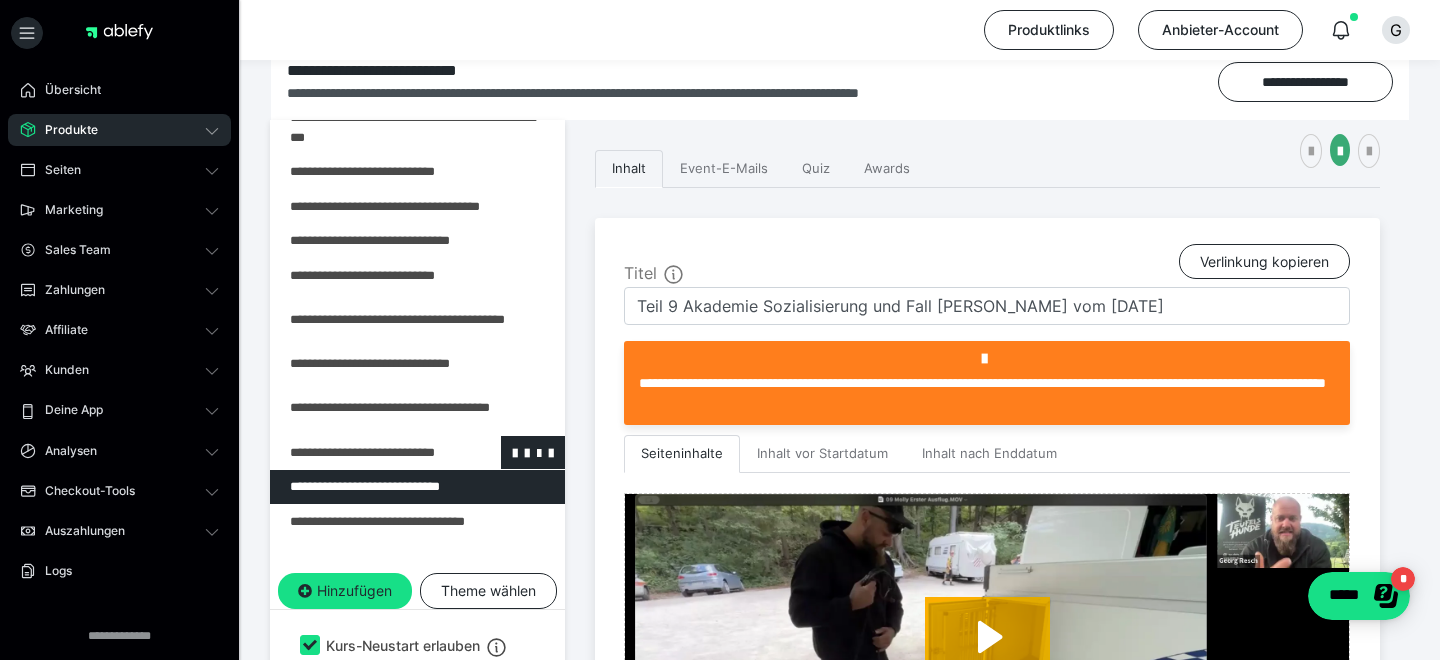 click at bounding box center (365, 453) 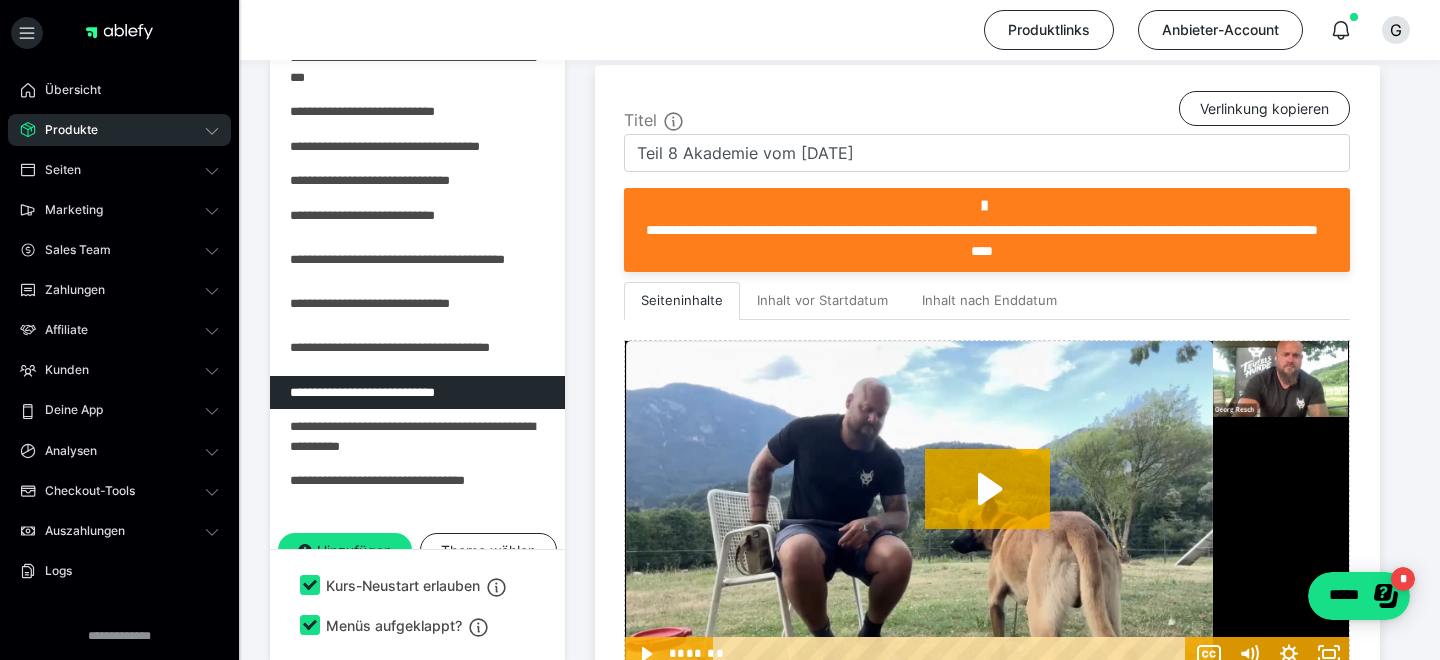 scroll, scrollTop: 410, scrollLeft: 0, axis: vertical 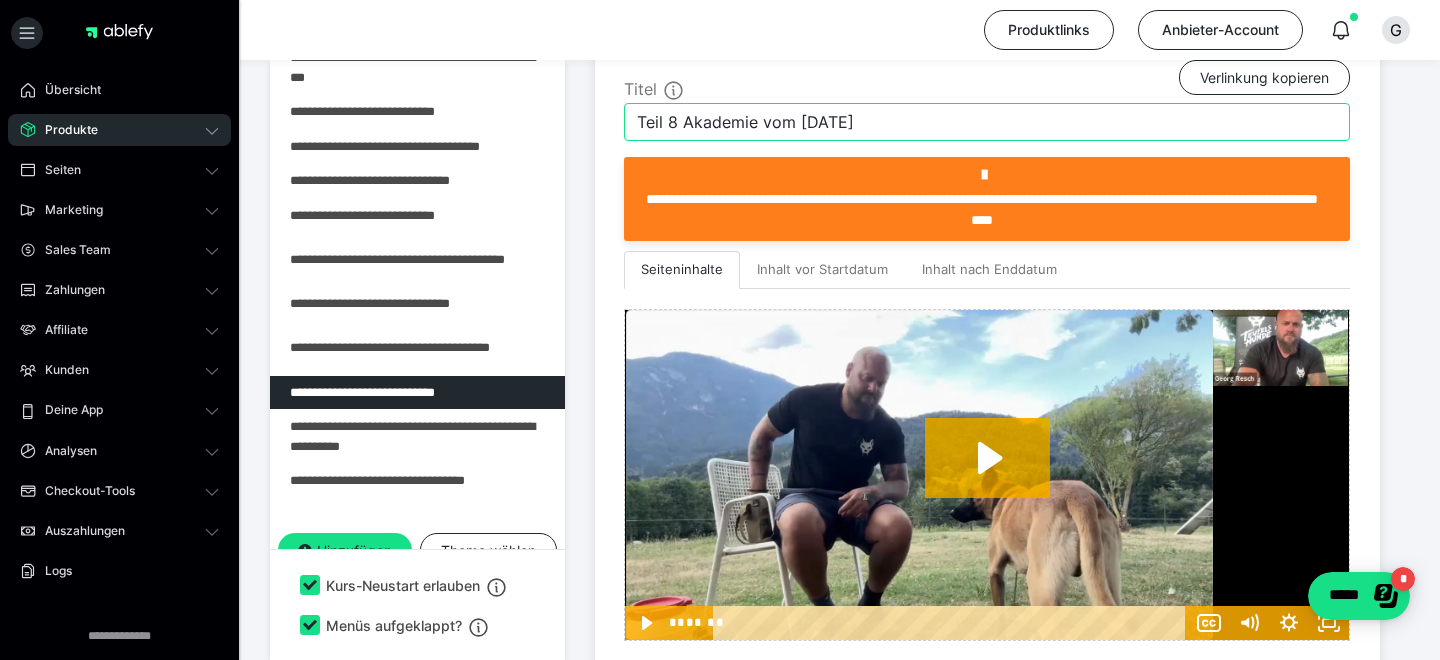 click on "Teil 8 Akademie vom [DATE]" at bounding box center (987, 122) 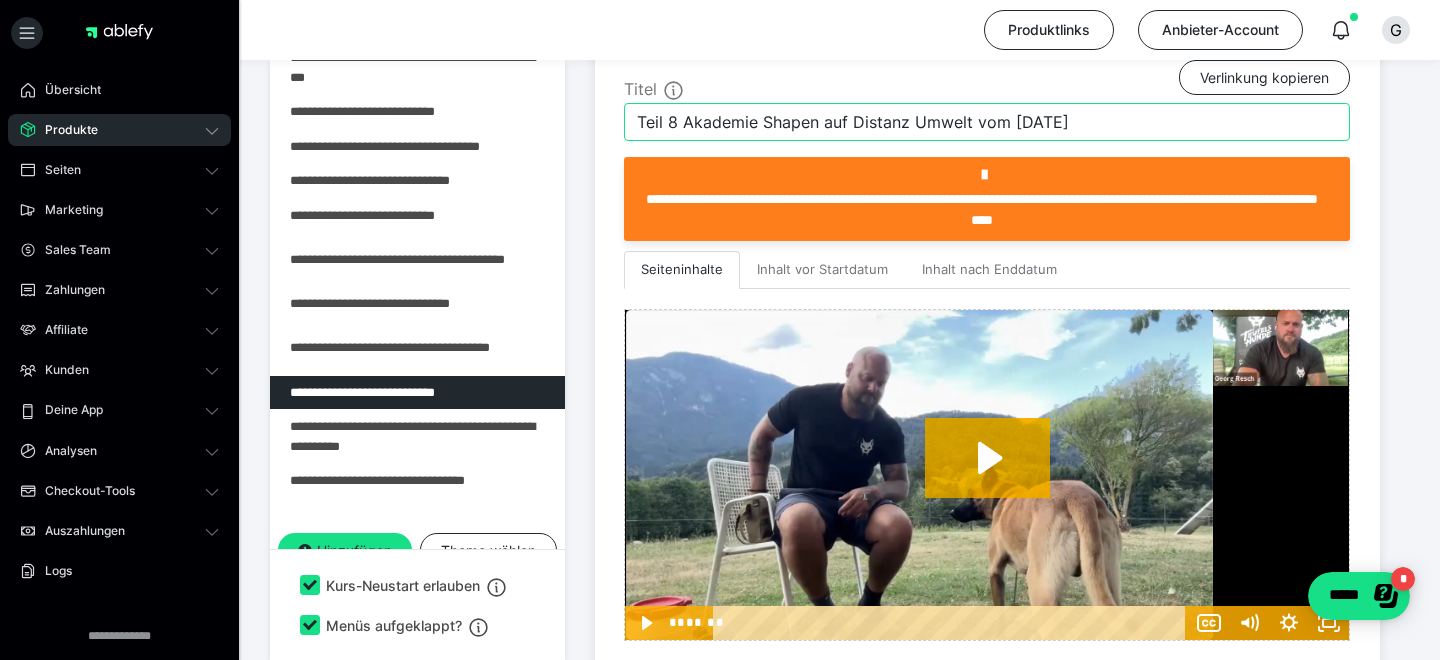 click on "Teil 8 Akademie Shapen auf Distanz Umwelt vom [DATE]" at bounding box center [987, 122] 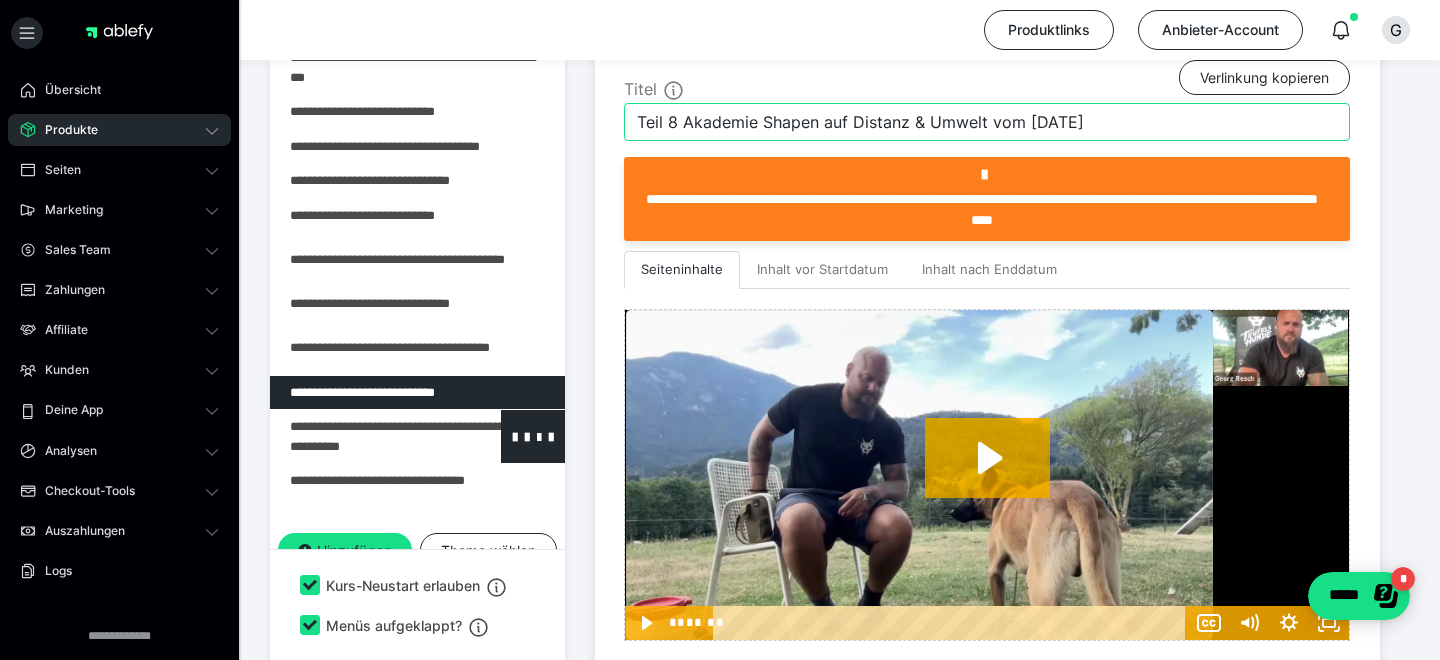 type on "Teil 8 Akademie Shapen auf Distanz & Umwelt vom [DATE]" 